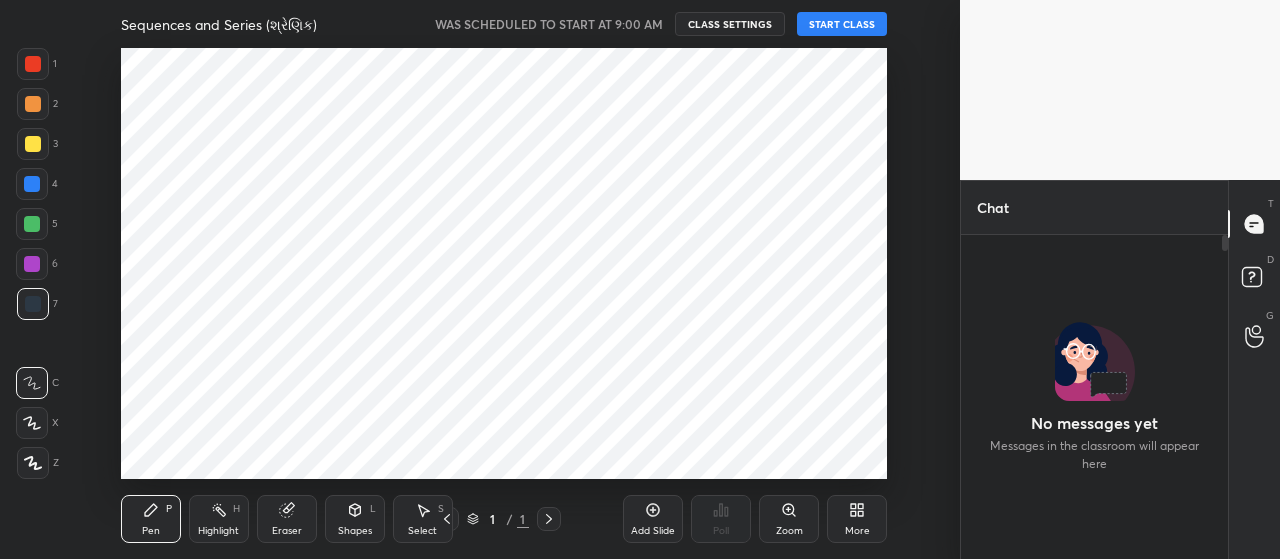 scroll, scrollTop: 0, scrollLeft: 0, axis: both 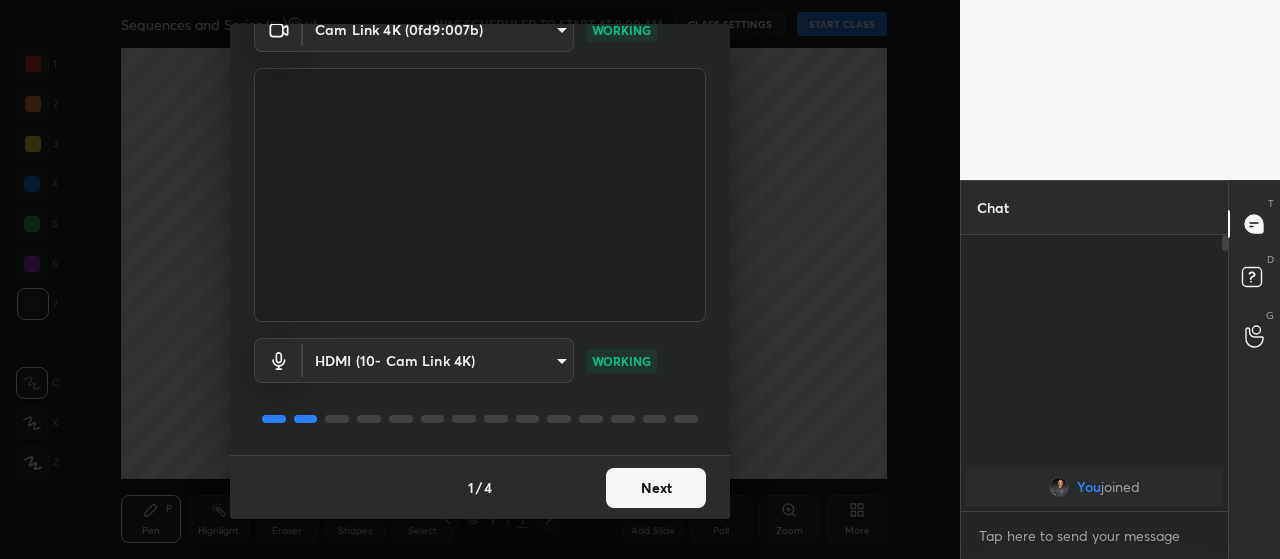 click on "Next" at bounding box center (656, 488) 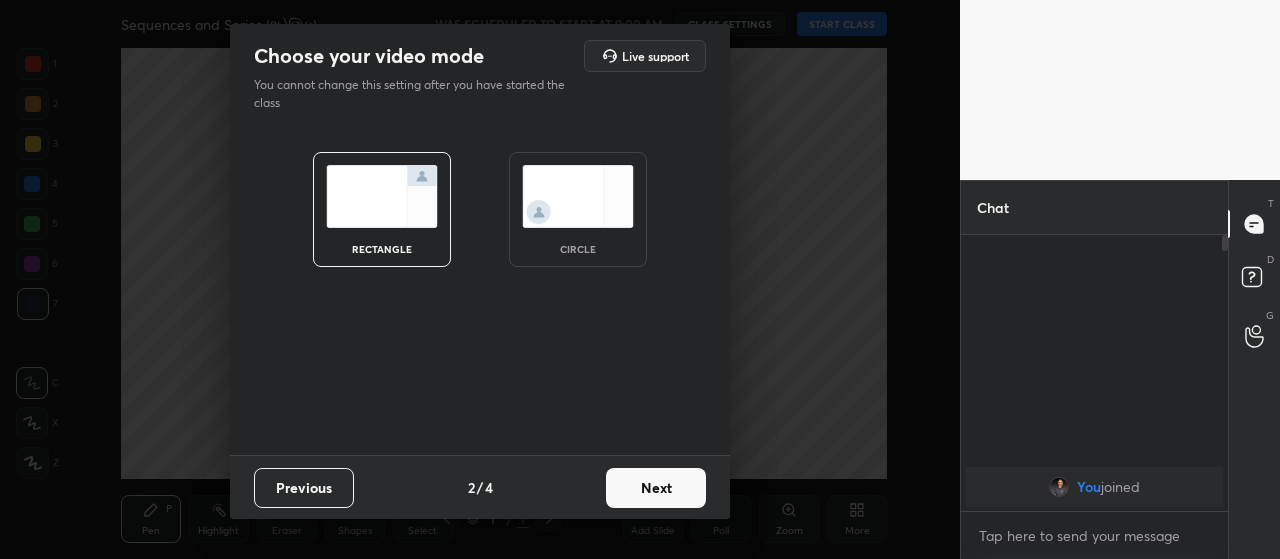click on "Next" at bounding box center [656, 488] 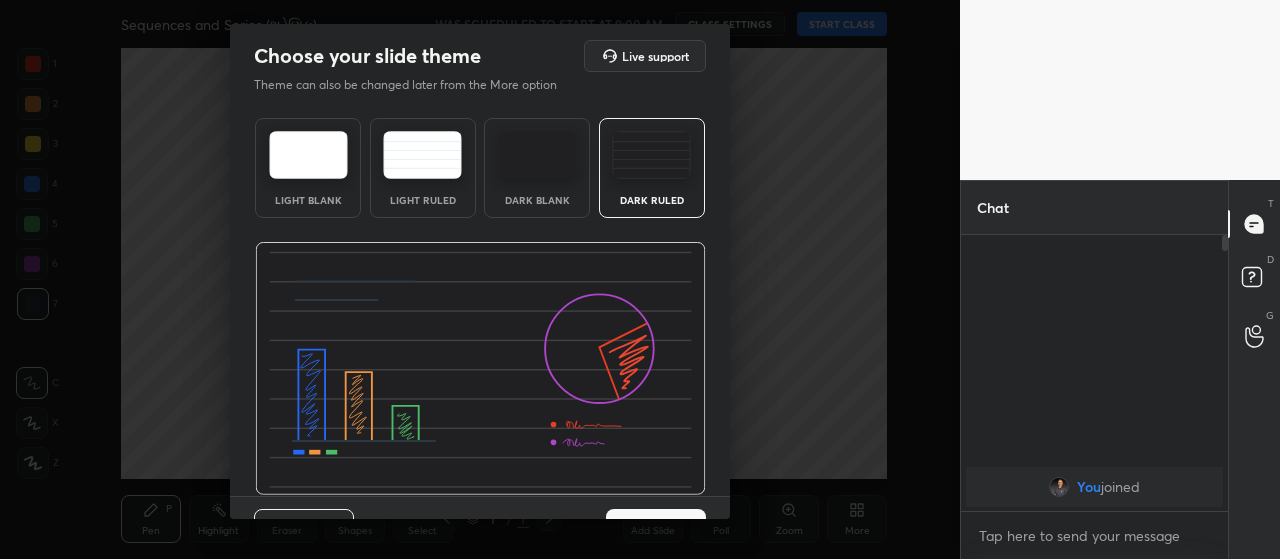 click at bounding box center [537, 155] 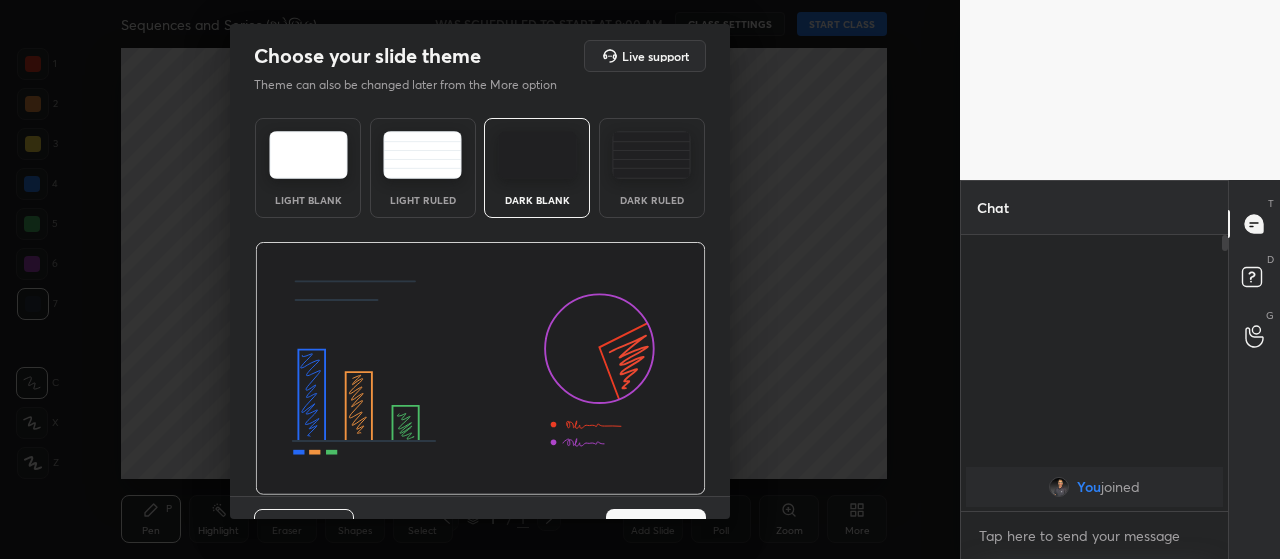 scroll, scrollTop: 41, scrollLeft: 0, axis: vertical 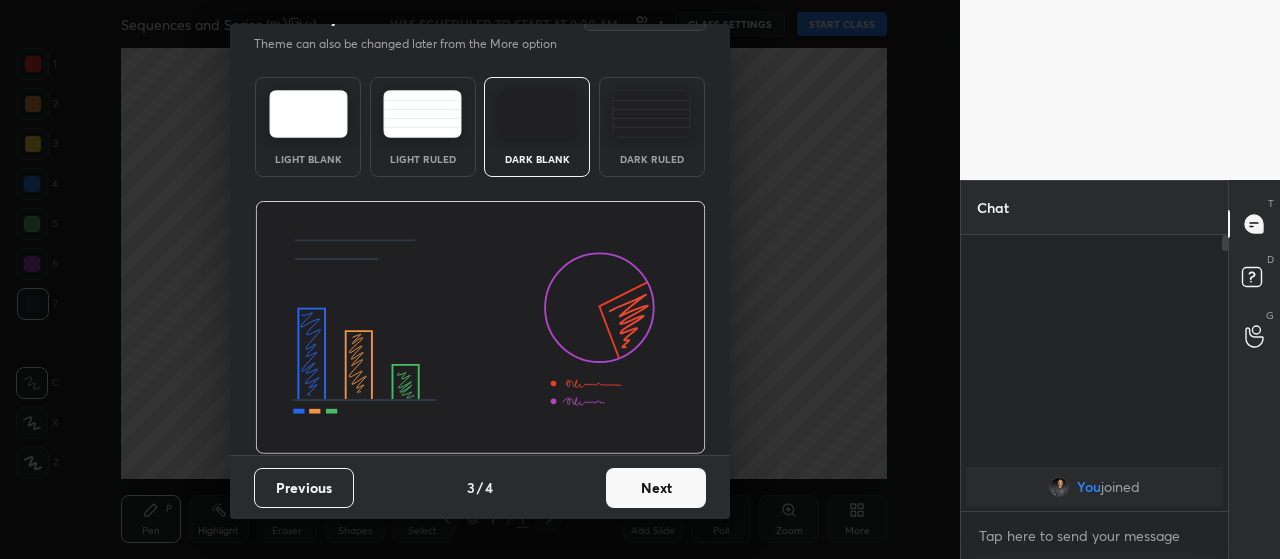 click on "Next" at bounding box center (656, 488) 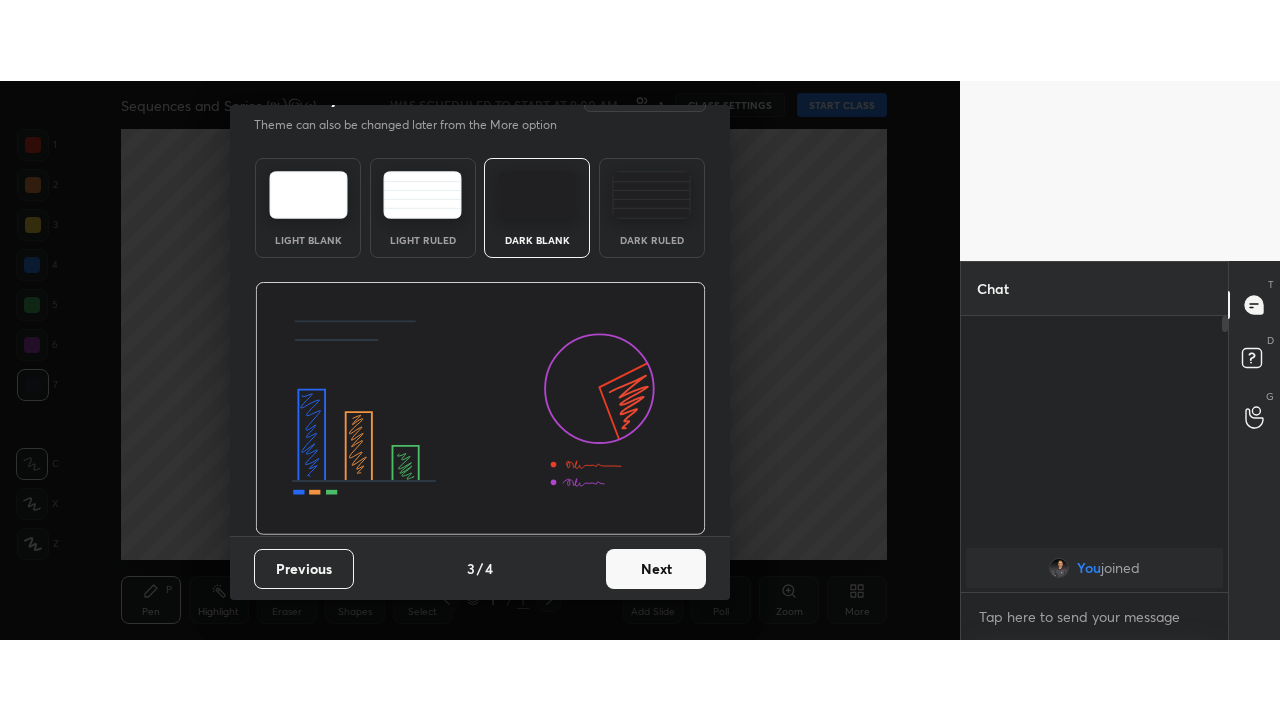 scroll, scrollTop: 0, scrollLeft: 0, axis: both 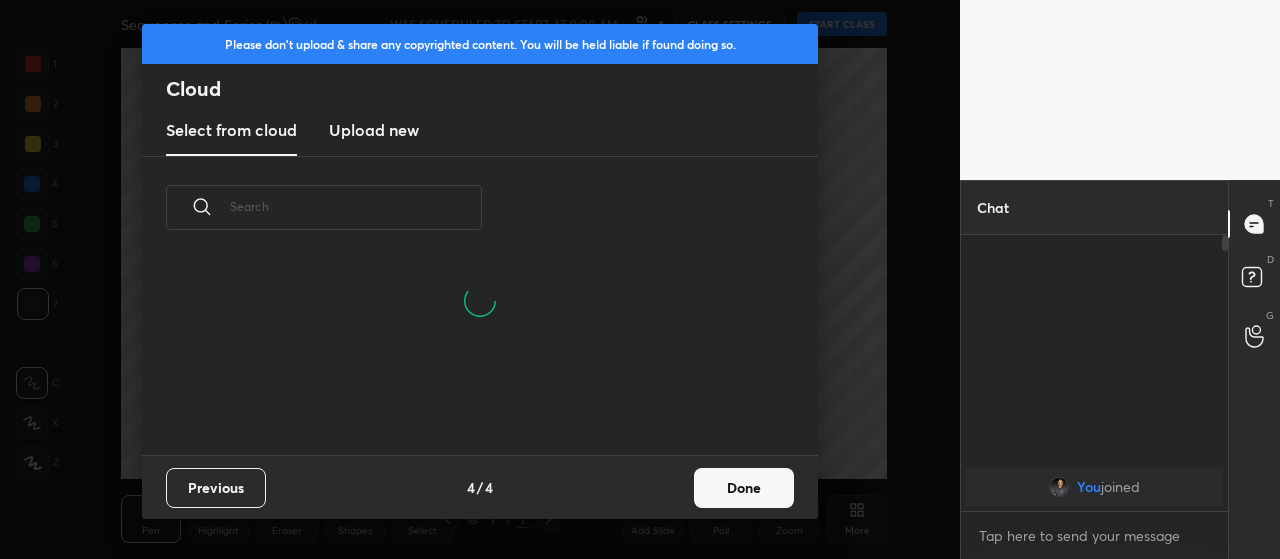 click on "Upload new" at bounding box center (374, 130) 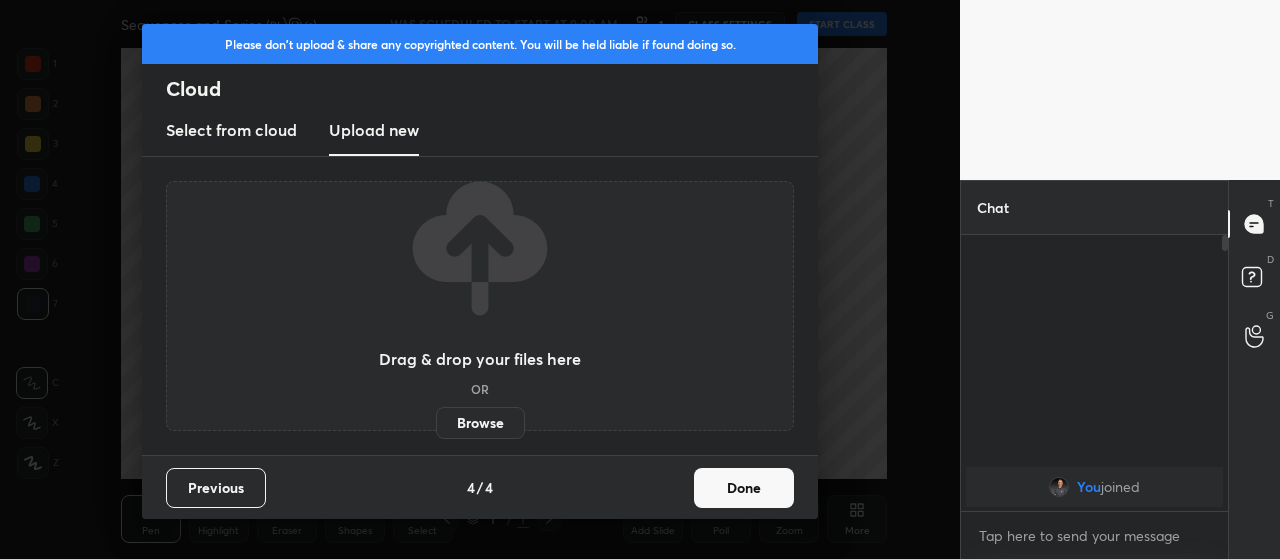 click on "Browse" at bounding box center [480, 423] 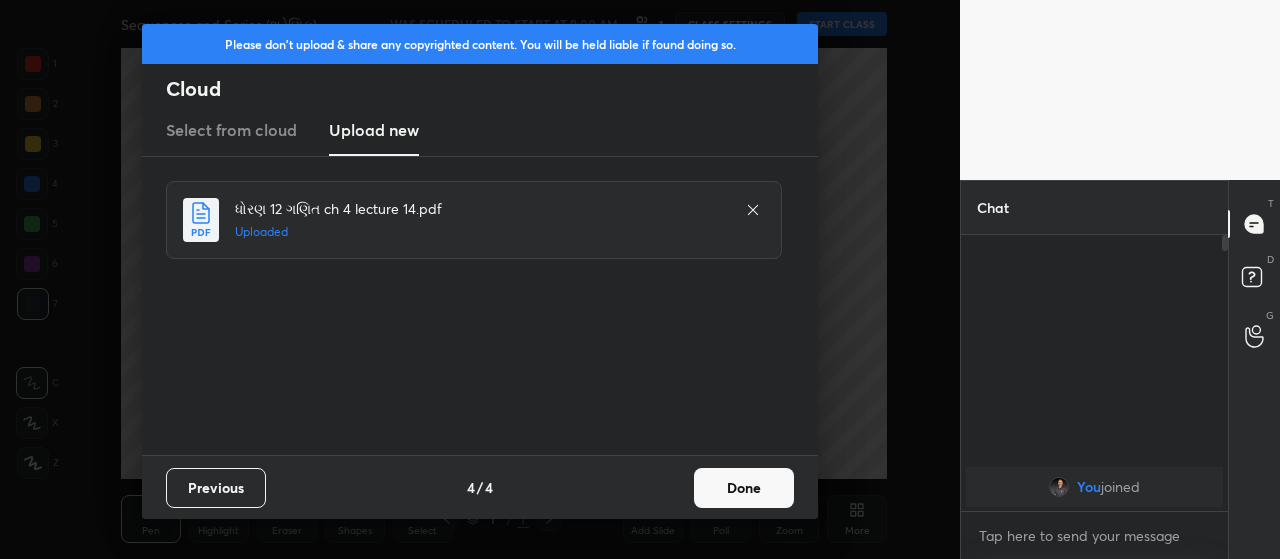 click on "Done" at bounding box center [744, 488] 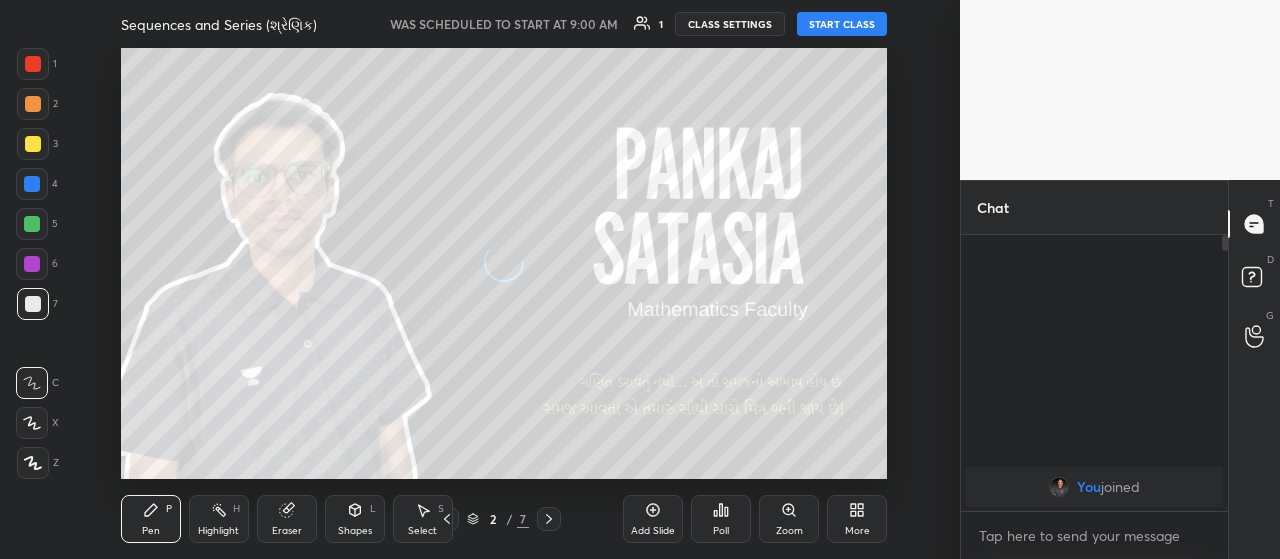 click 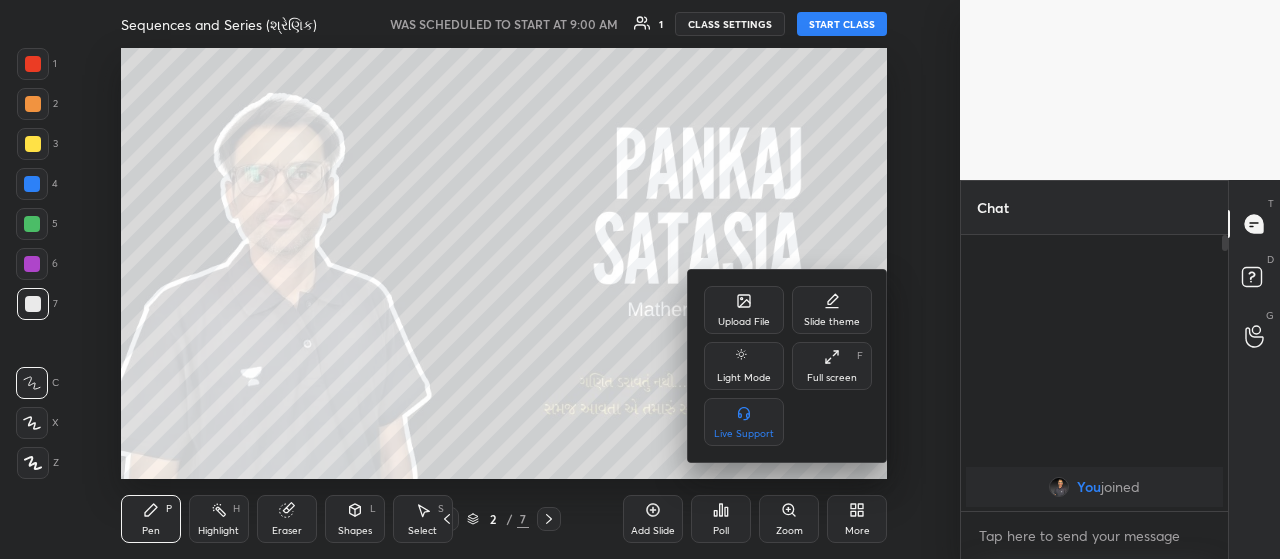 click on "Full screen F" at bounding box center (832, 366) 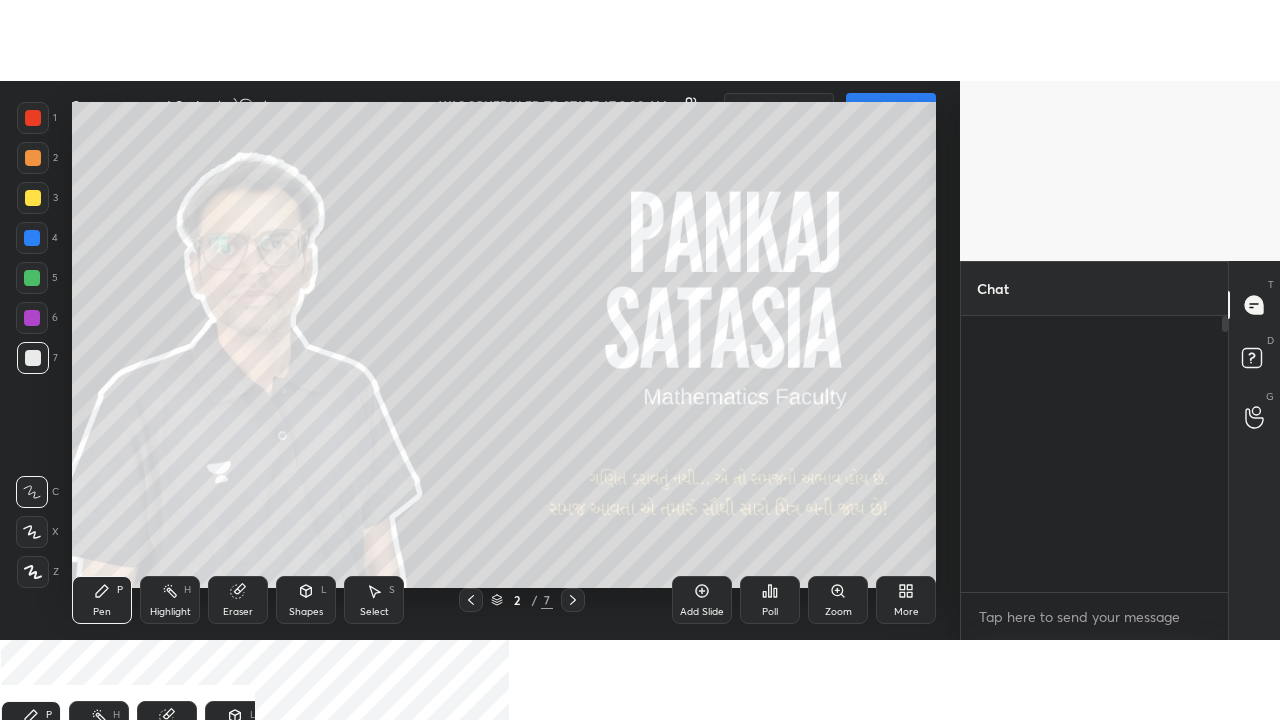 scroll, scrollTop: 99408, scrollLeft: 99120, axis: both 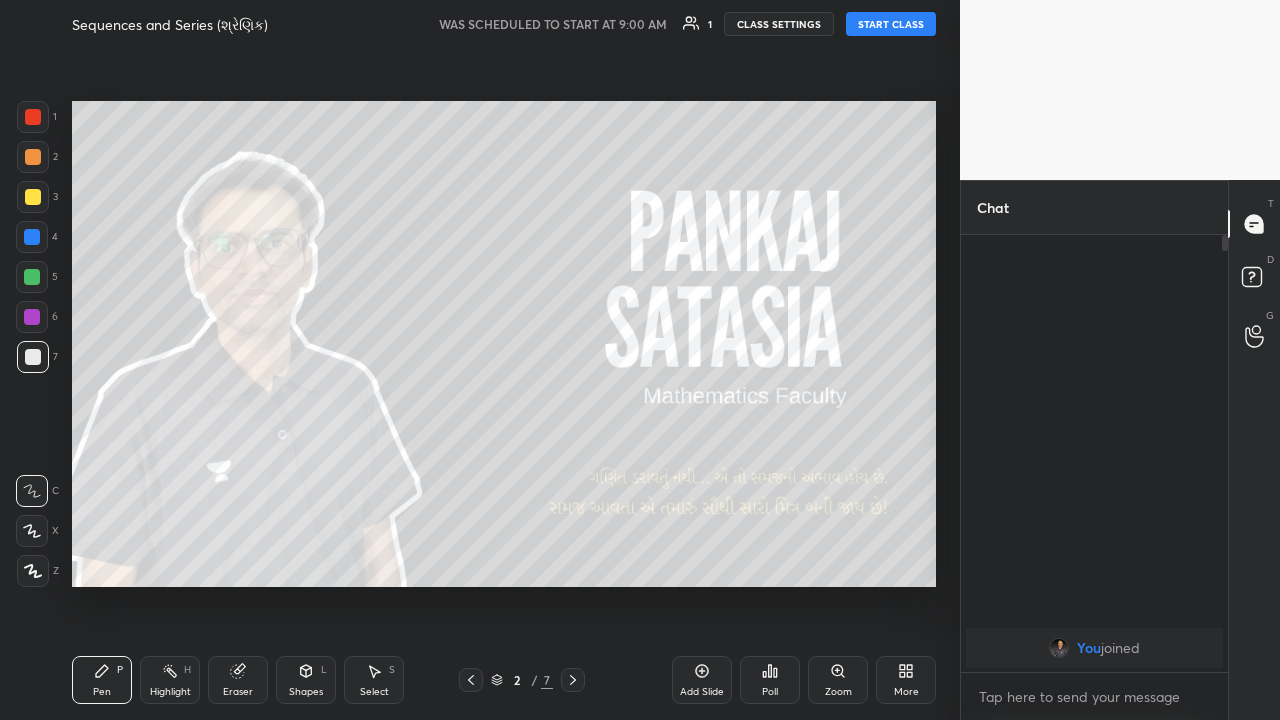 click on "START CLASS" at bounding box center (891, 24) 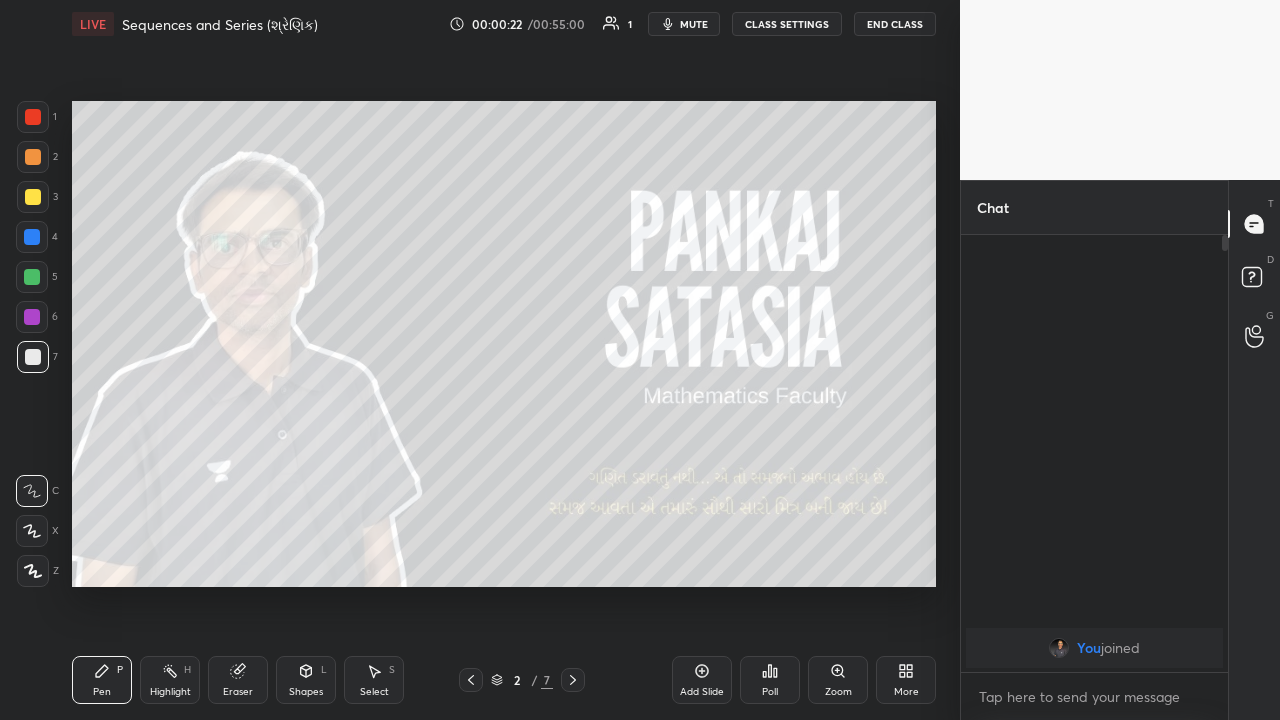 click 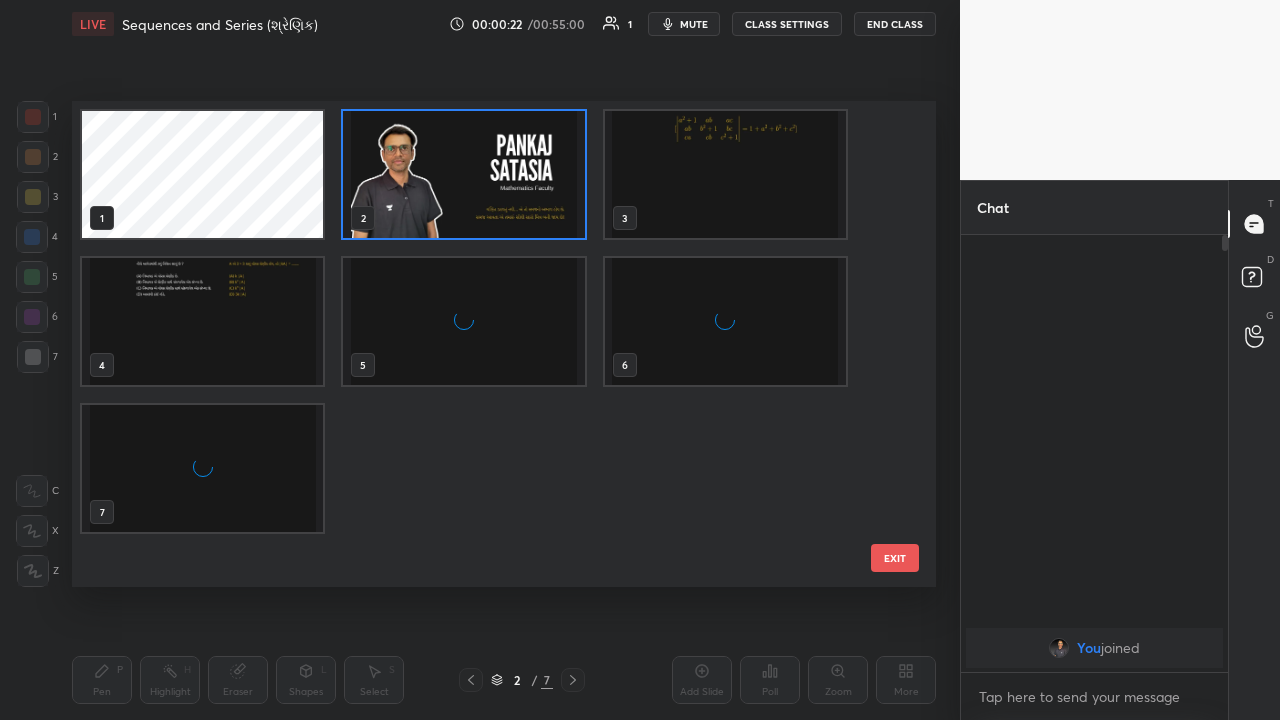 scroll, scrollTop: 7, scrollLeft: 11, axis: both 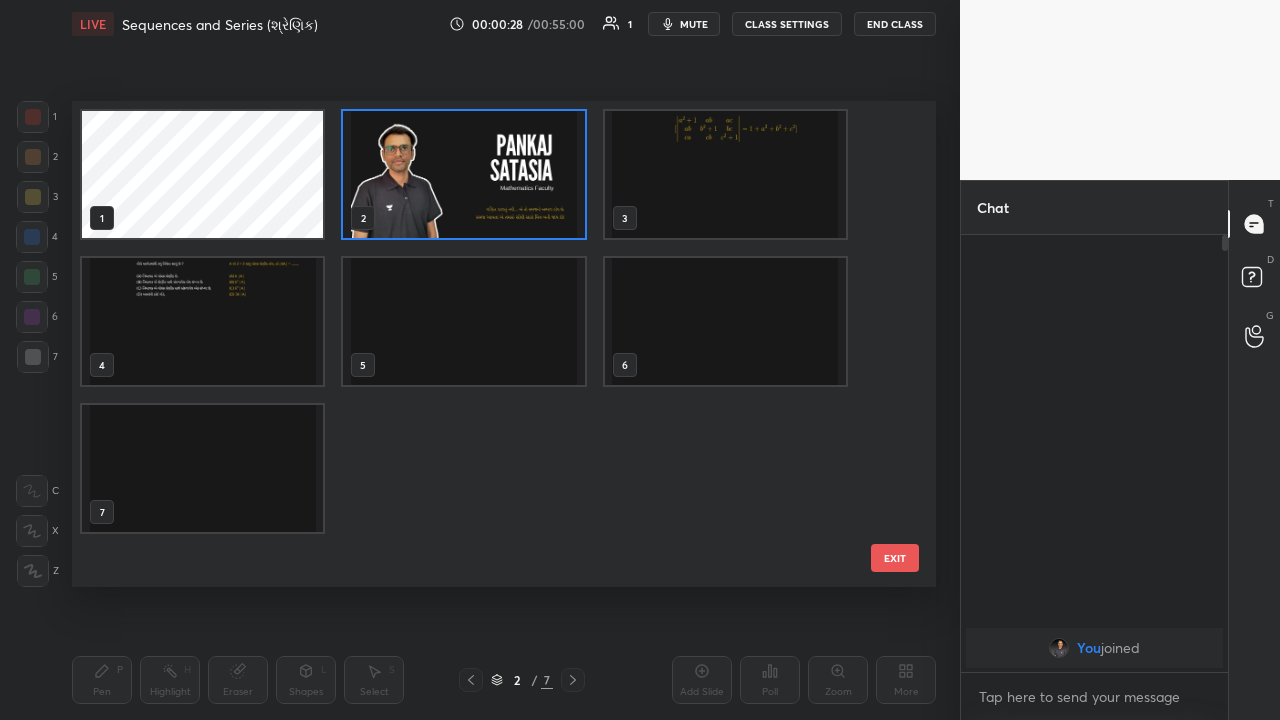 click at bounding box center [725, 174] 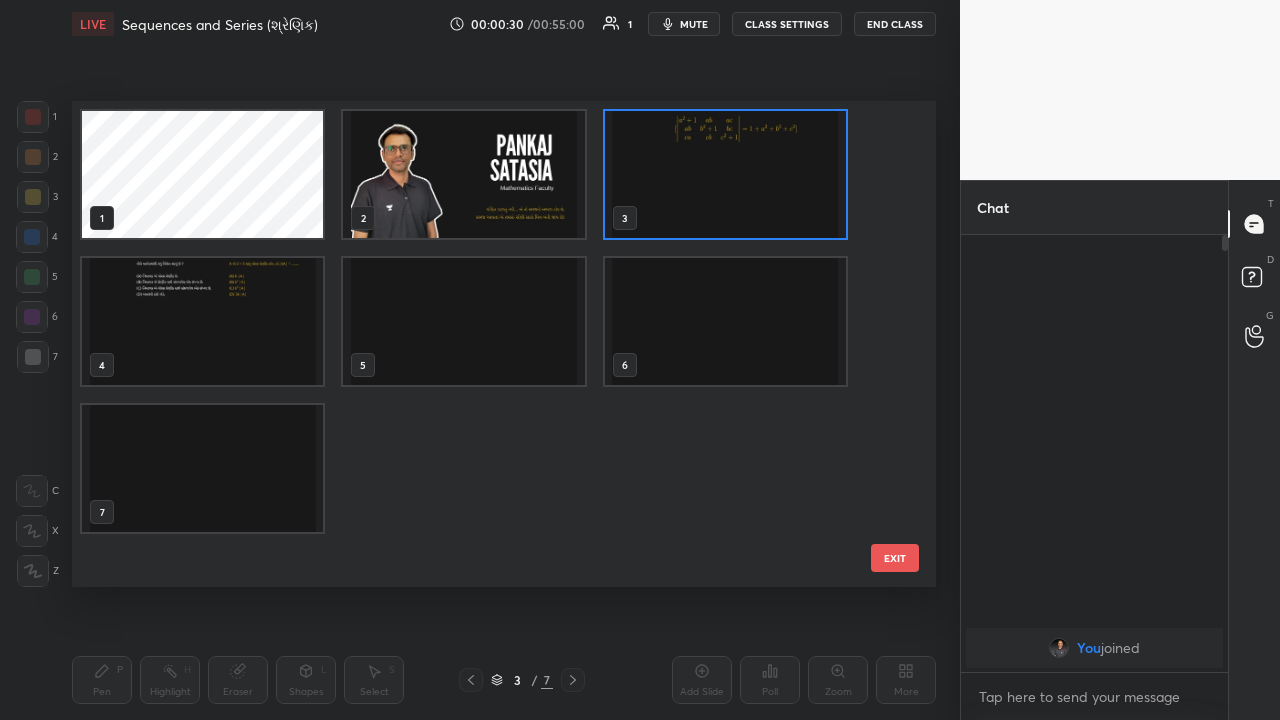 click at bounding box center (725, 174) 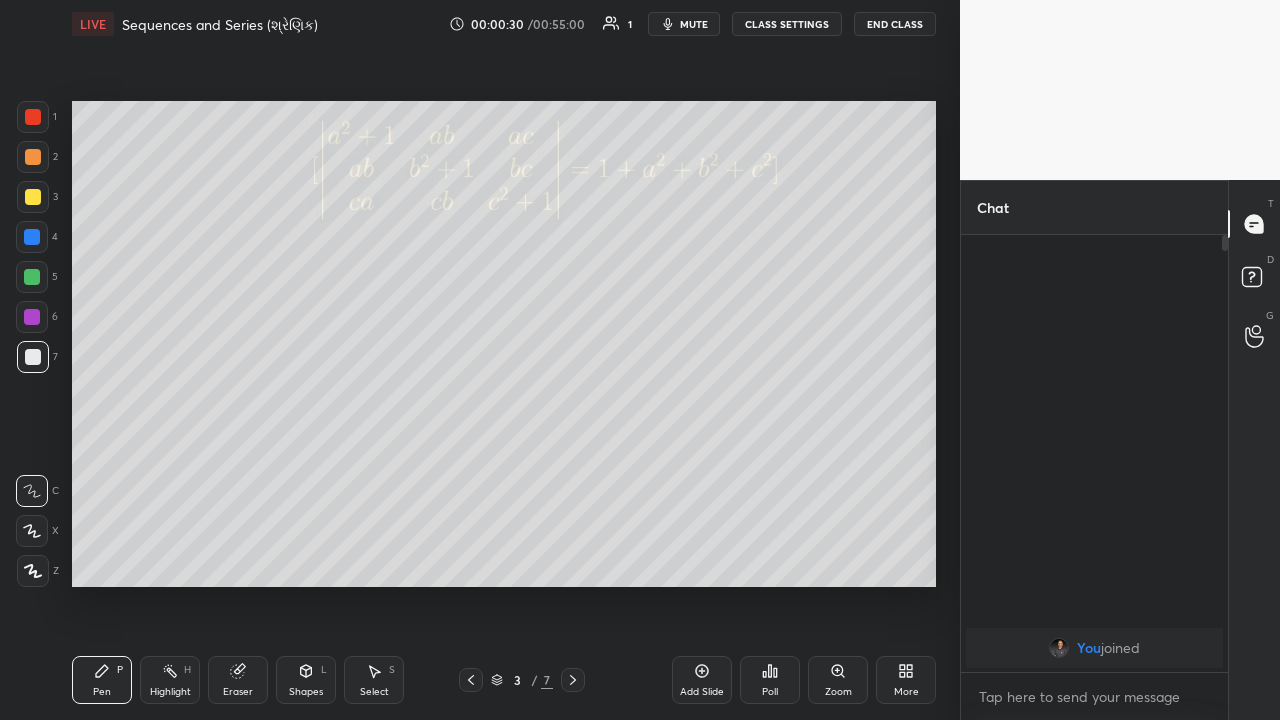 click at bounding box center [725, 174] 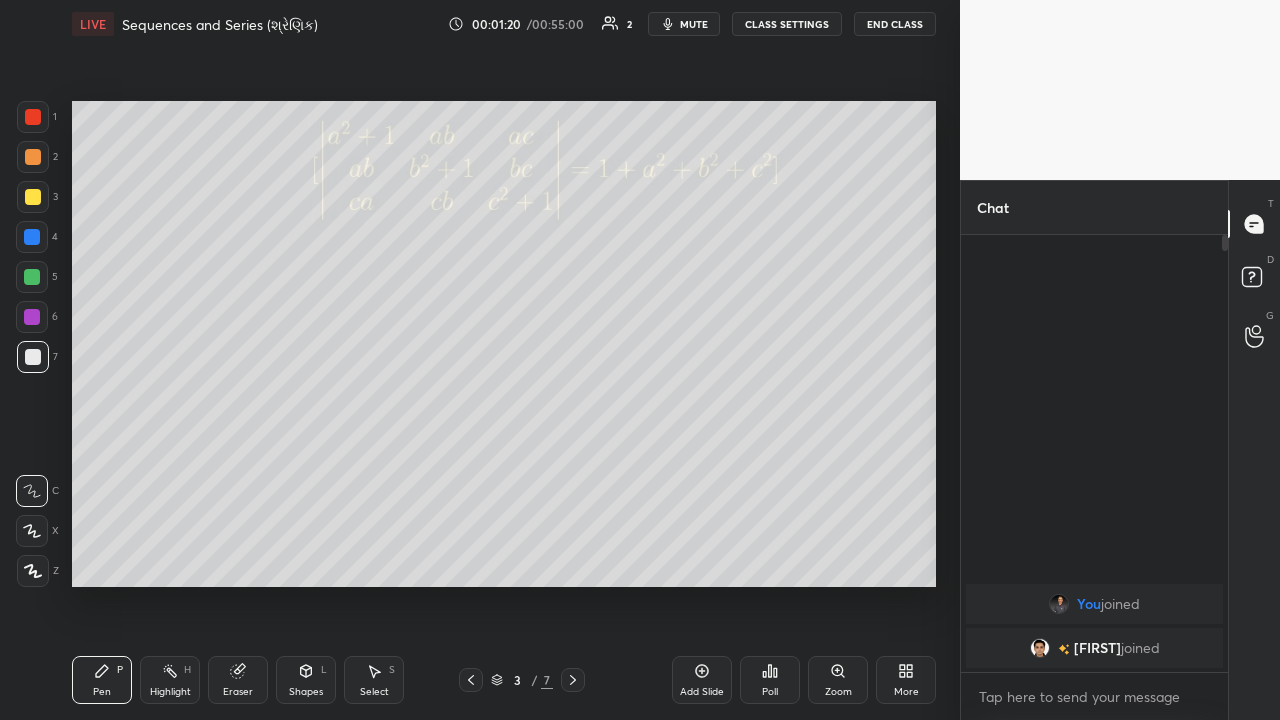 click at bounding box center [33, 197] 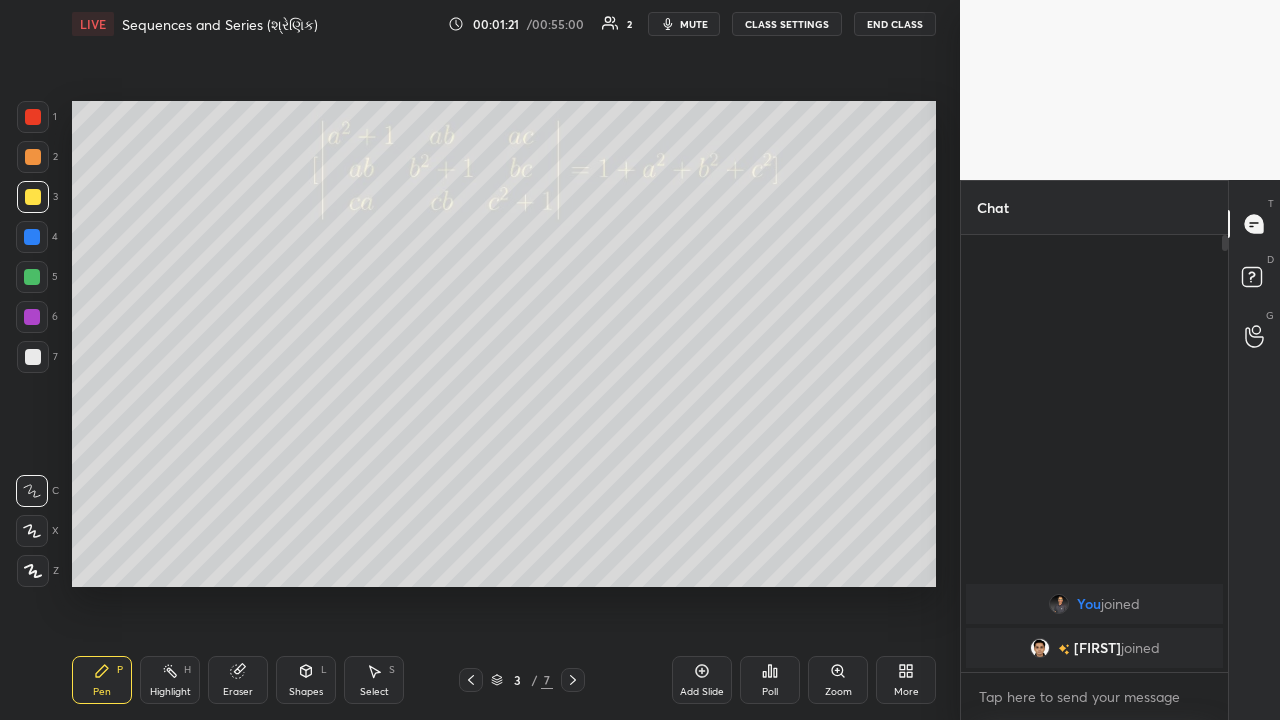click at bounding box center [33, 357] 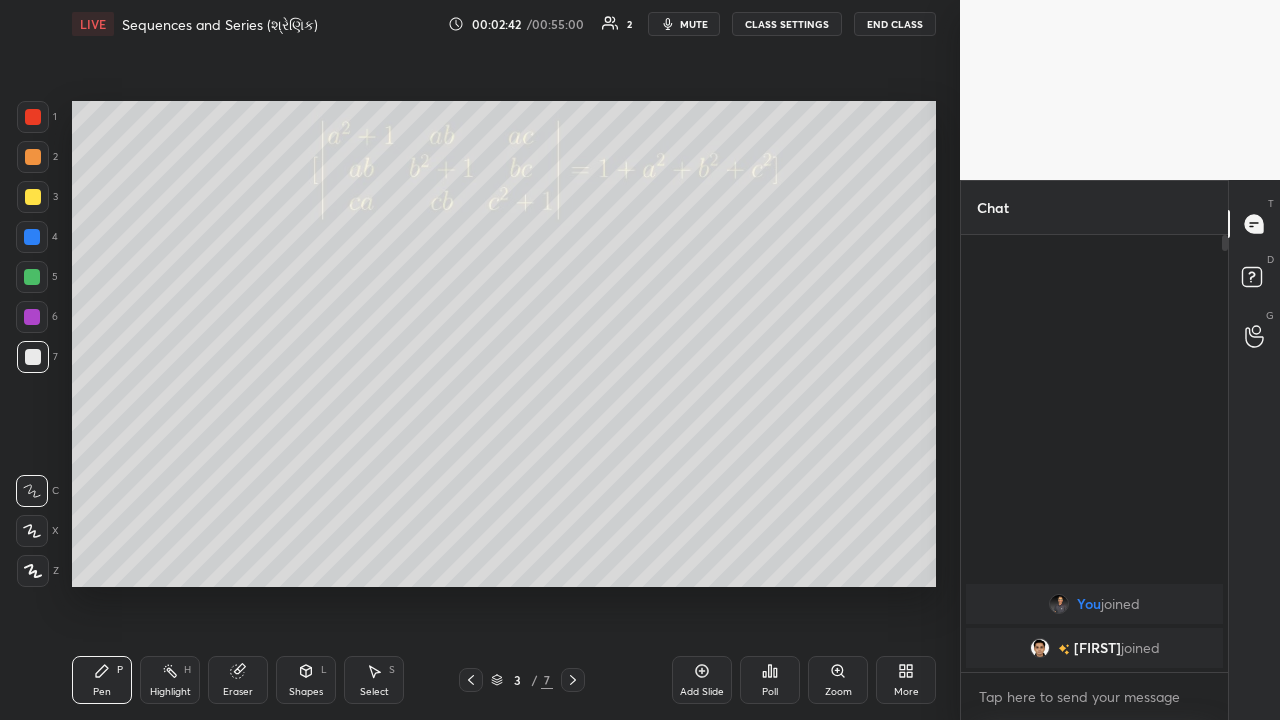 click at bounding box center [33, 357] 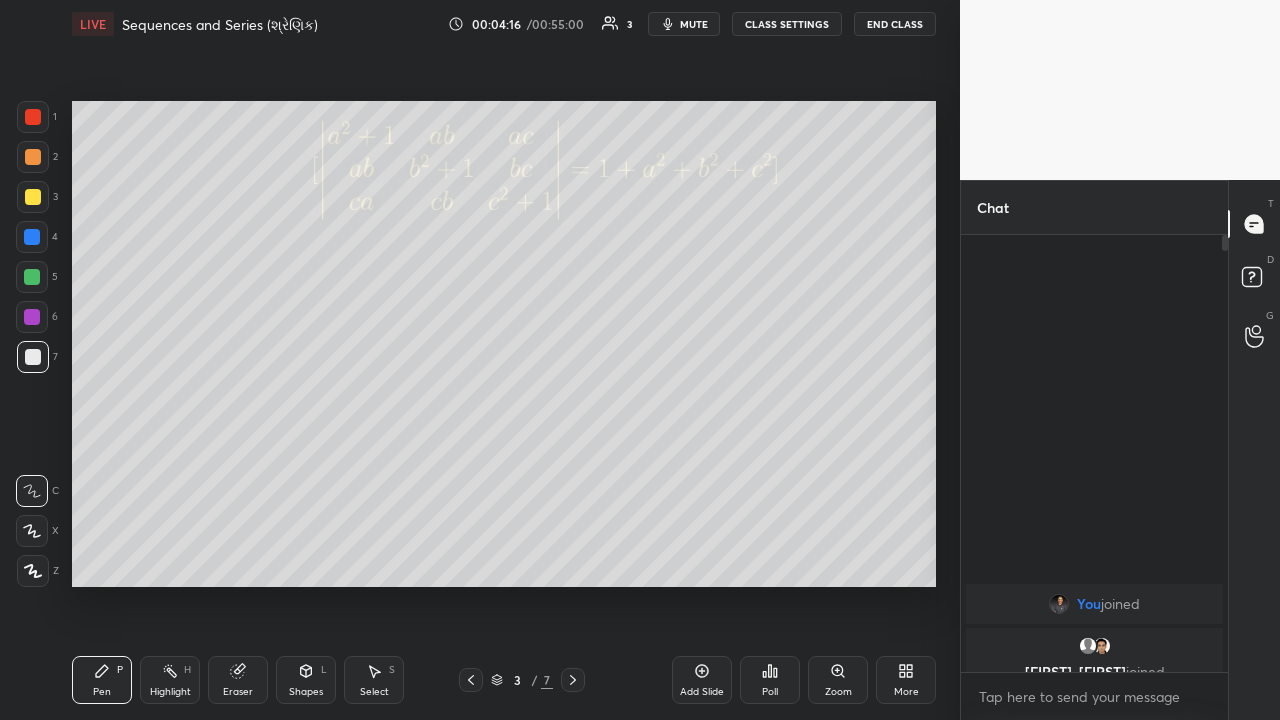 click on "Highlight H" at bounding box center [170, 680] 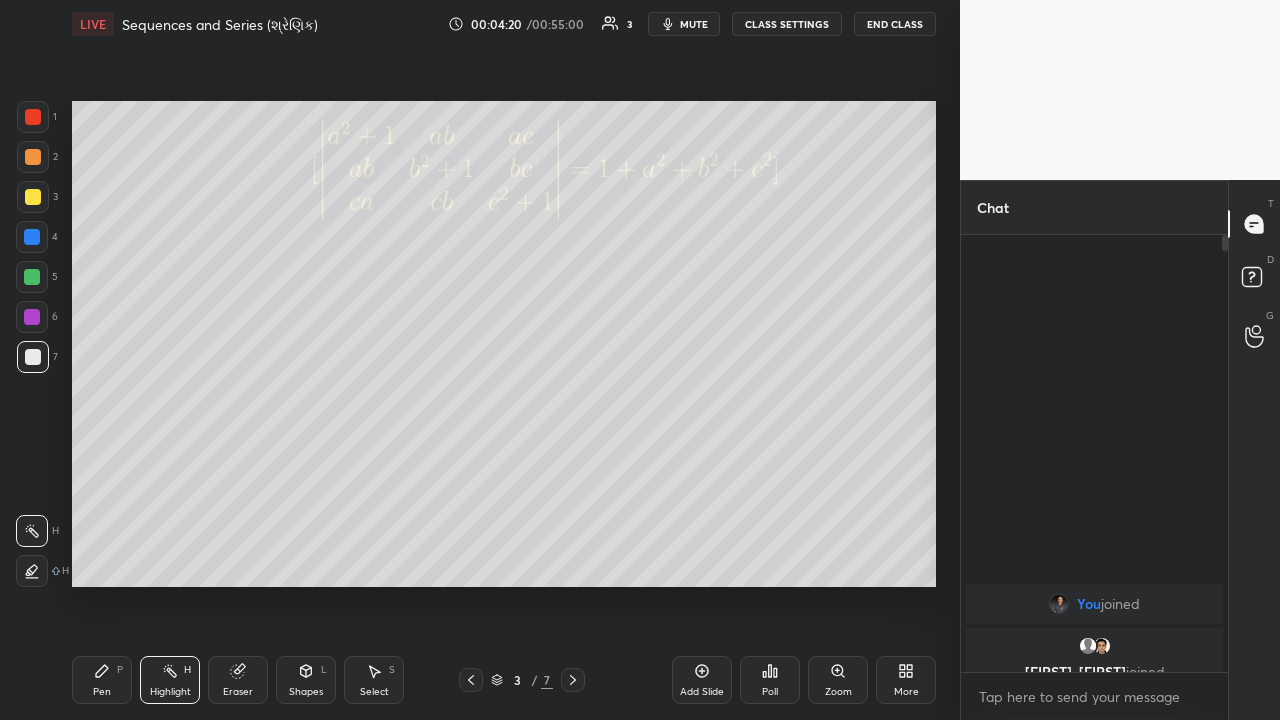 click on "Pen P" at bounding box center [102, 680] 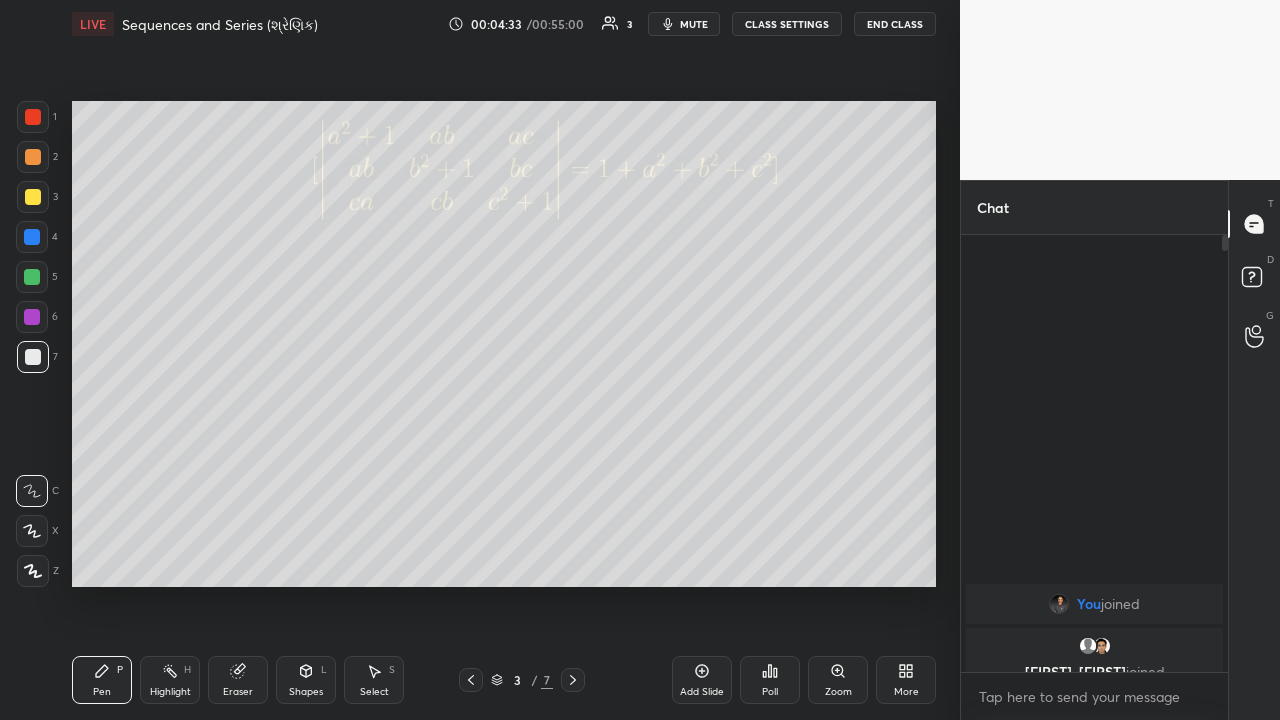 click on "Highlight" at bounding box center (170, 692) 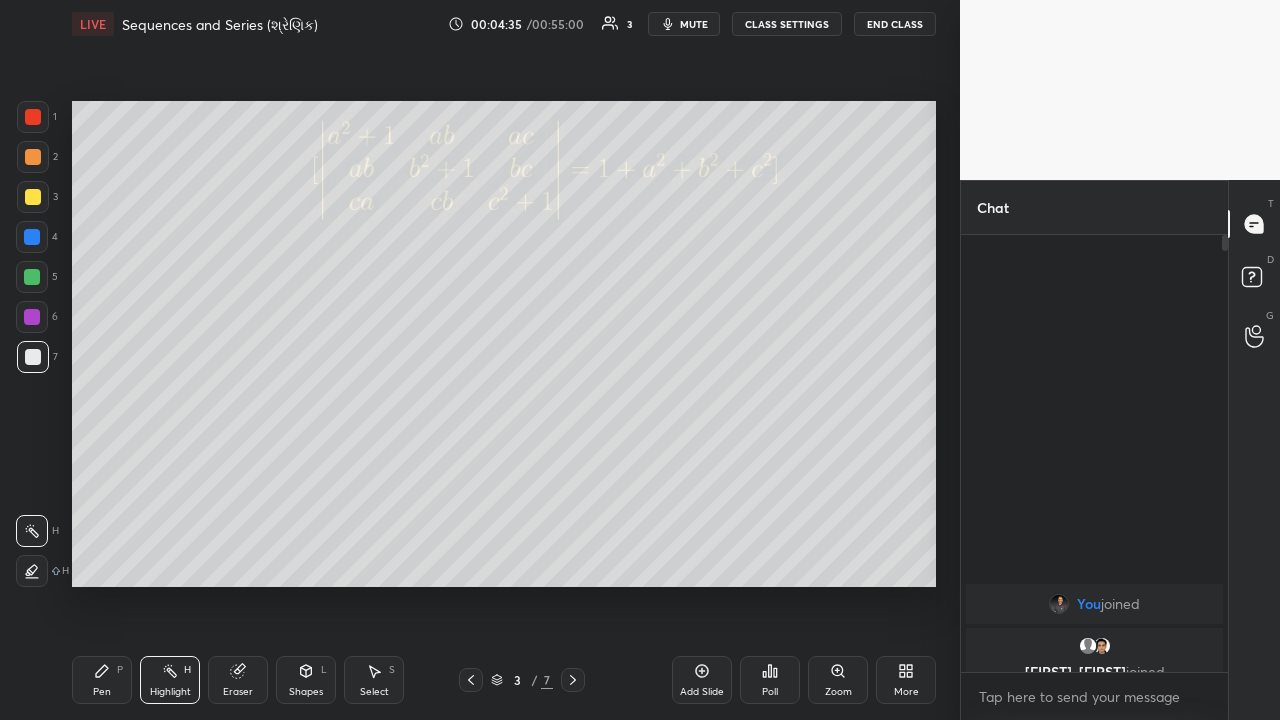 click on "Pen" at bounding box center (102, 692) 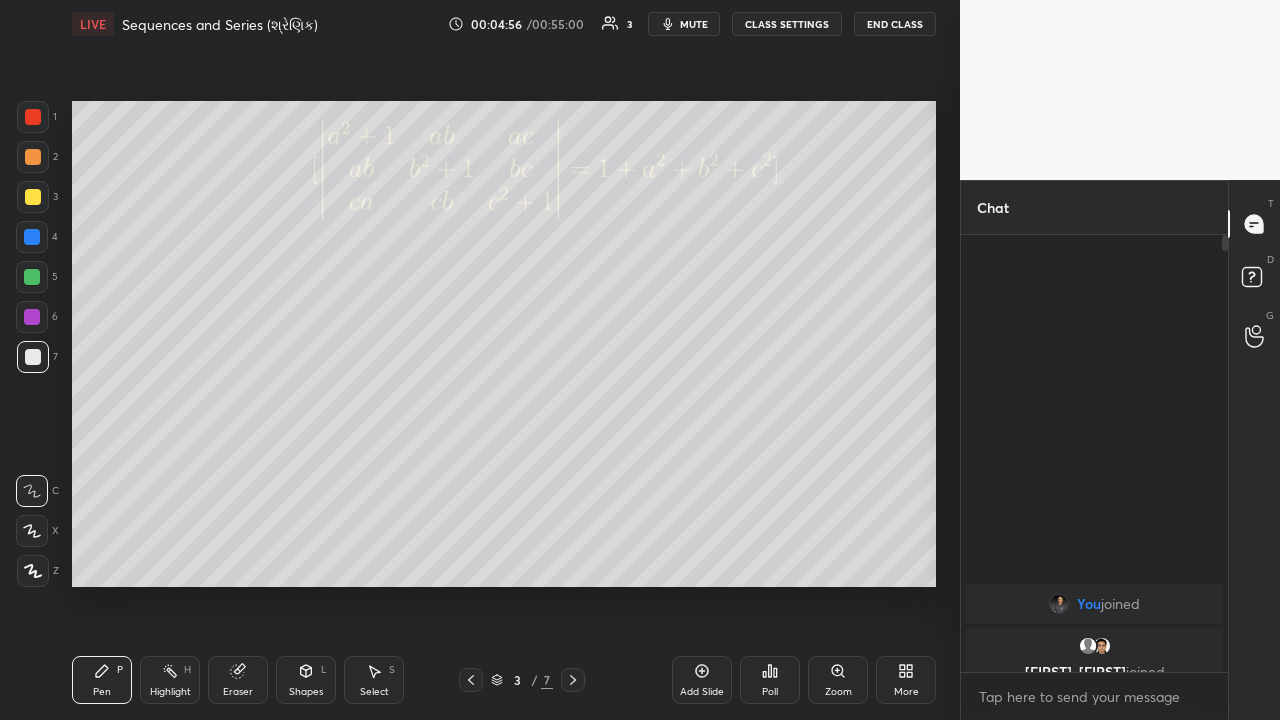click on "Highlight H" at bounding box center (170, 680) 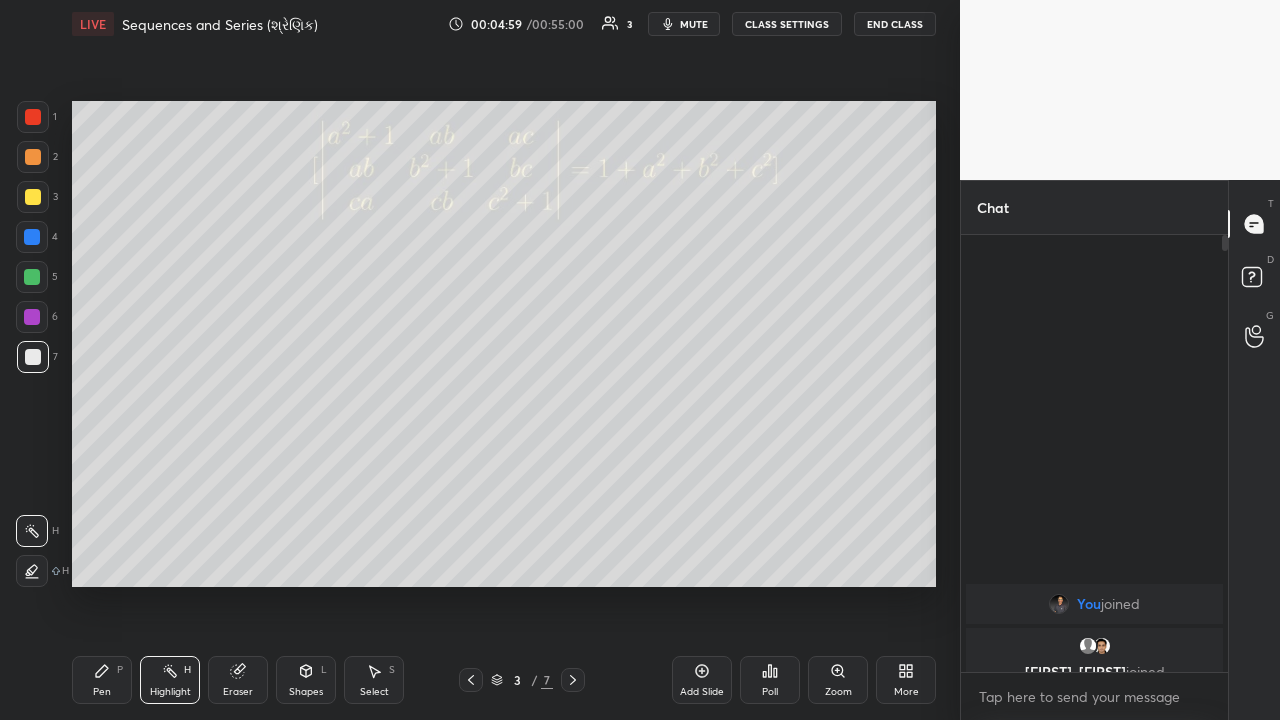 click on "Pen P" at bounding box center [102, 680] 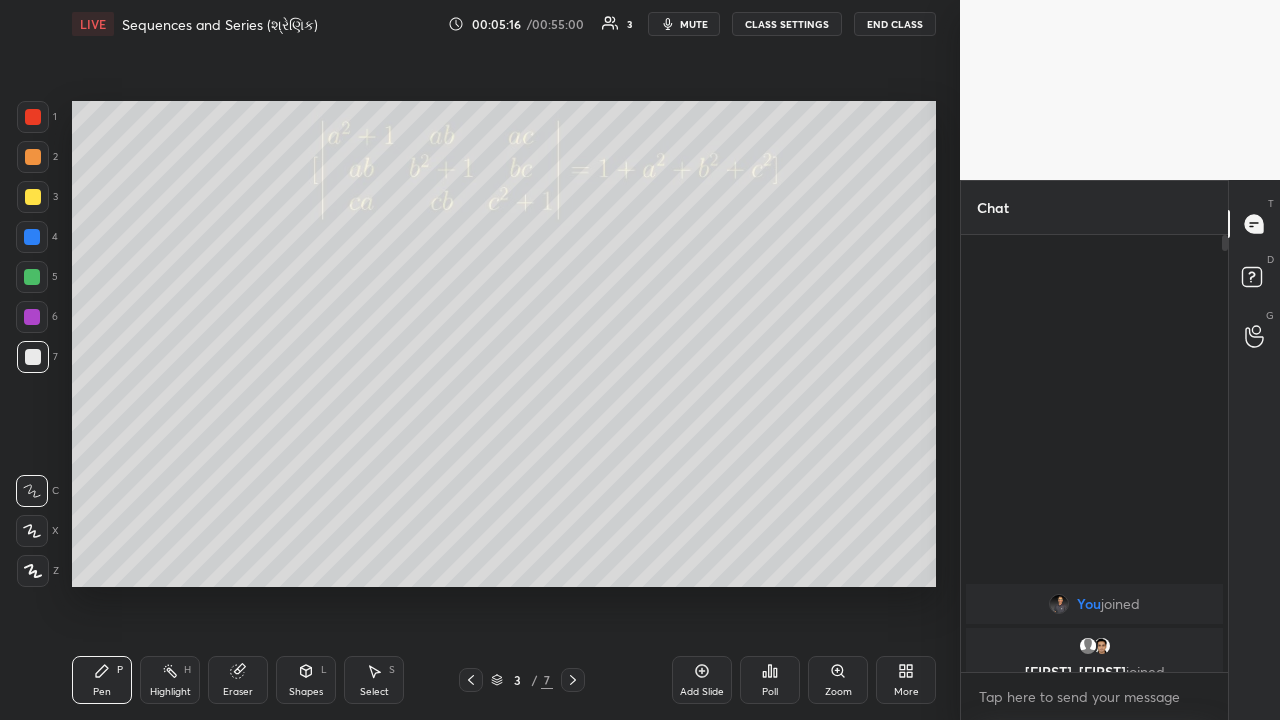 click on "Eraser" at bounding box center (238, 680) 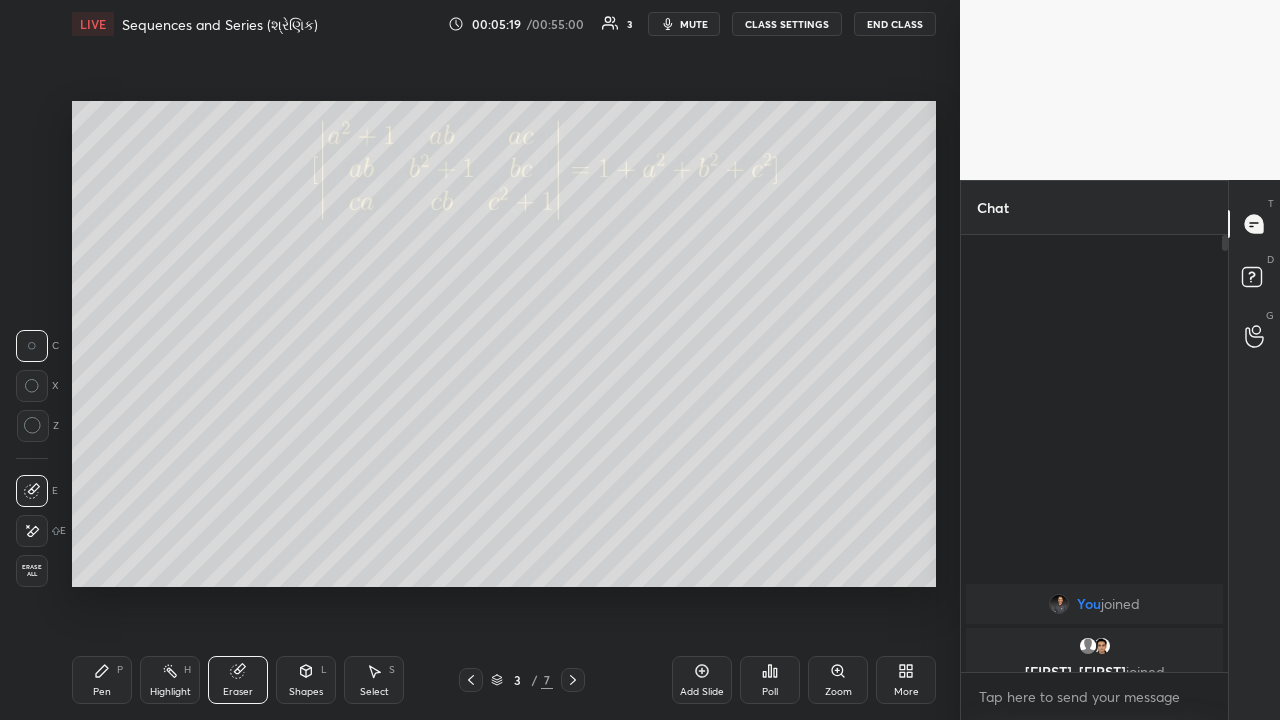 click on "Pen P" at bounding box center (102, 680) 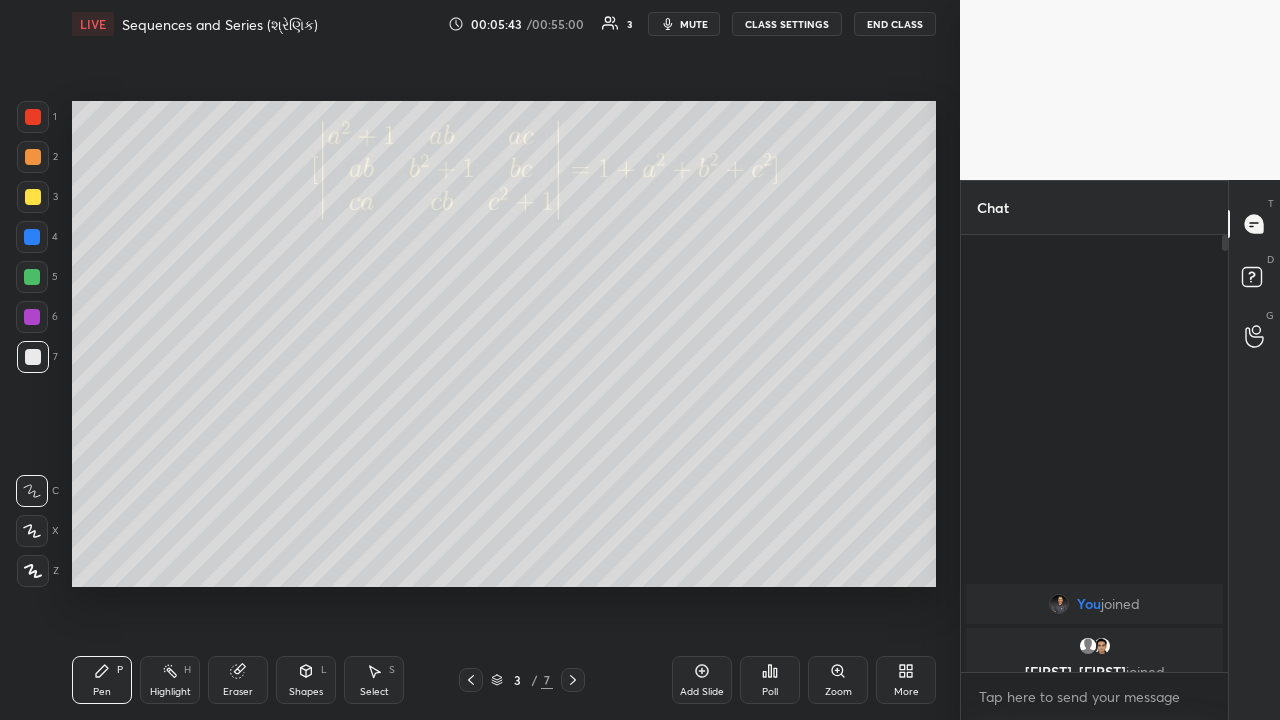 click at bounding box center (32, 277) 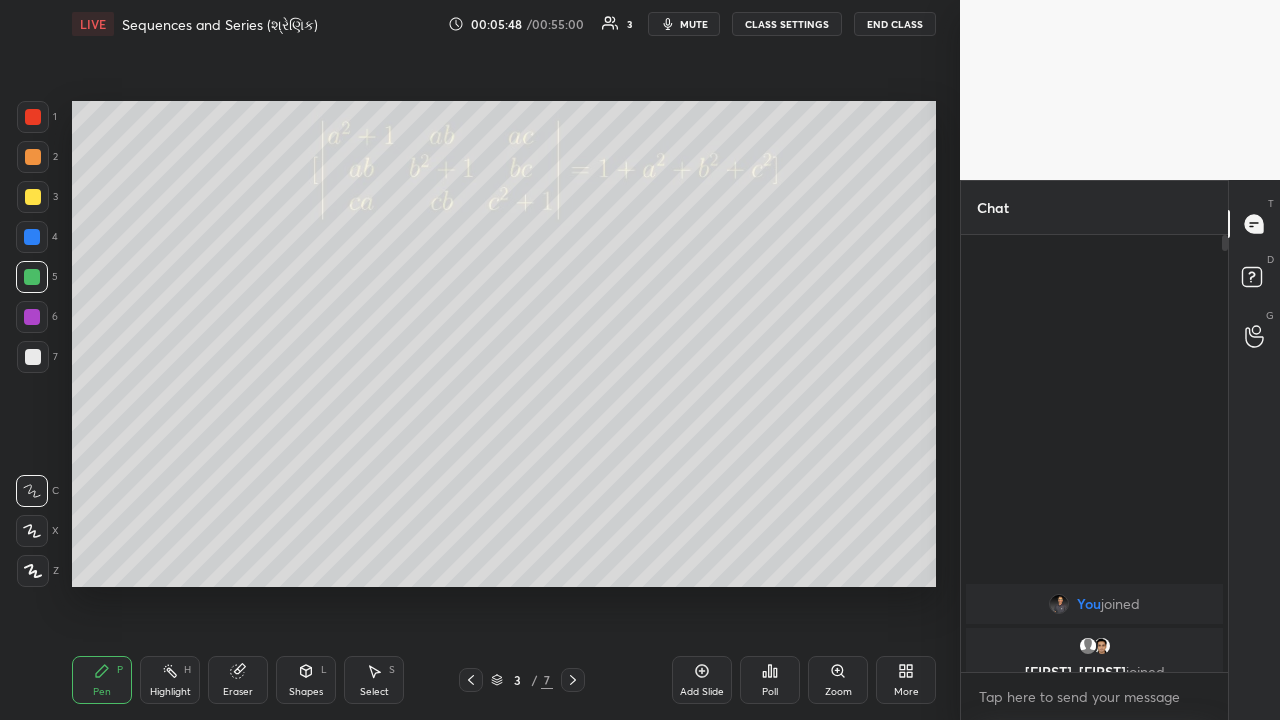 click at bounding box center (33, 357) 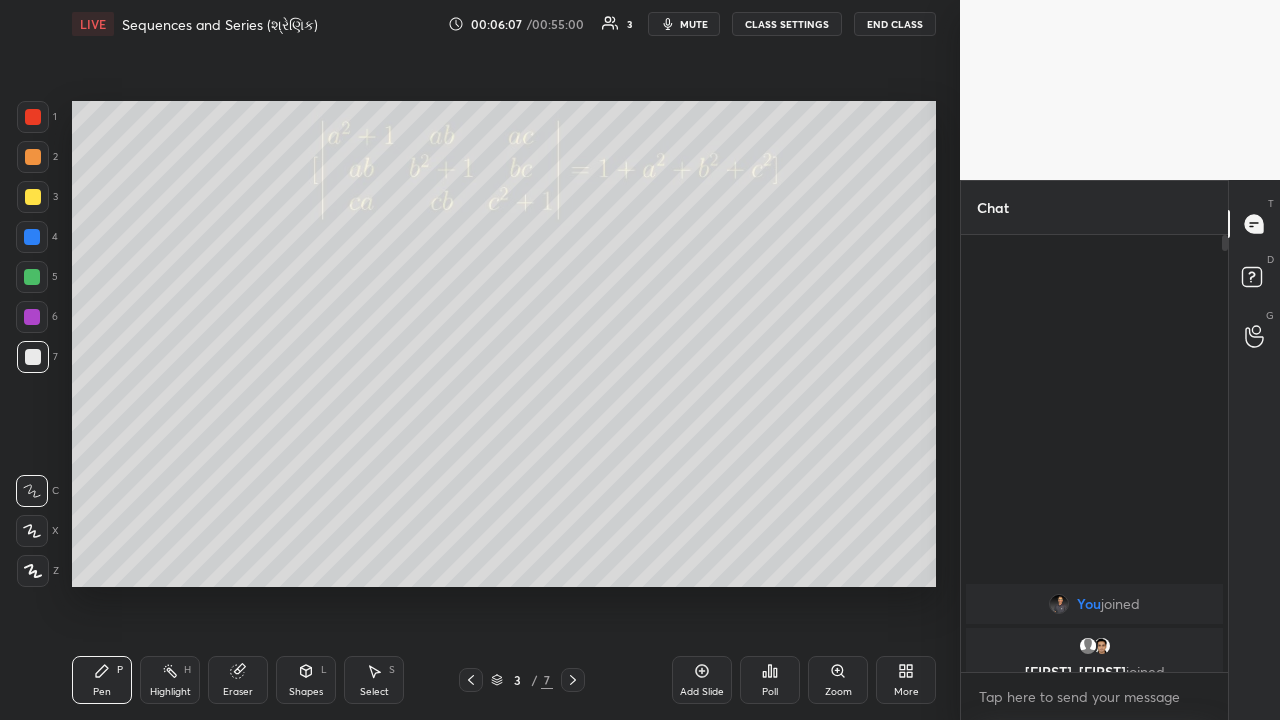 click on "Highlight" at bounding box center [170, 692] 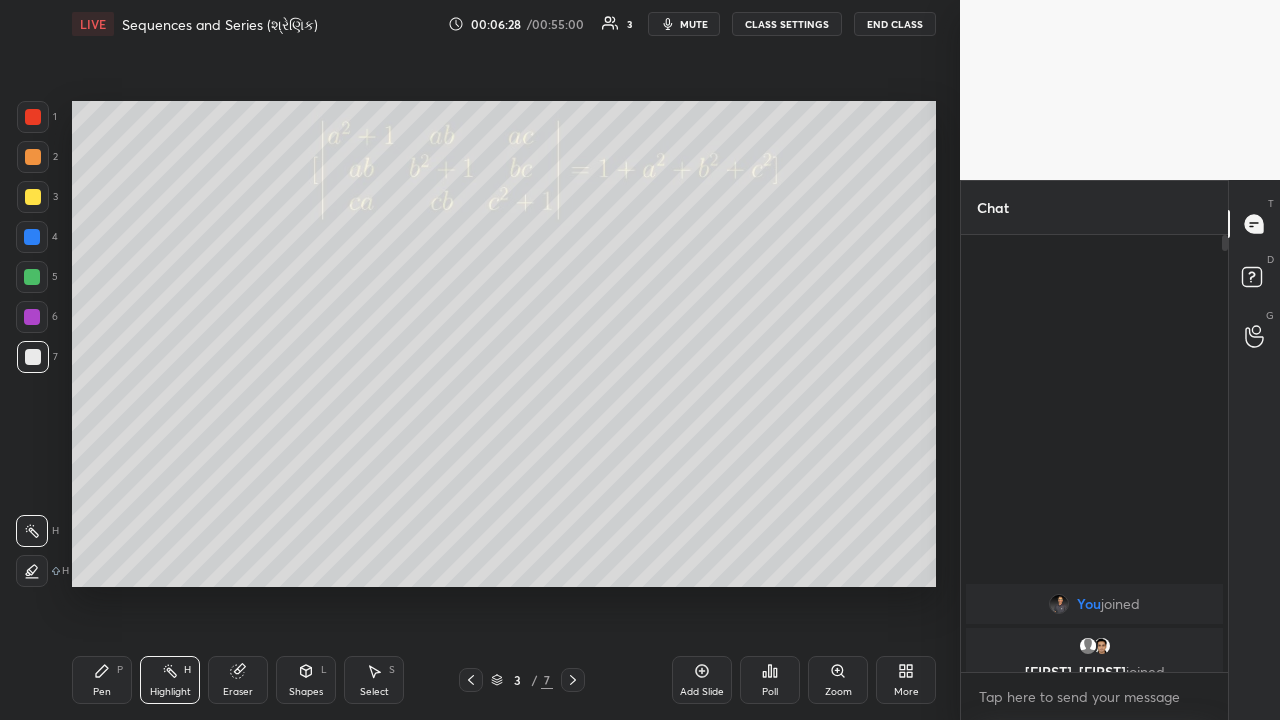 click at bounding box center (32, 277) 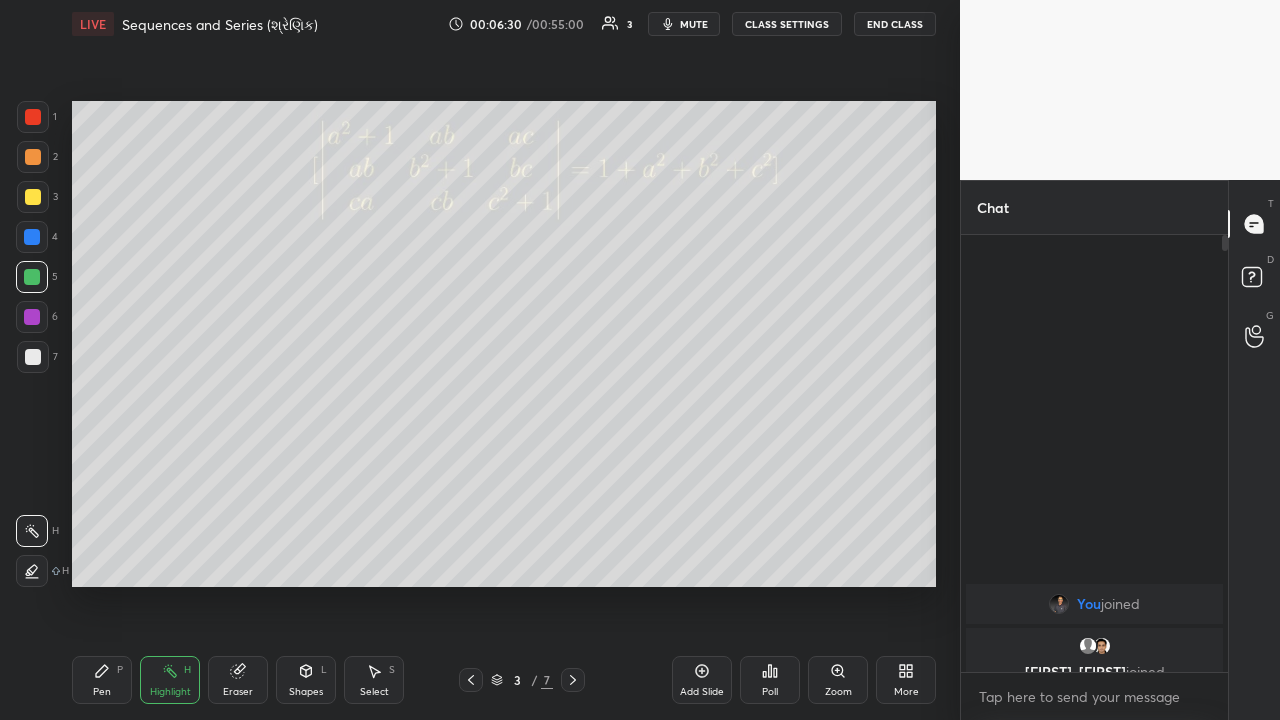 click on "Pen" at bounding box center [102, 692] 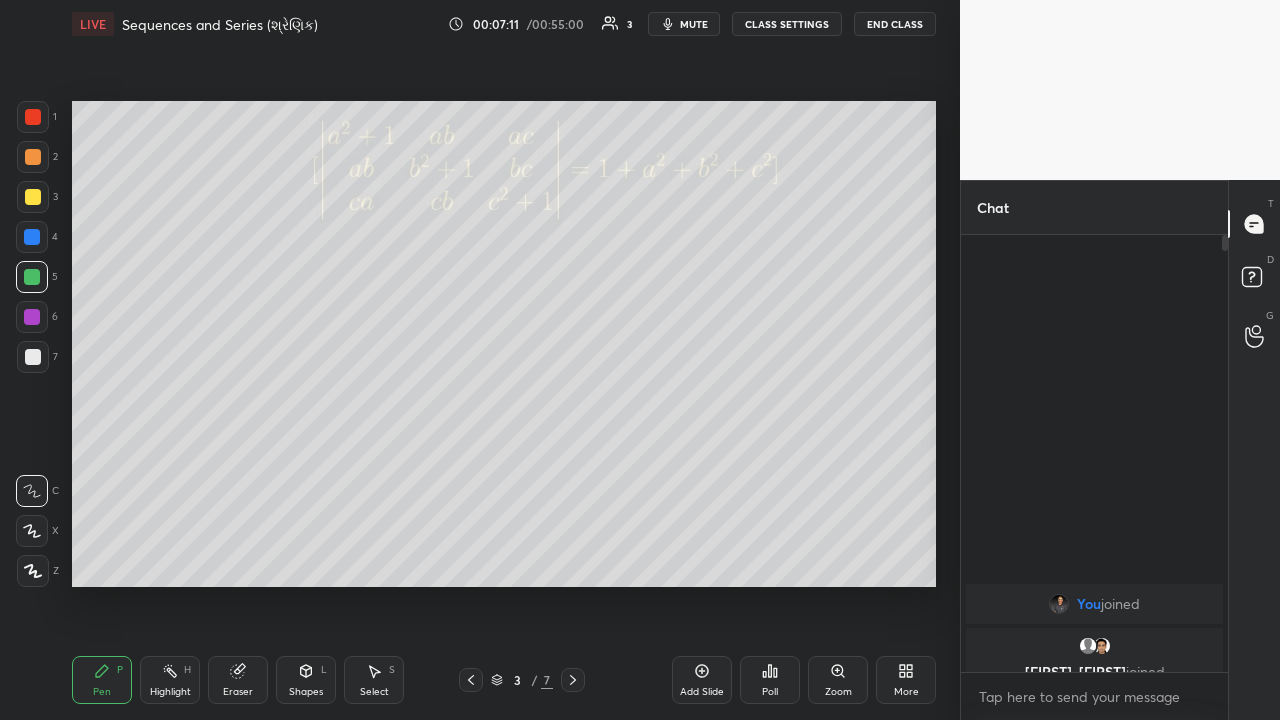 click on "Setting up your live class Poll for   secs No correct answer Start poll" at bounding box center (504, 344) 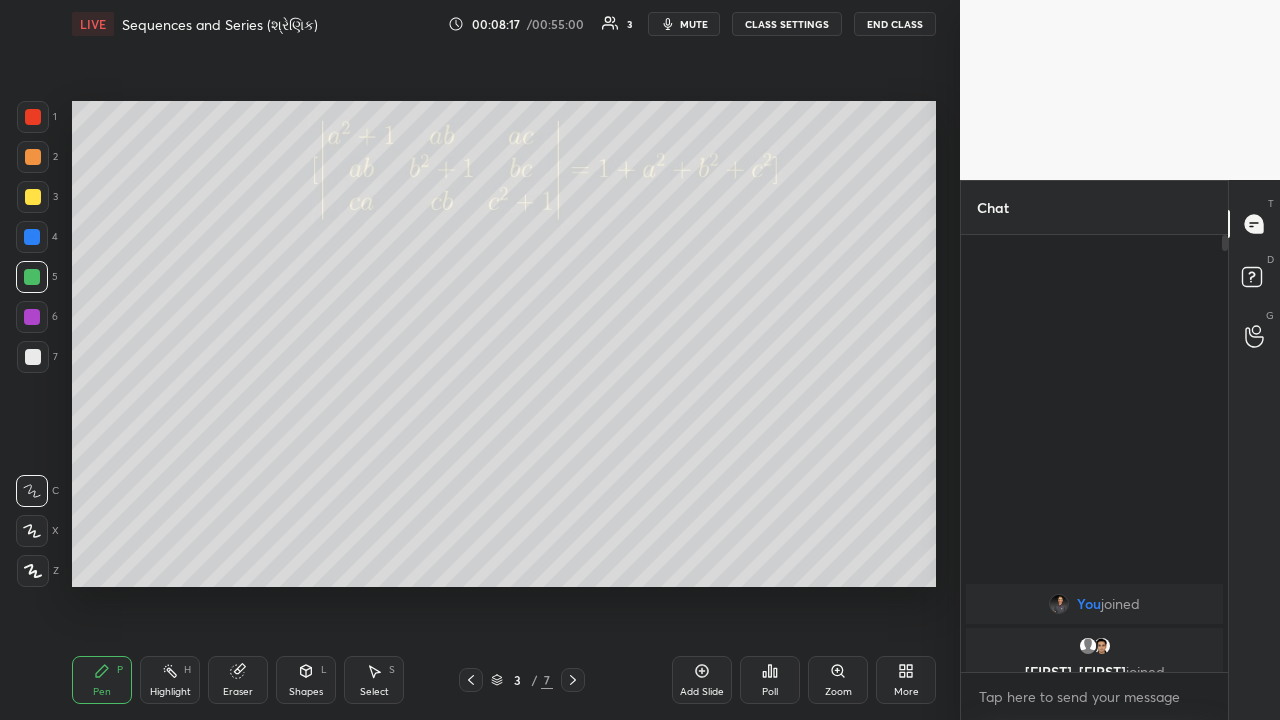 click on "Highlight" at bounding box center [170, 692] 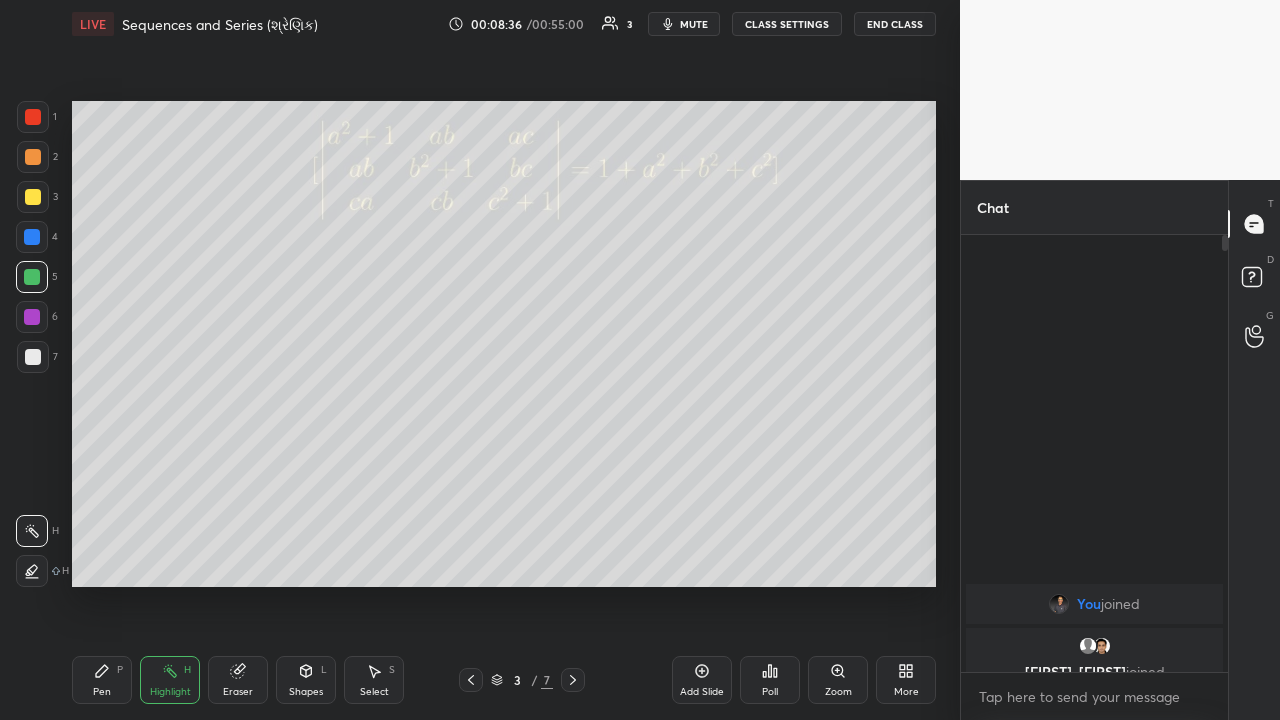 click on "Eraser" at bounding box center [238, 680] 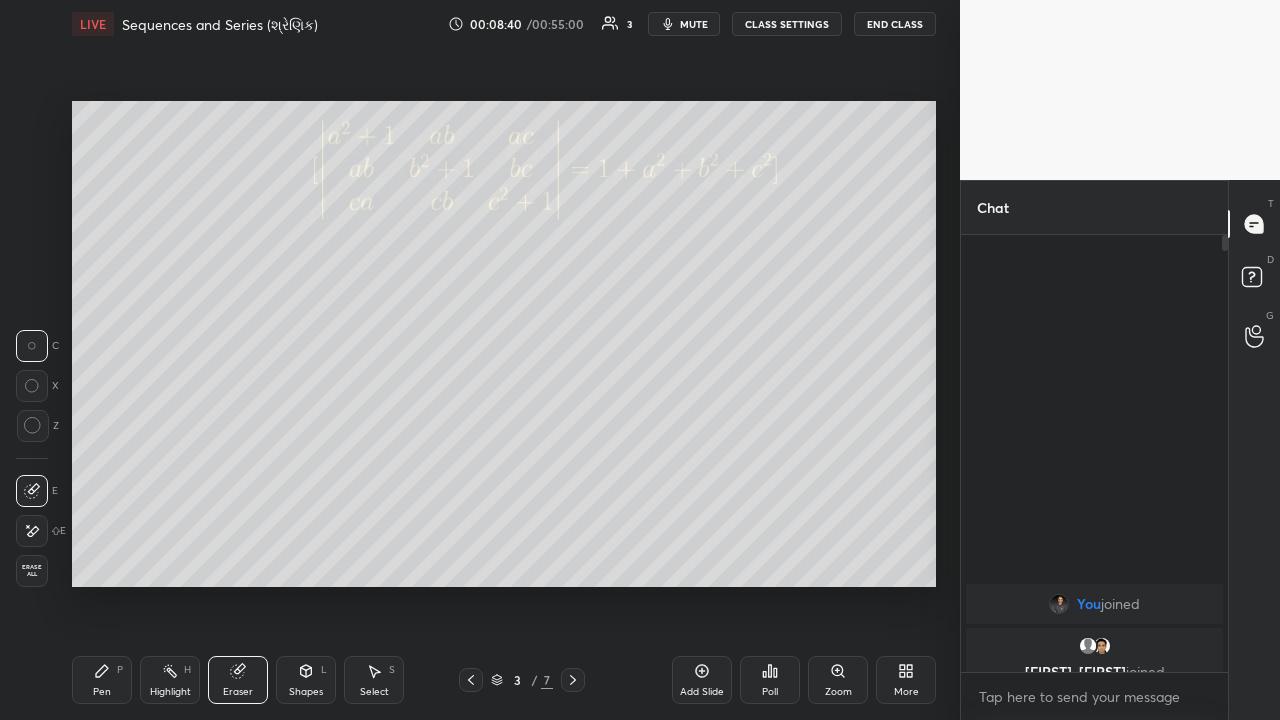 click on "Pen P" at bounding box center [102, 680] 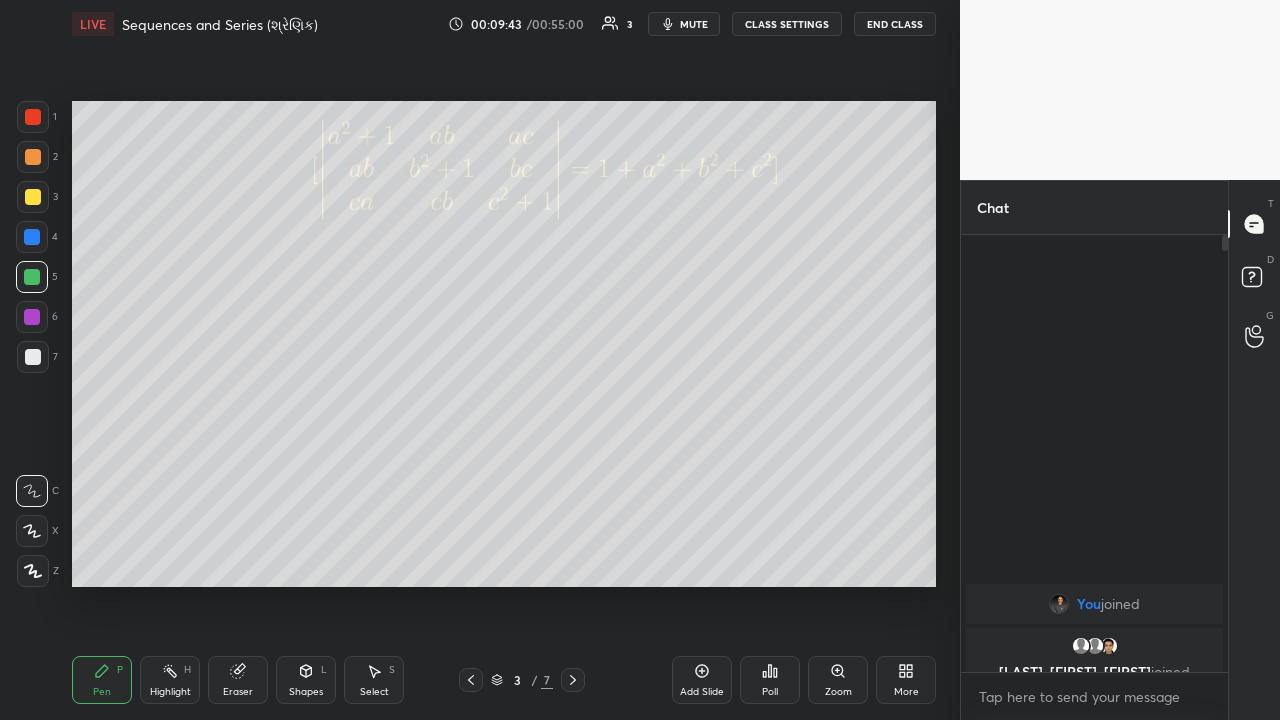 click at bounding box center [33, 157] 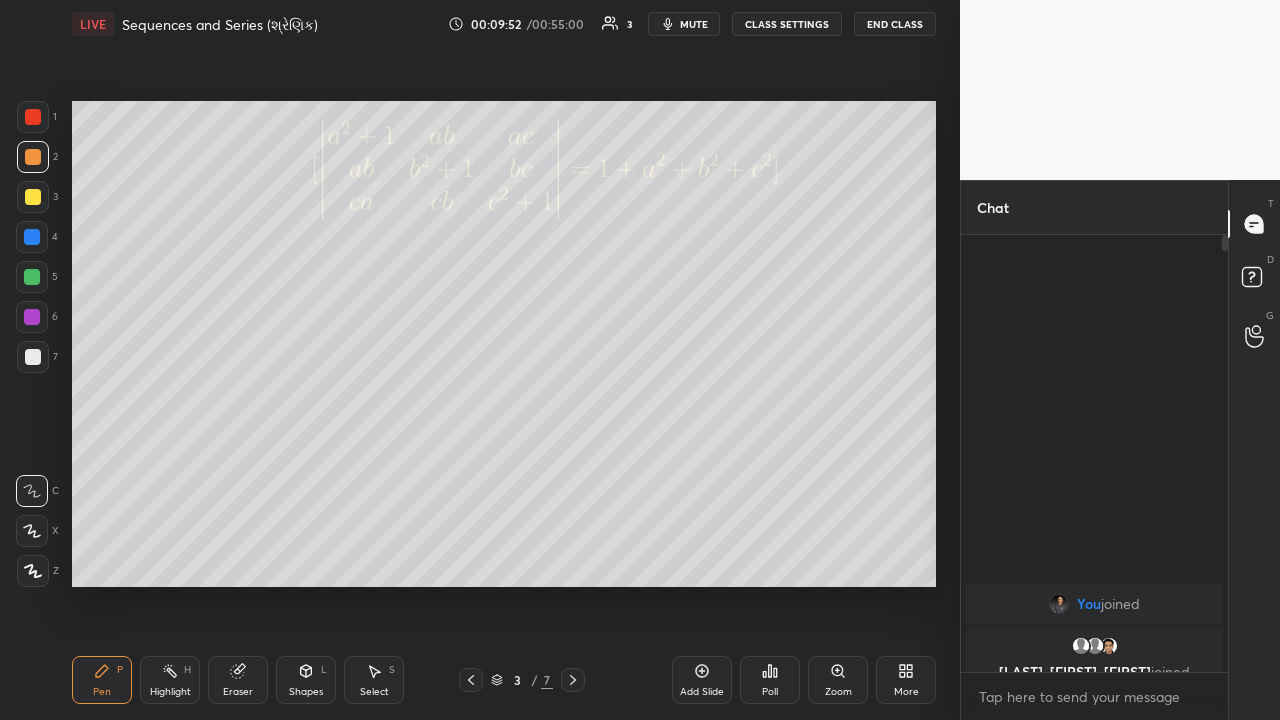 click at bounding box center [32, 277] 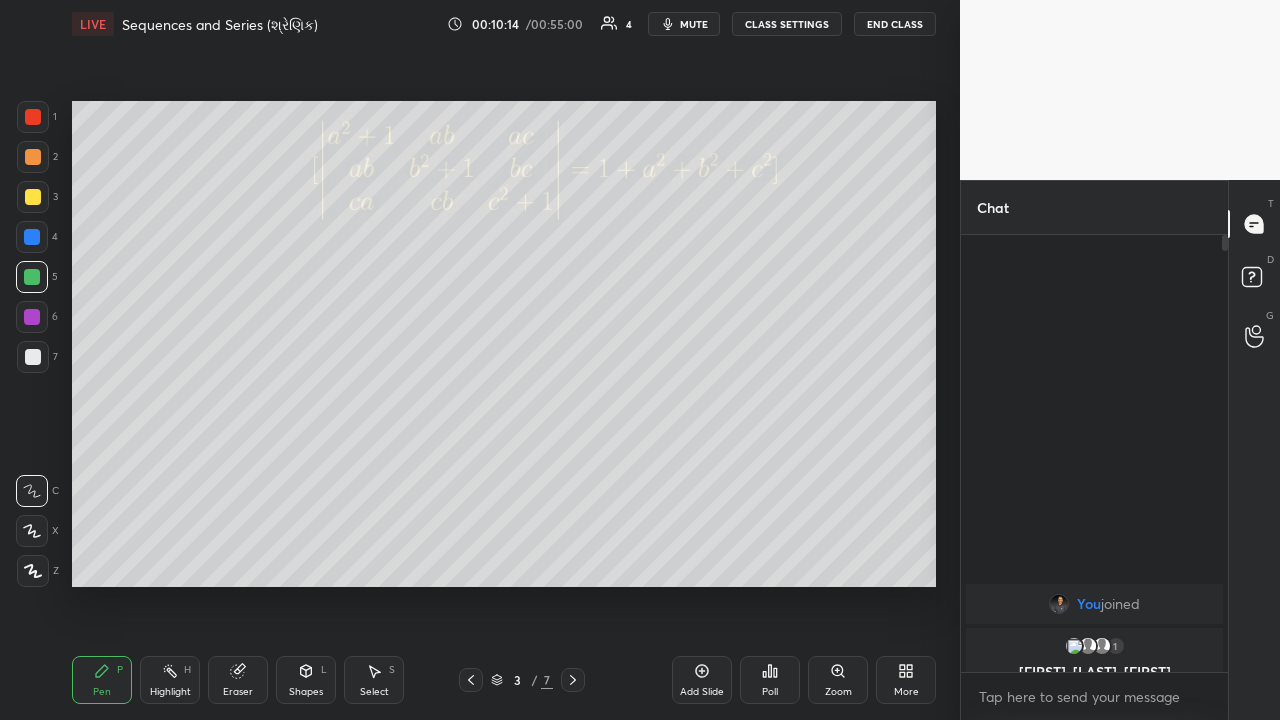 click on "Eraser" at bounding box center (238, 692) 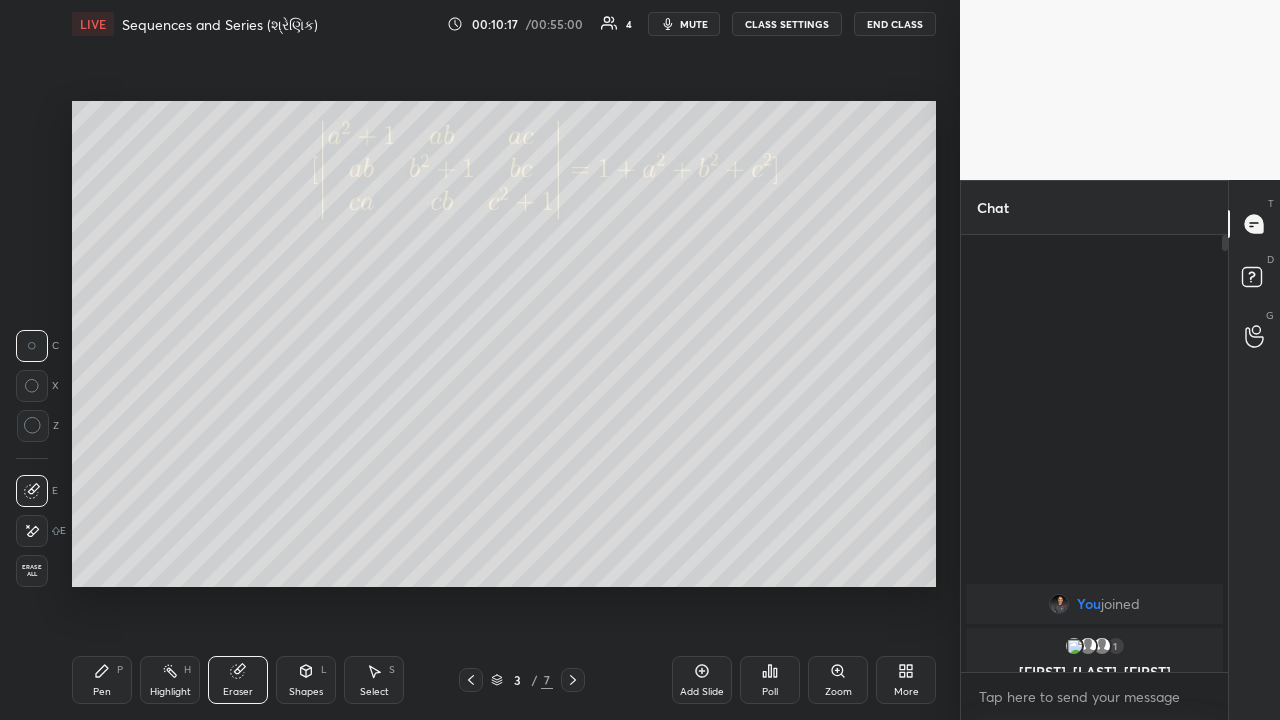 click on "Pen P" at bounding box center (102, 680) 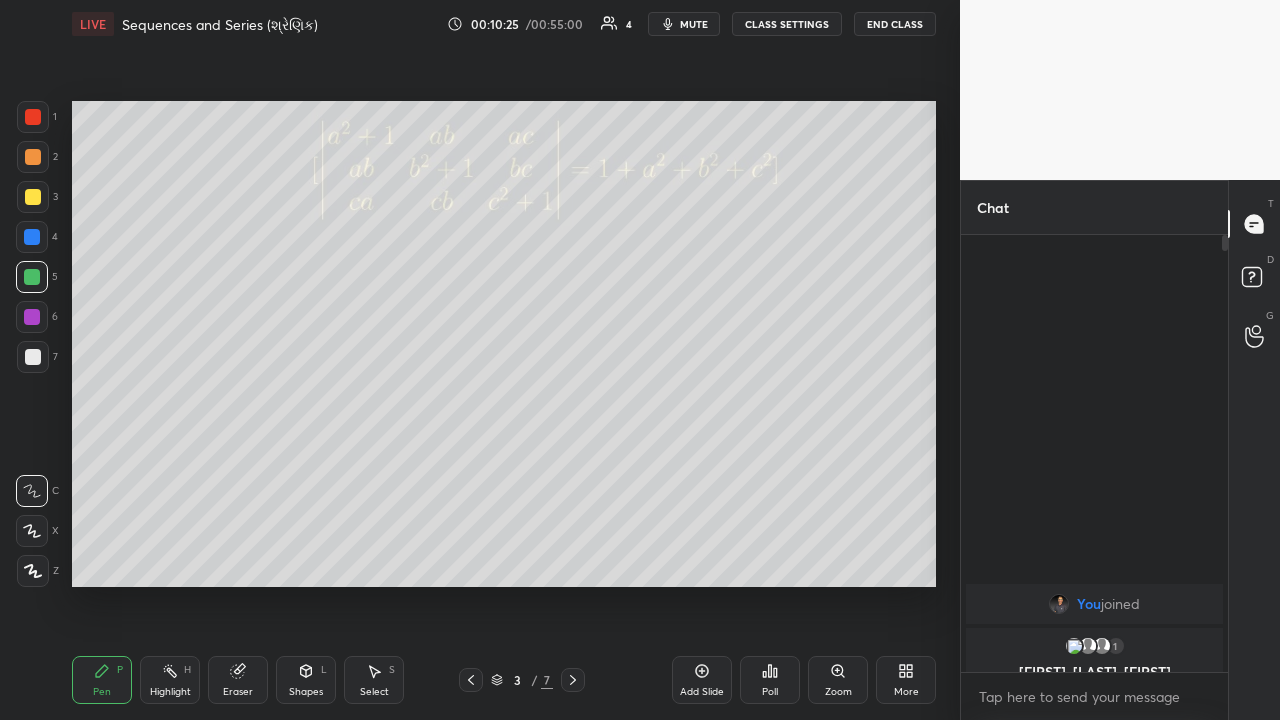 click on "Eraser" at bounding box center [238, 680] 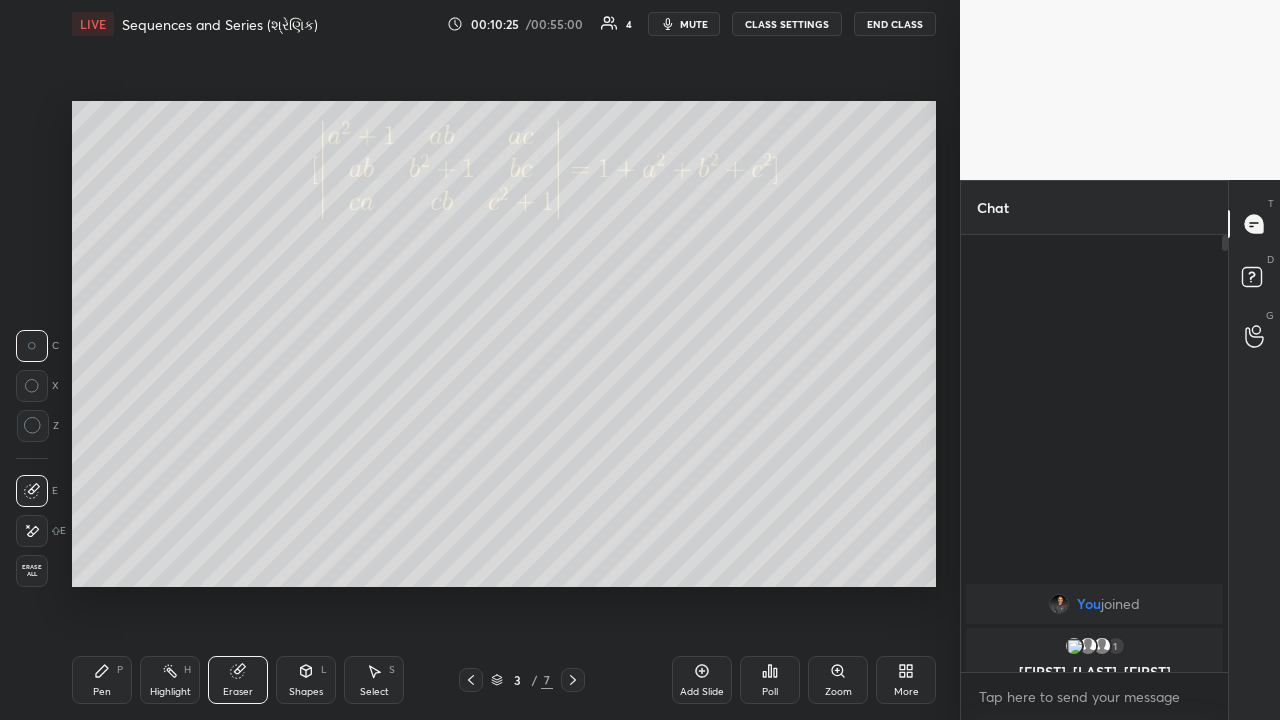 click on "Highlight" at bounding box center [170, 692] 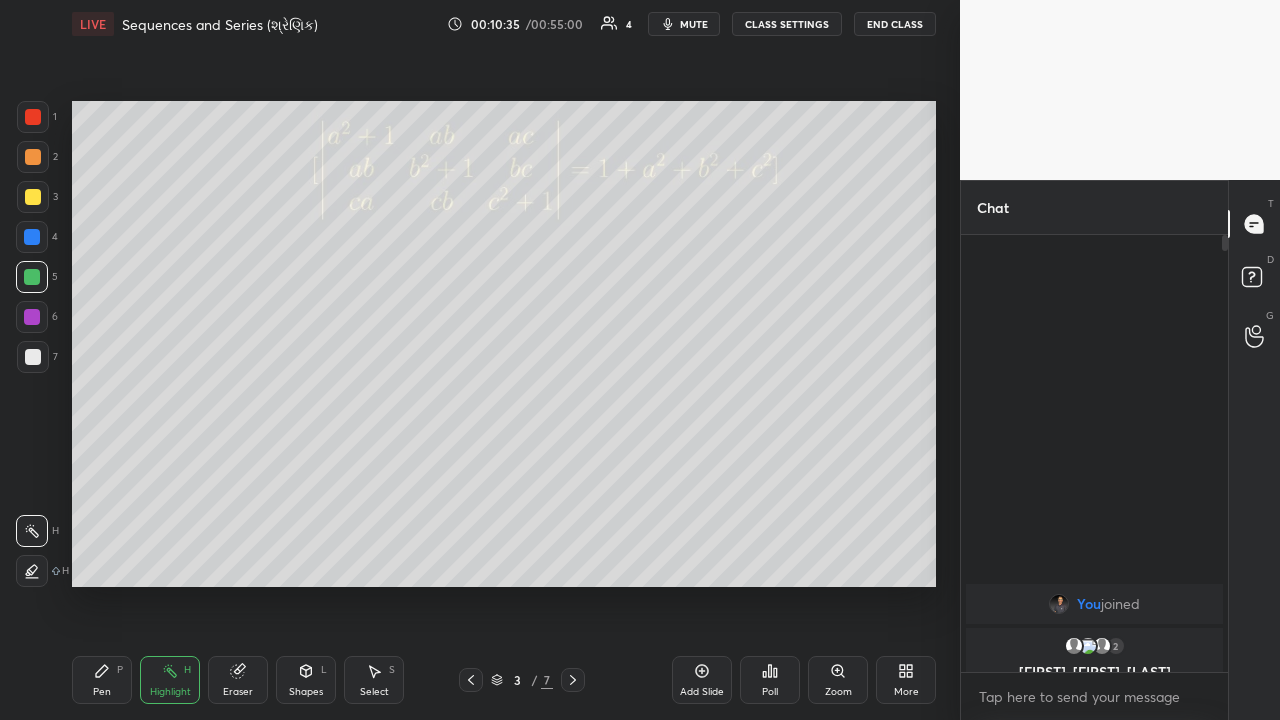 click on "Pen P" at bounding box center (102, 680) 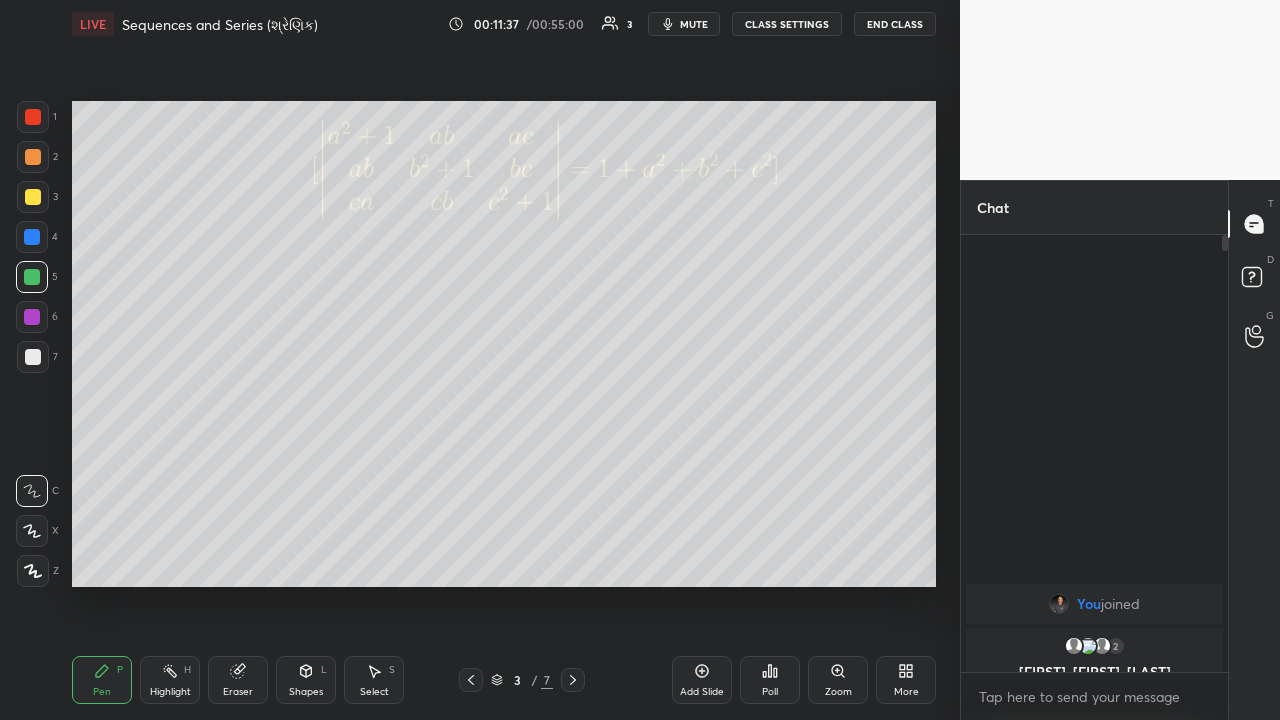 click at bounding box center (33, 357) 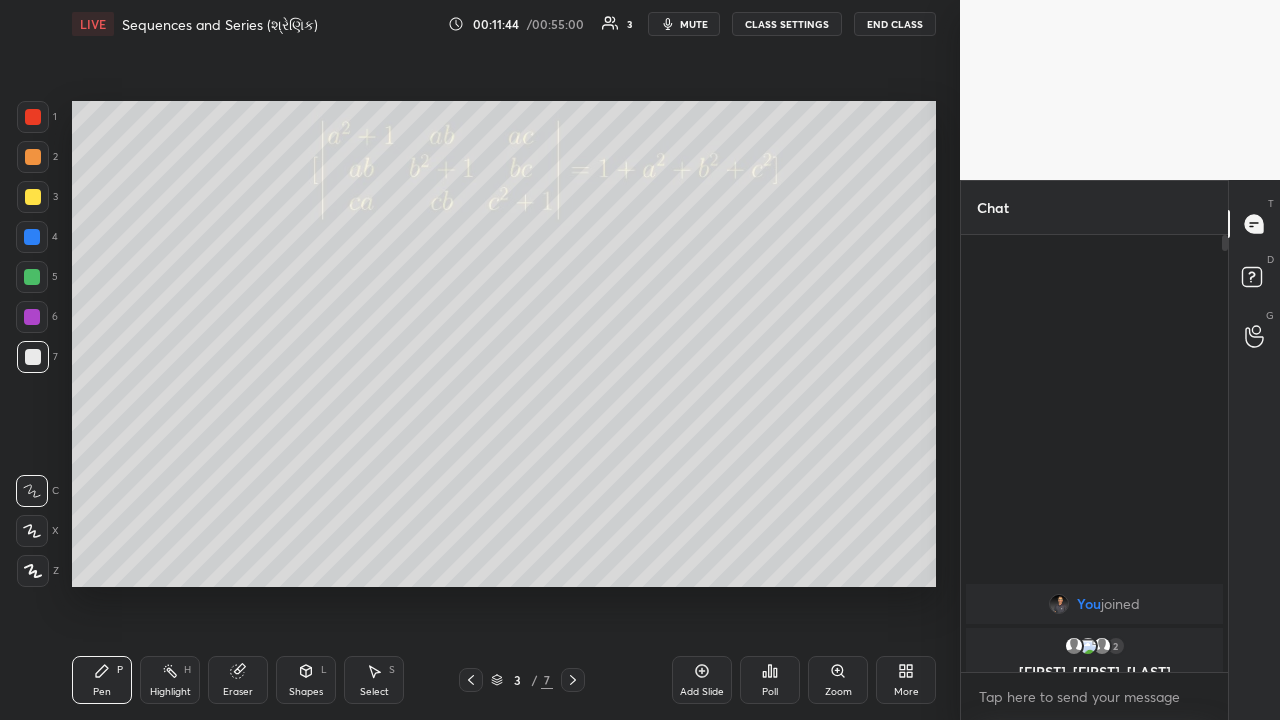 click at bounding box center [32, 277] 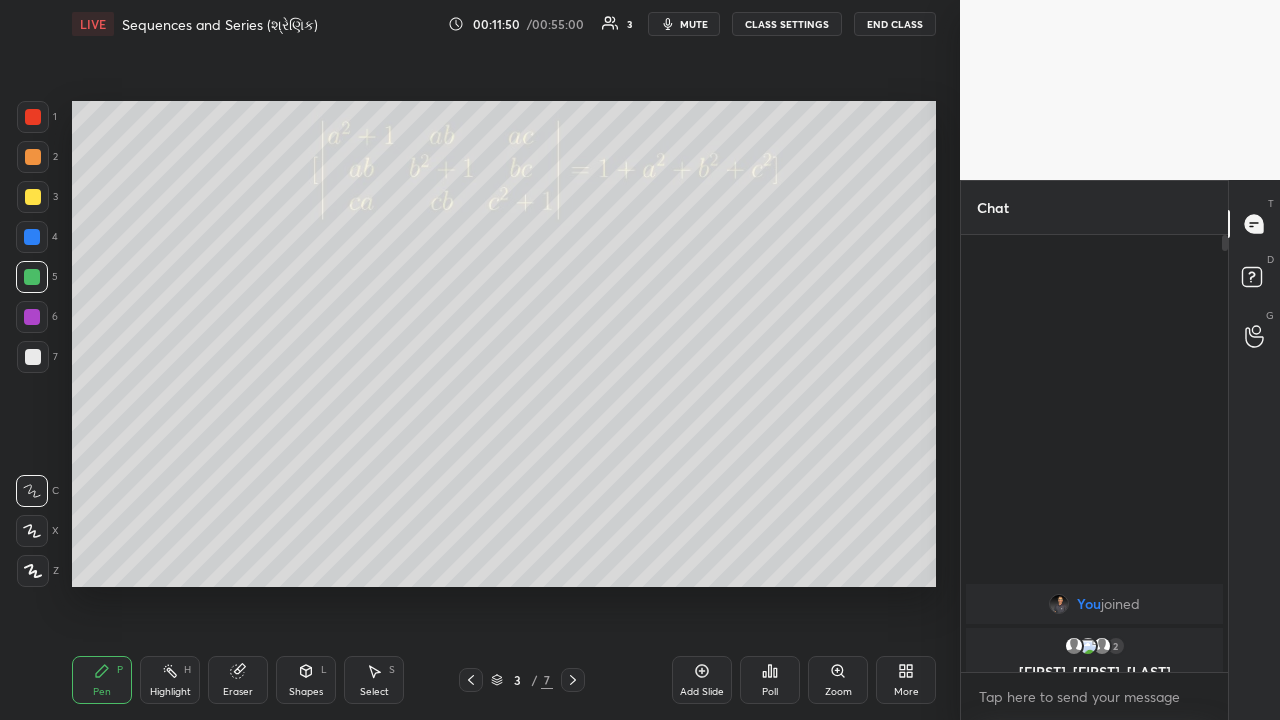click on "Highlight" at bounding box center (170, 692) 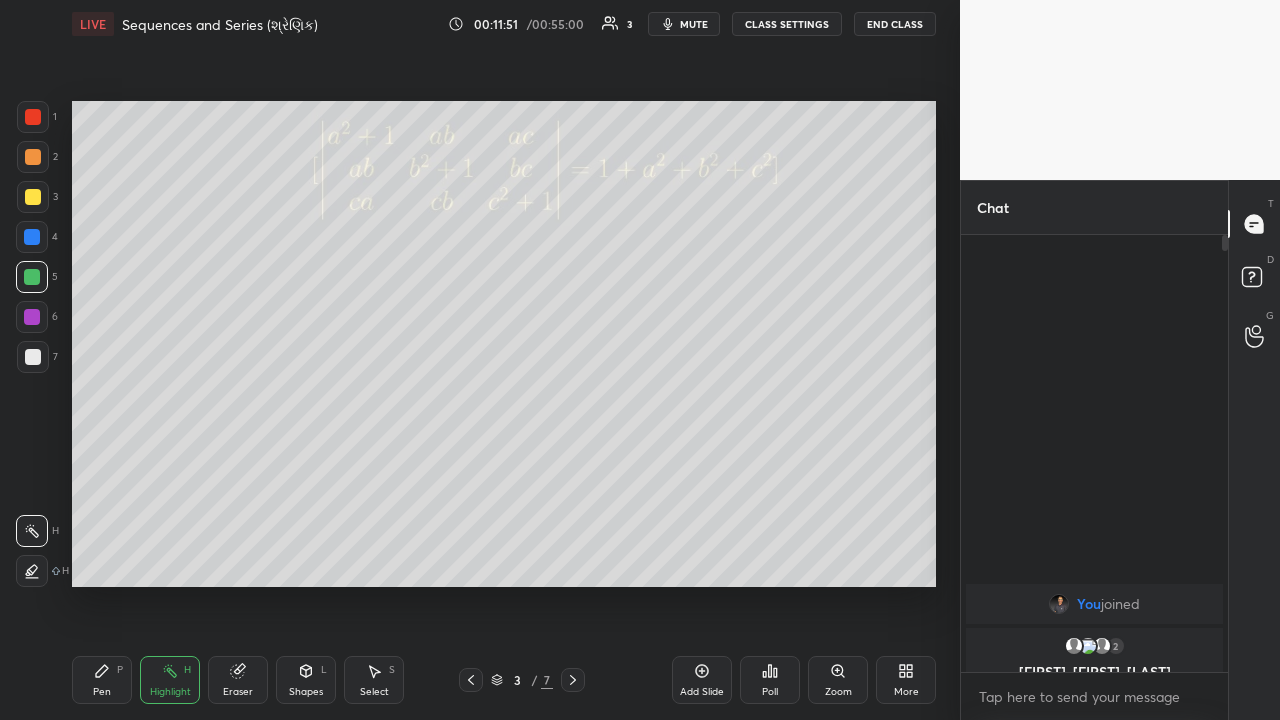 click at bounding box center [32, 571] 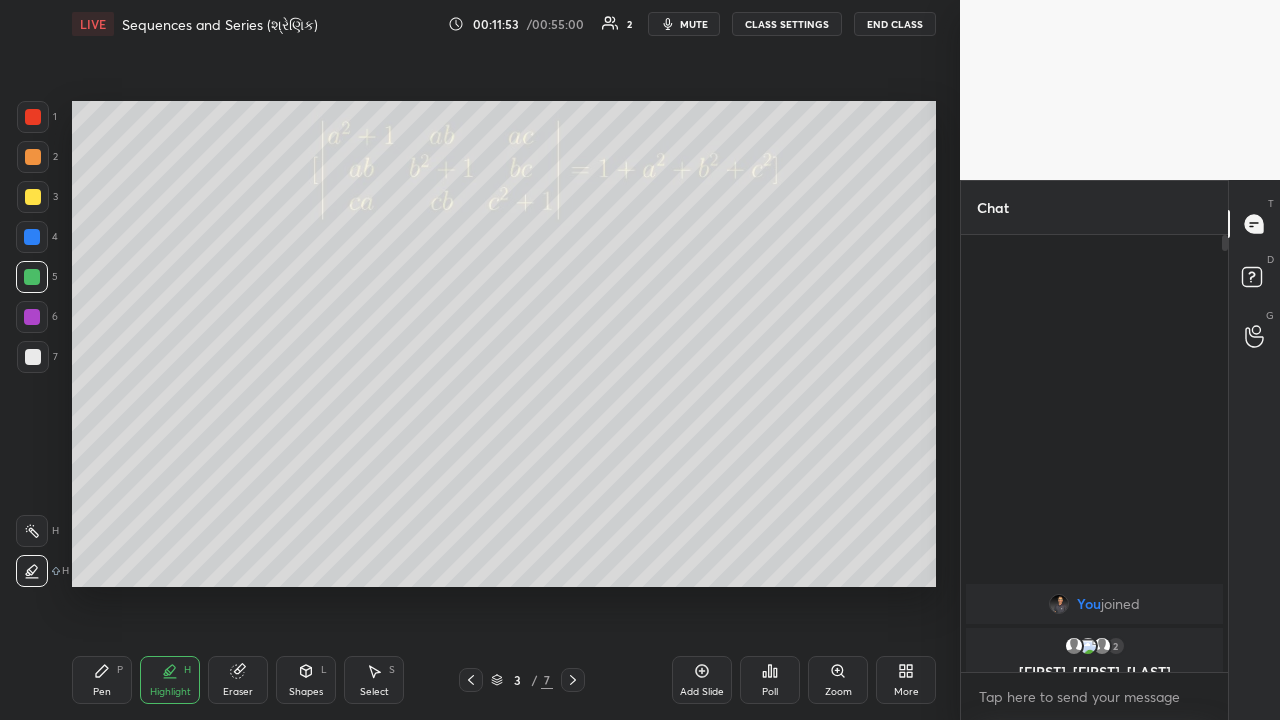 click at bounding box center (32, 317) 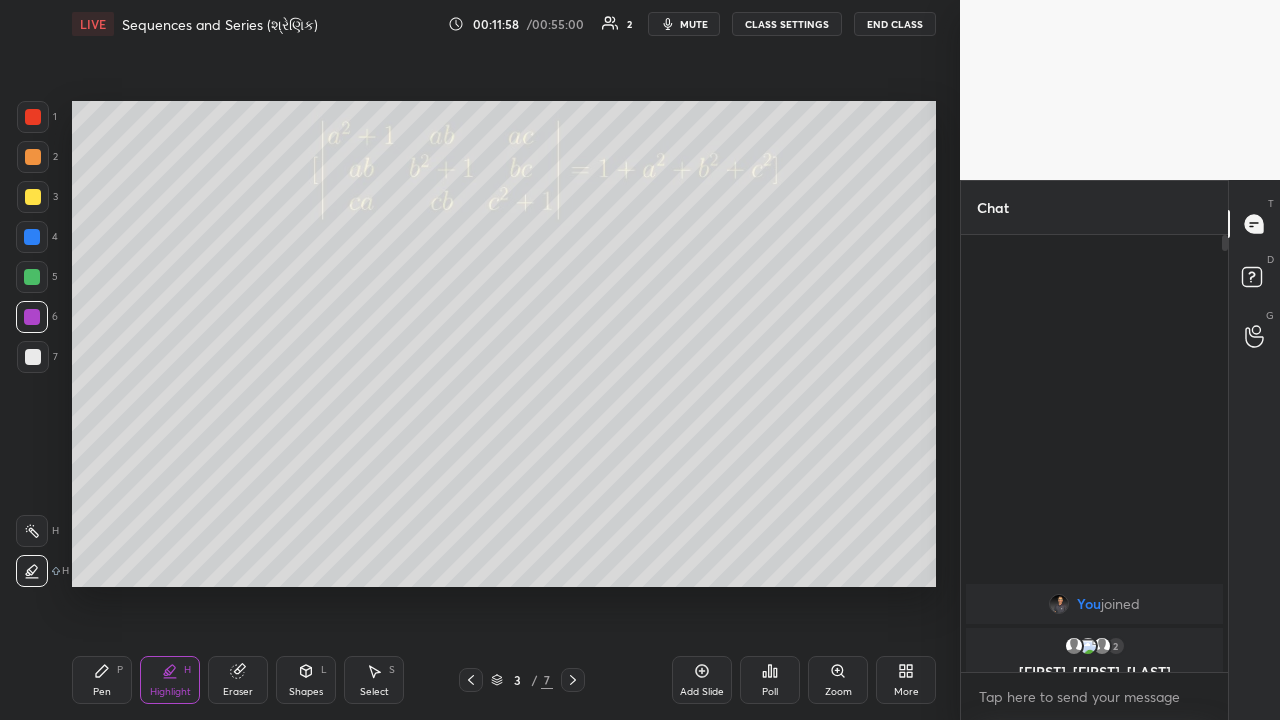 click 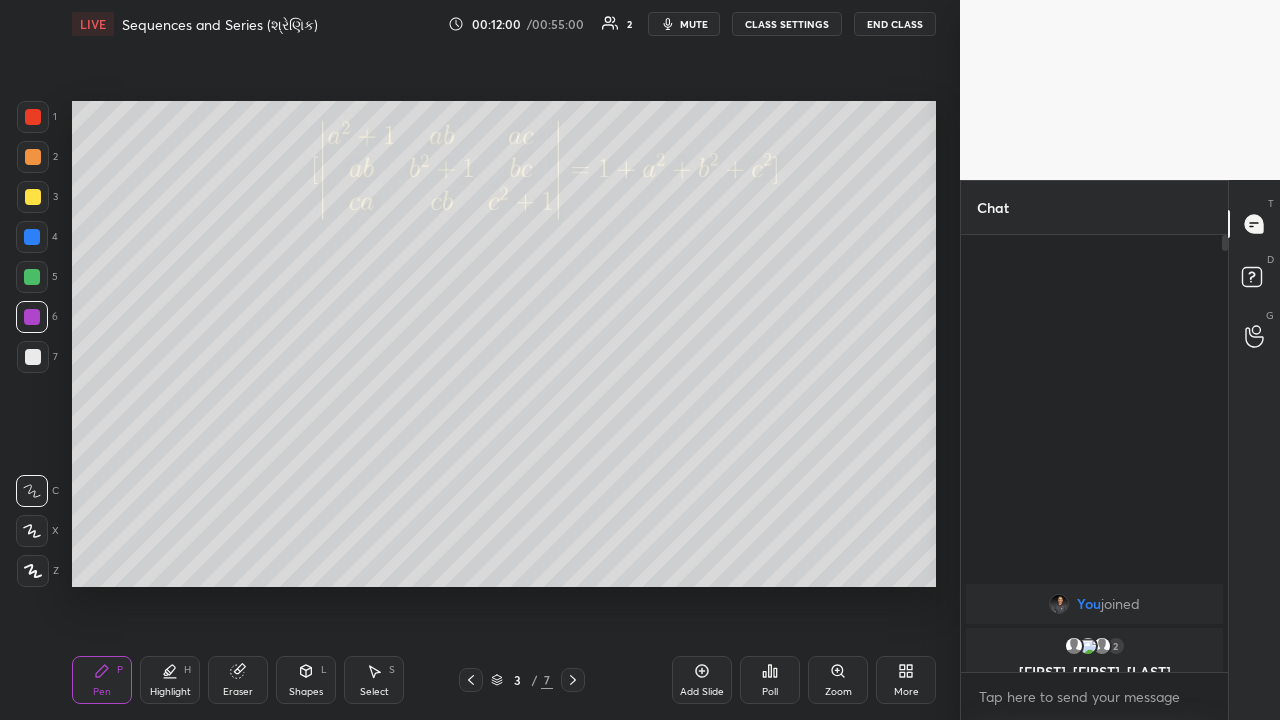 click at bounding box center [33, 357] 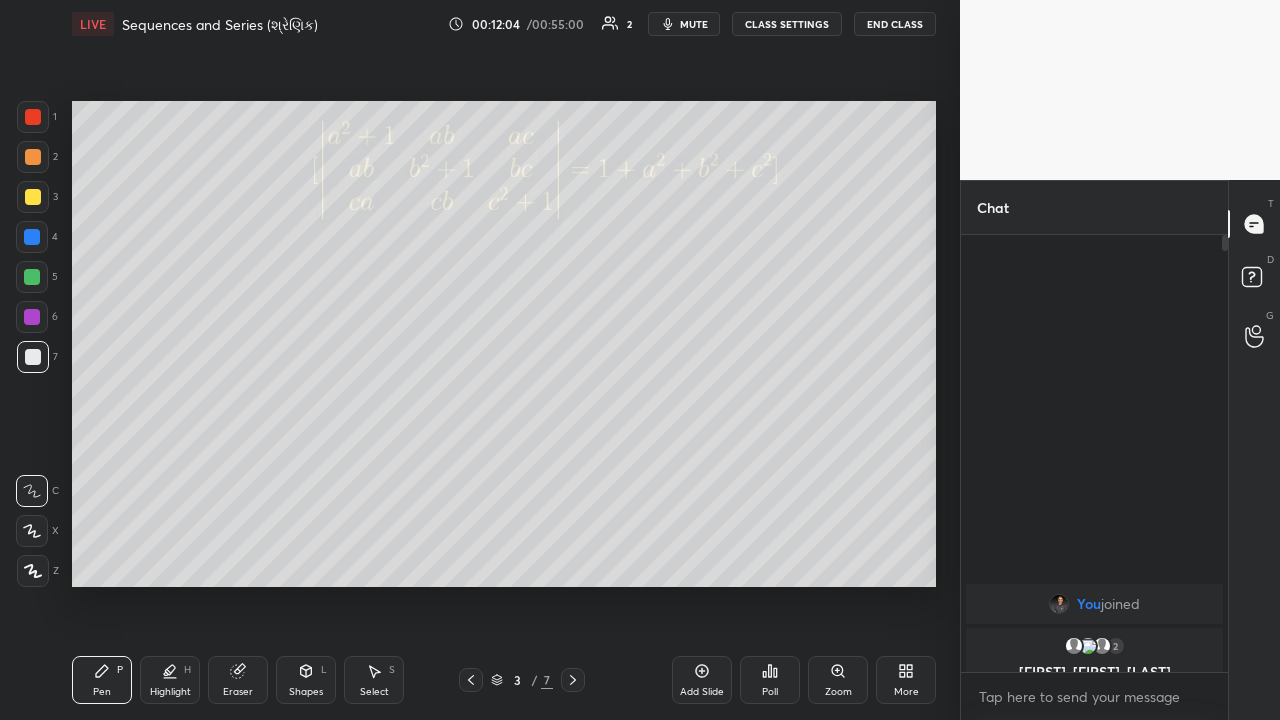 click at bounding box center (32, 277) 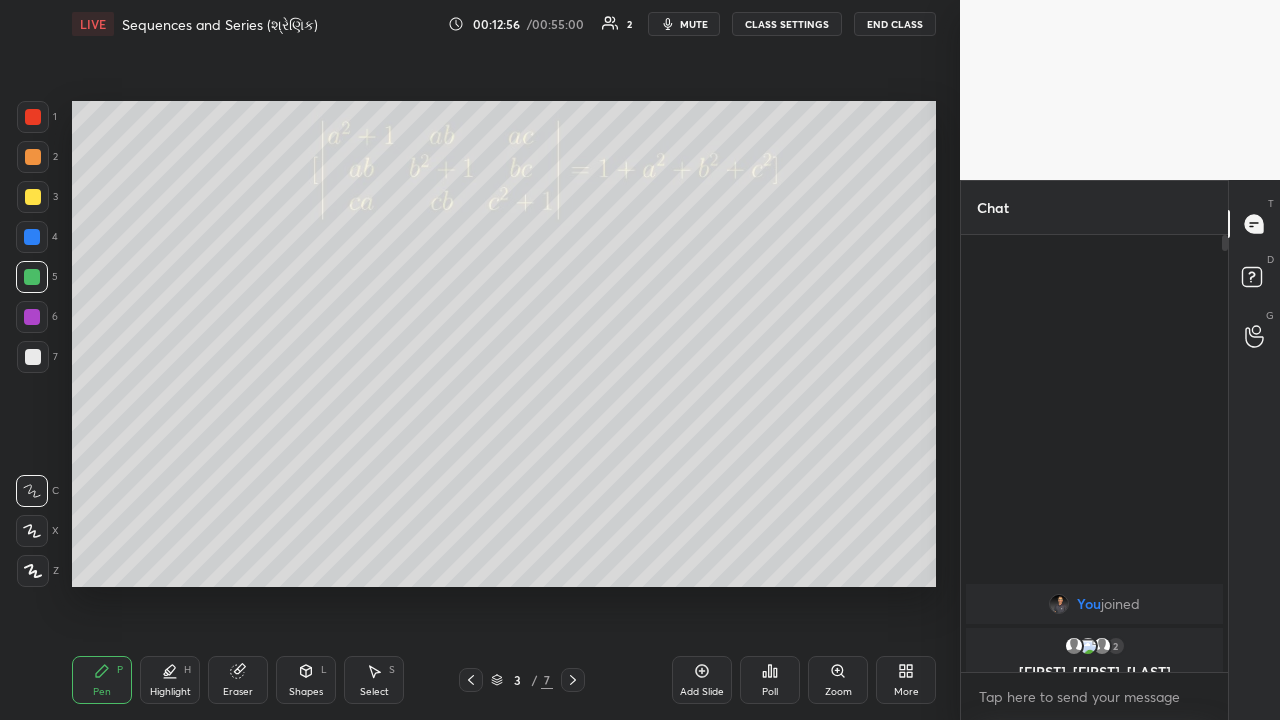 click on "Highlight" at bounding box center [170, 692] 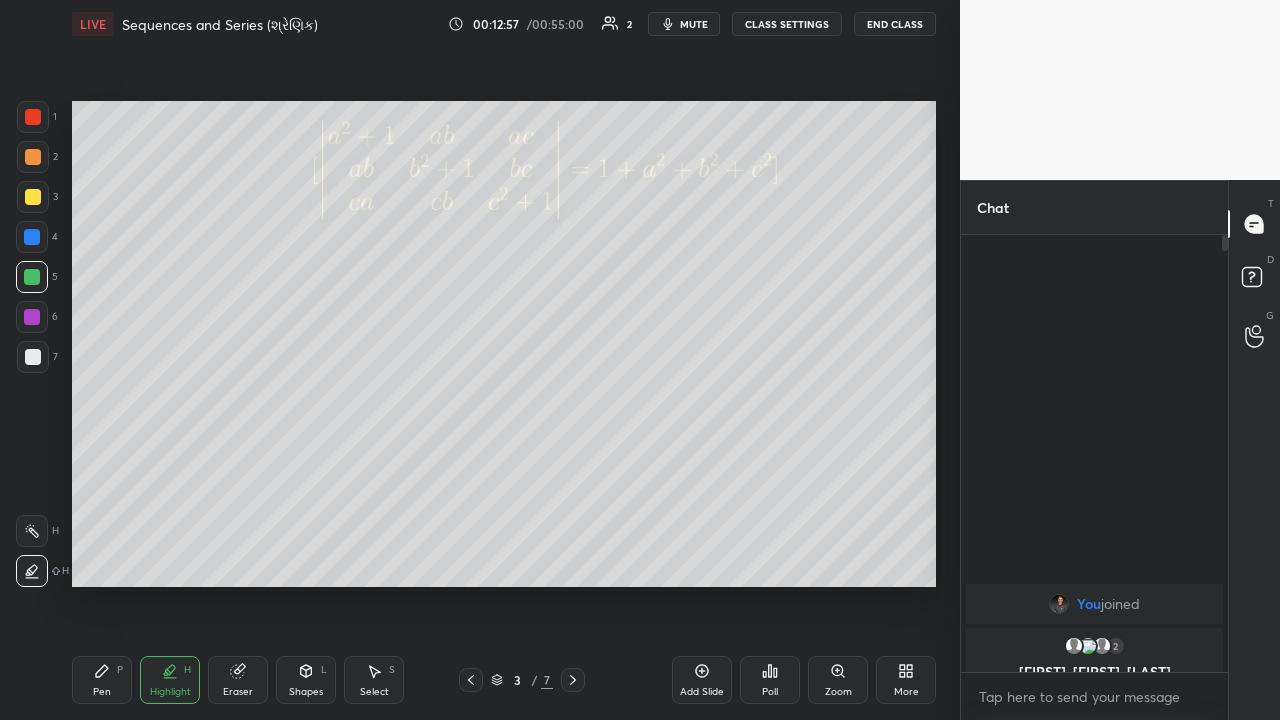 click 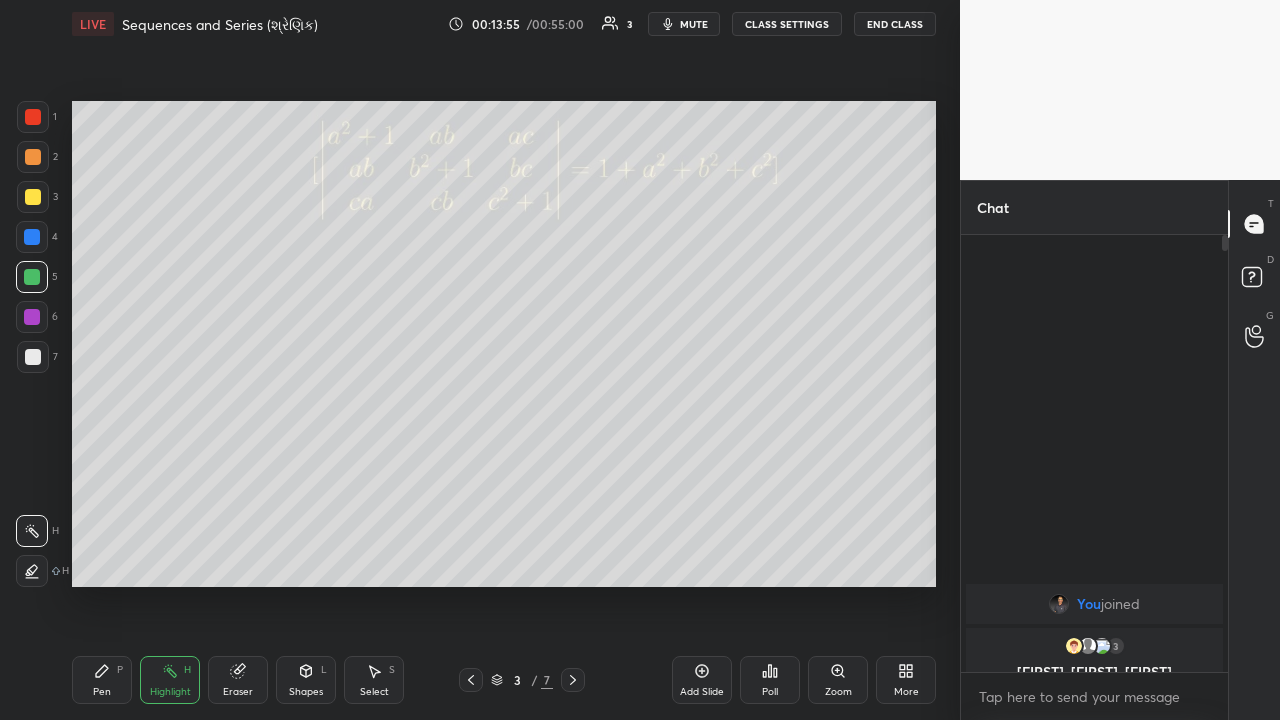 click 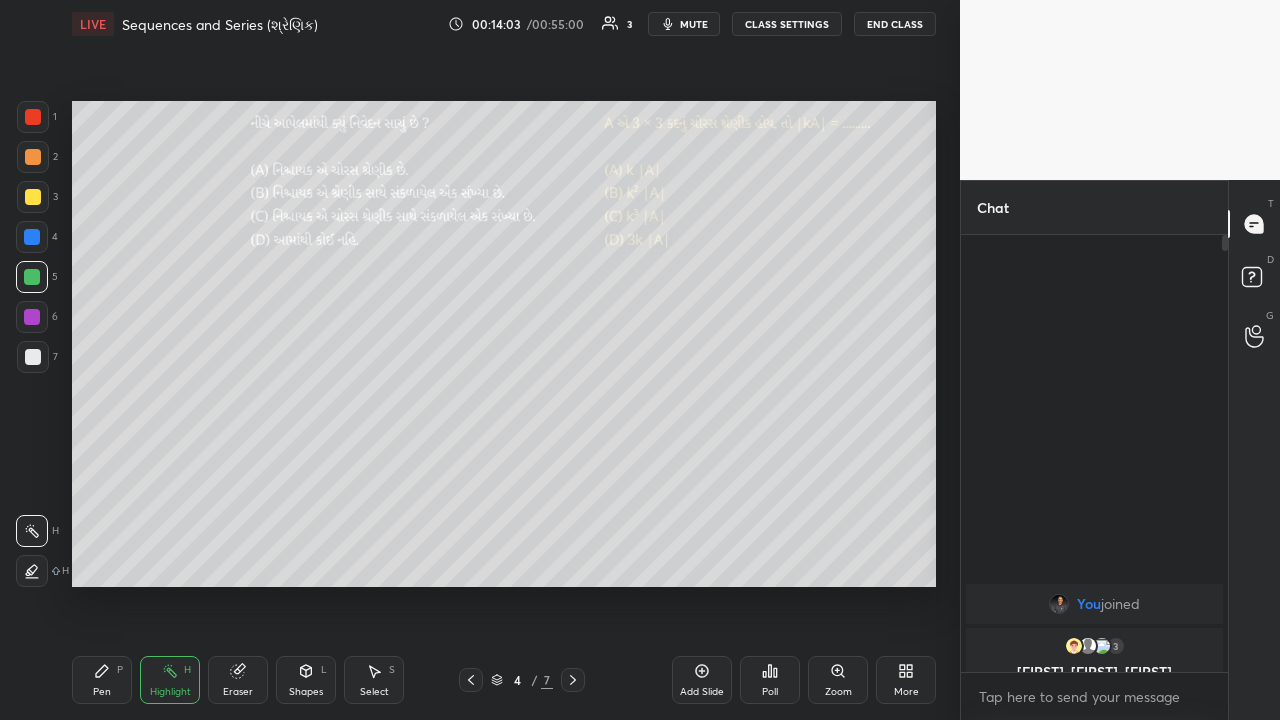 click at bounding box center (33, 157) 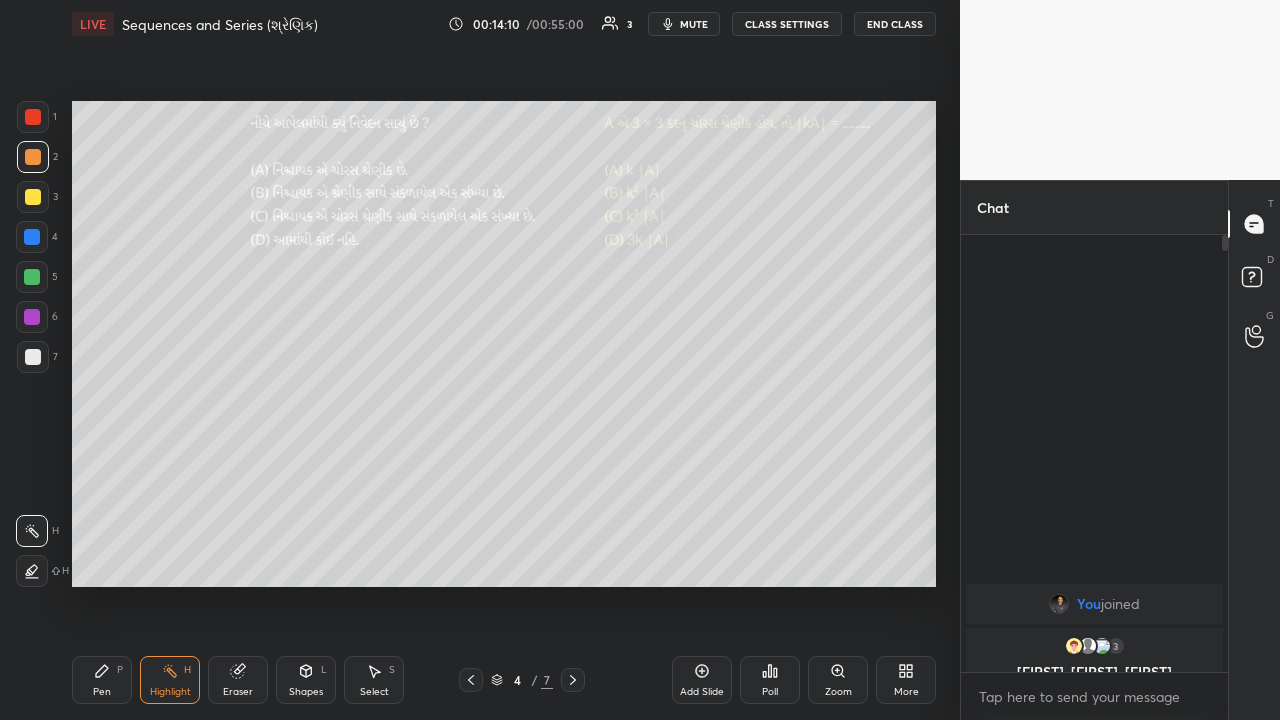 click on "Pen P" at bounding box center [102, 680] 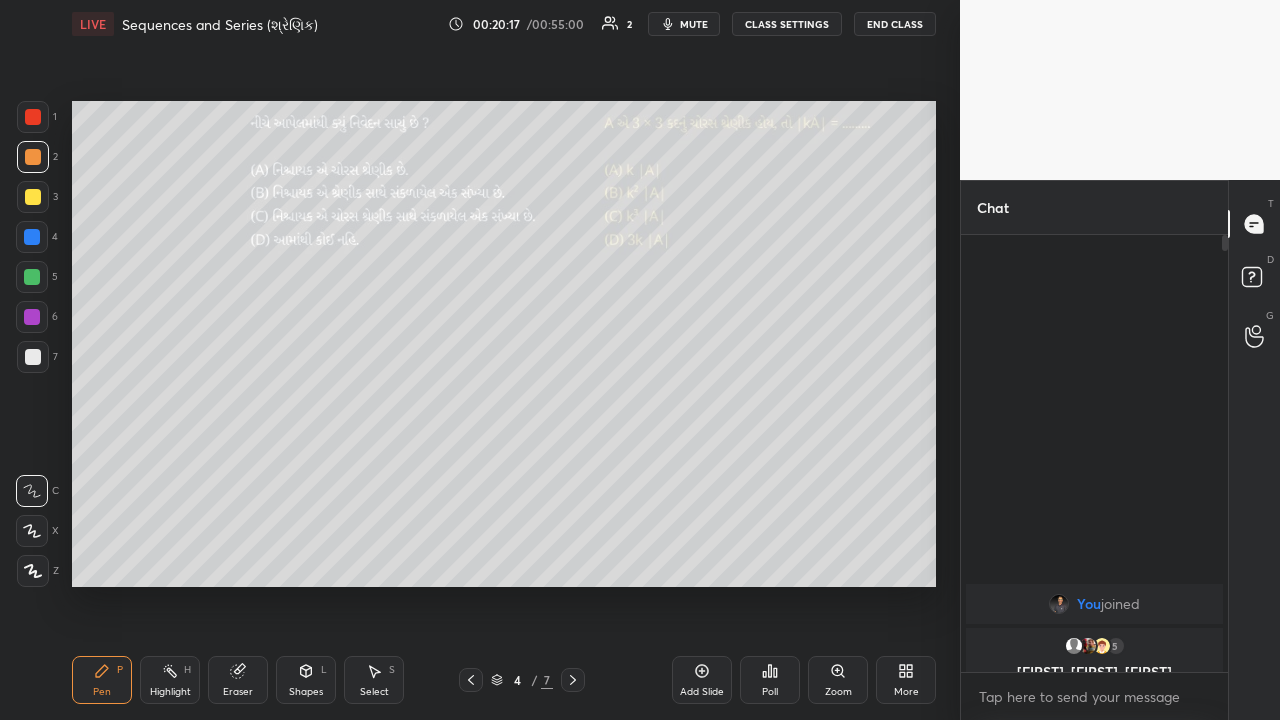 click at bounding box center (32, 277) 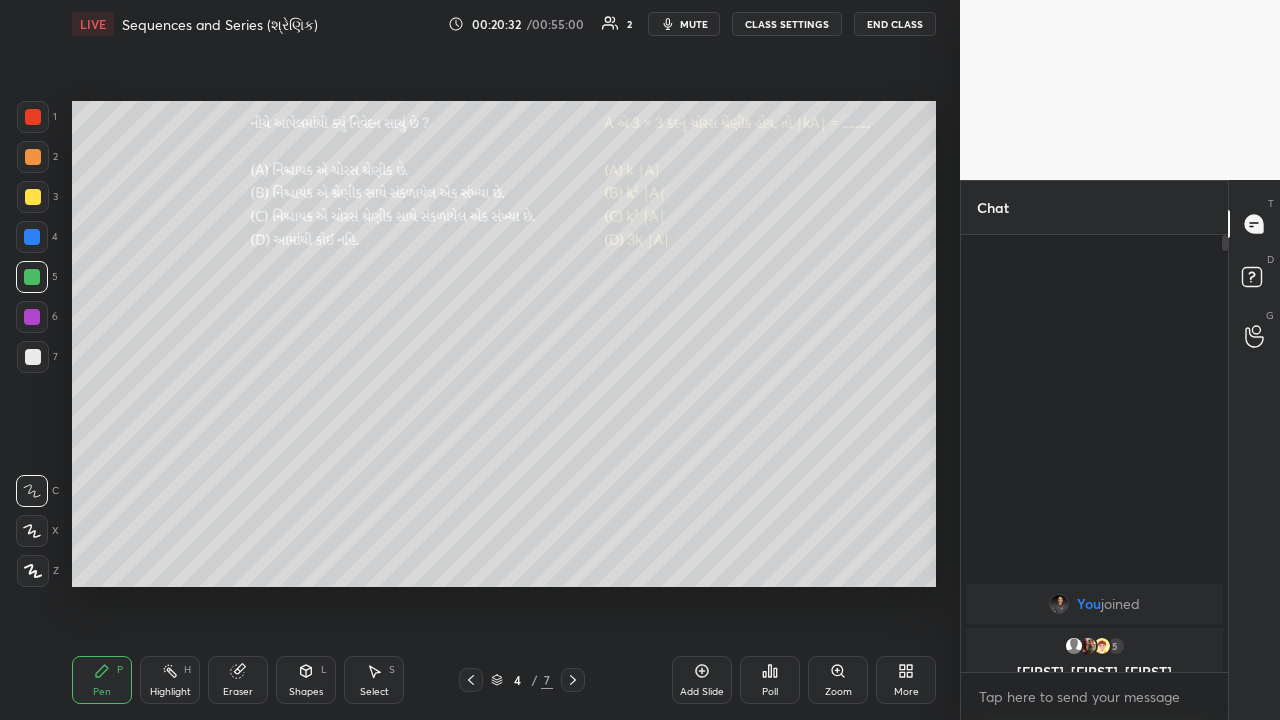 click at bounding box center (32, 277) 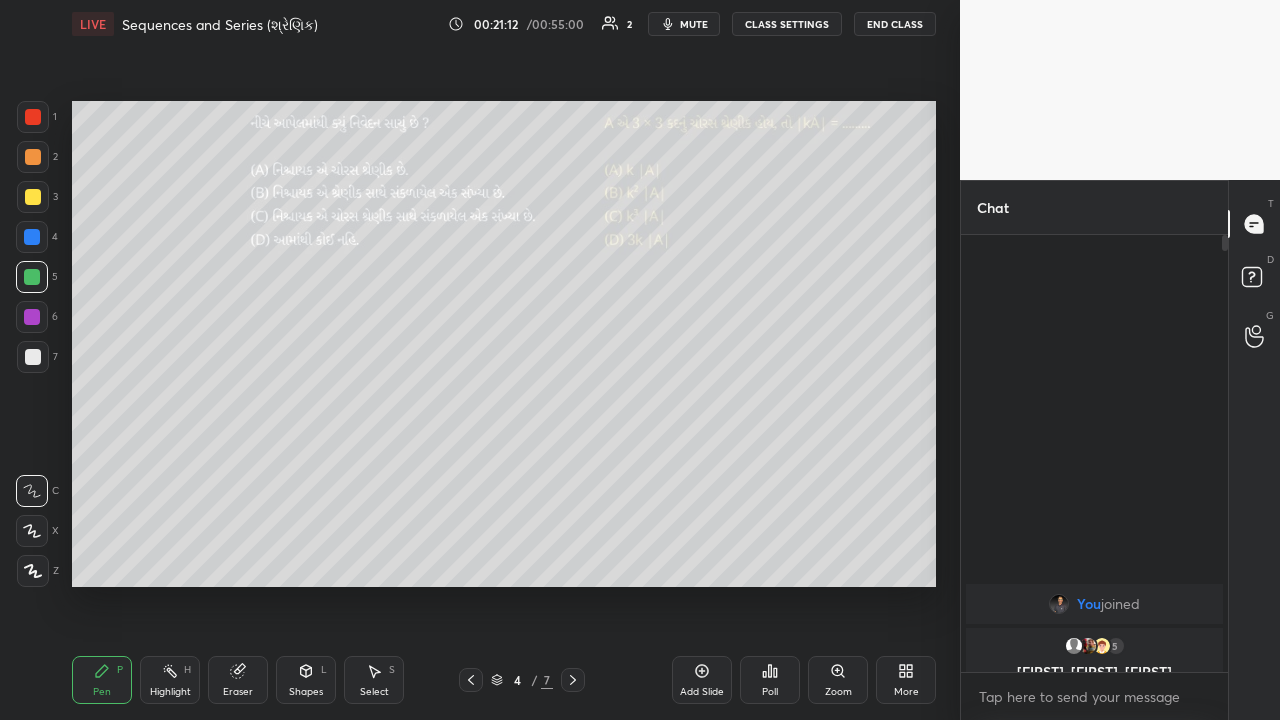 click 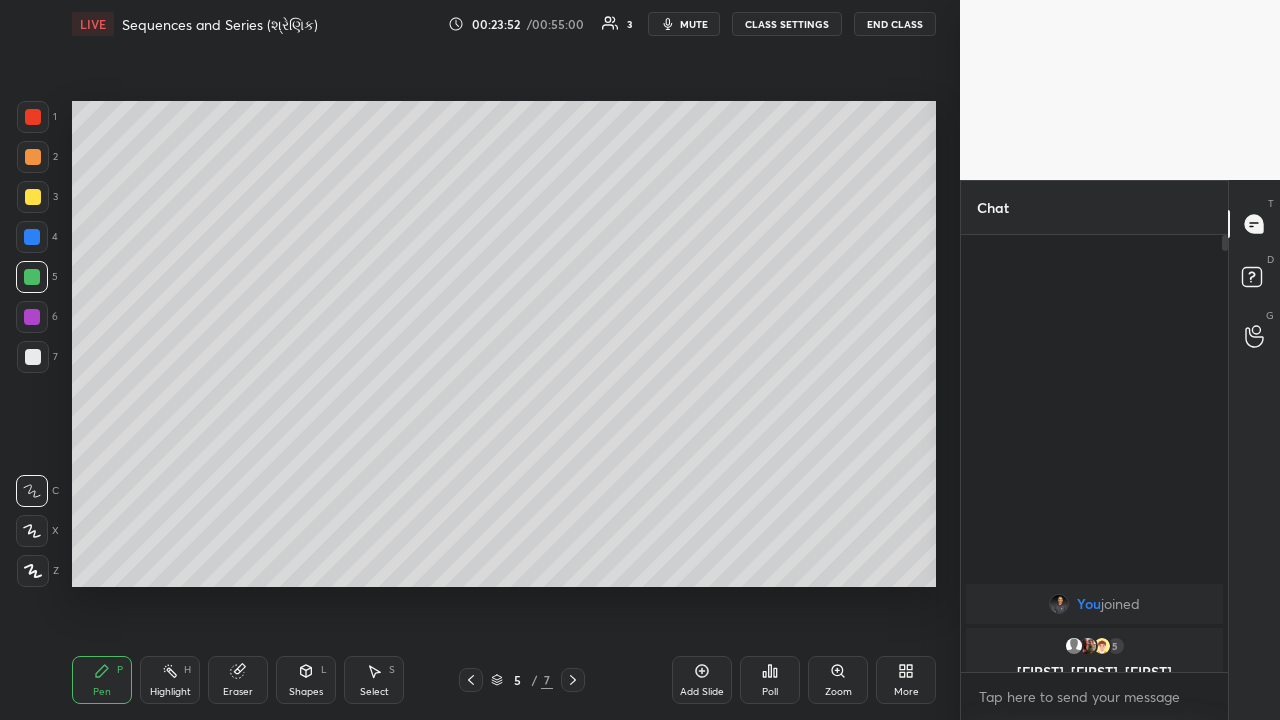 click on "Highlight" at bounding box center [170, 692] 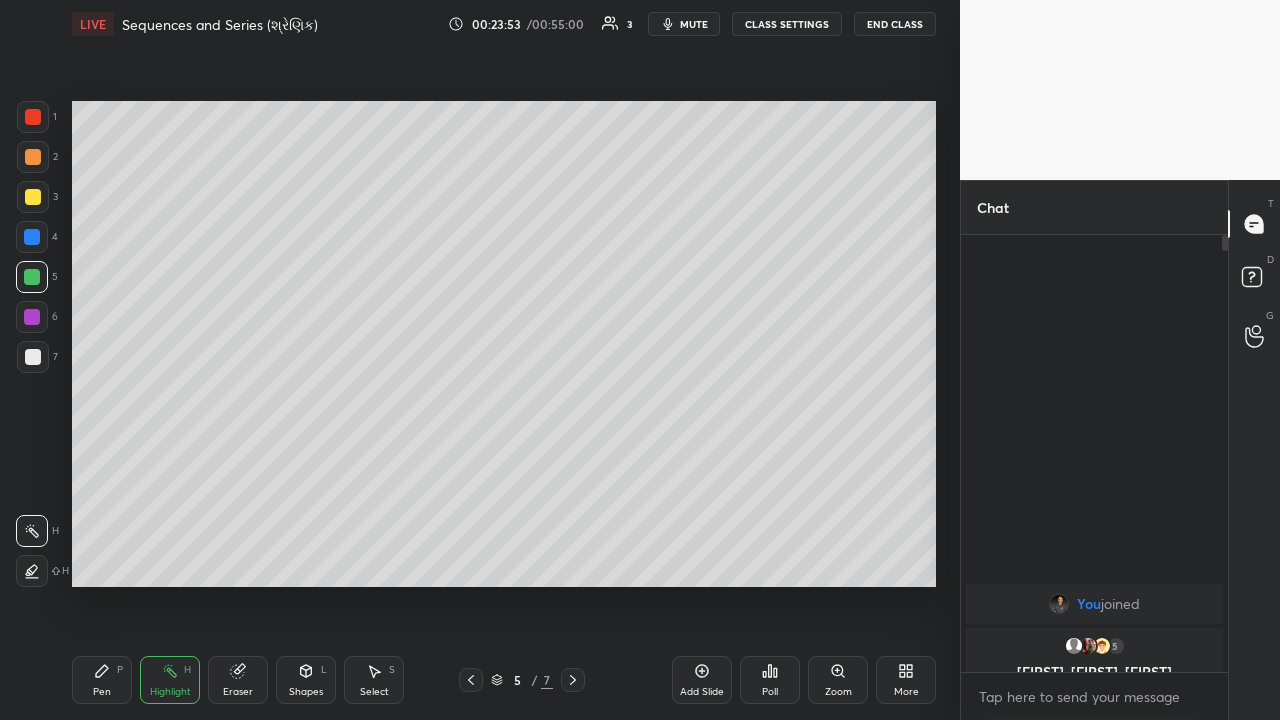 click 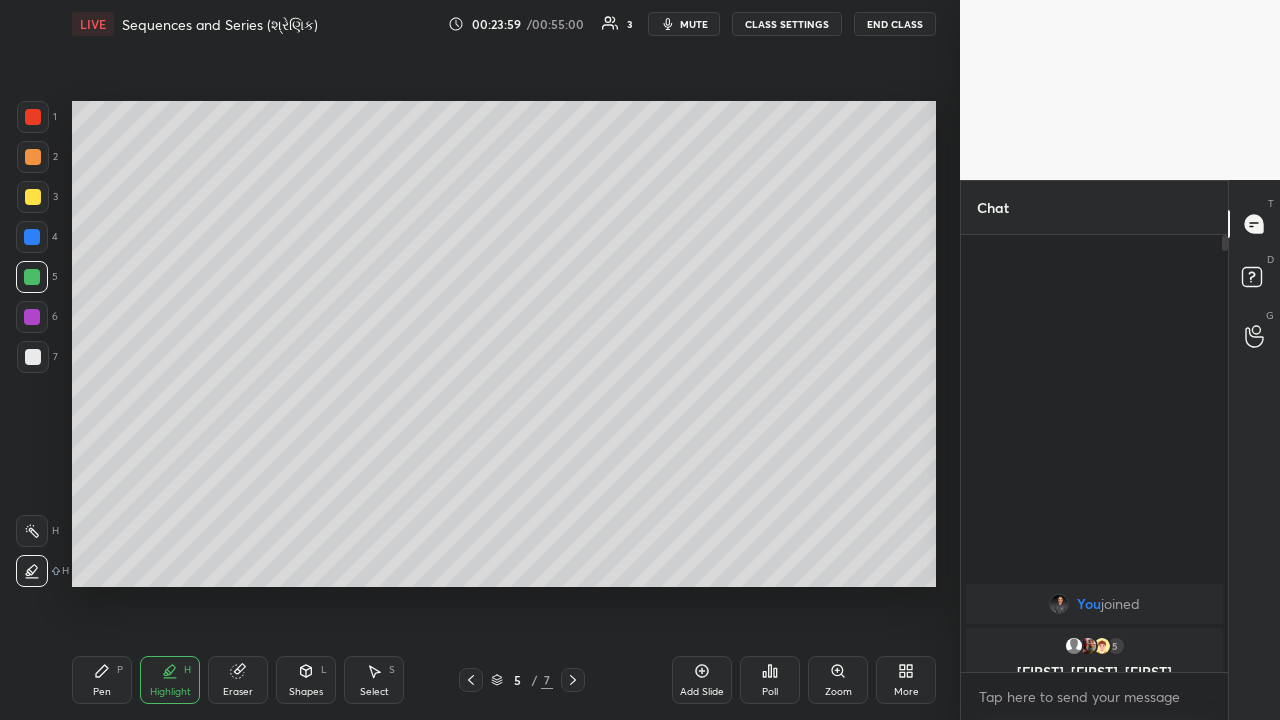click at bounding box center (32, 317) 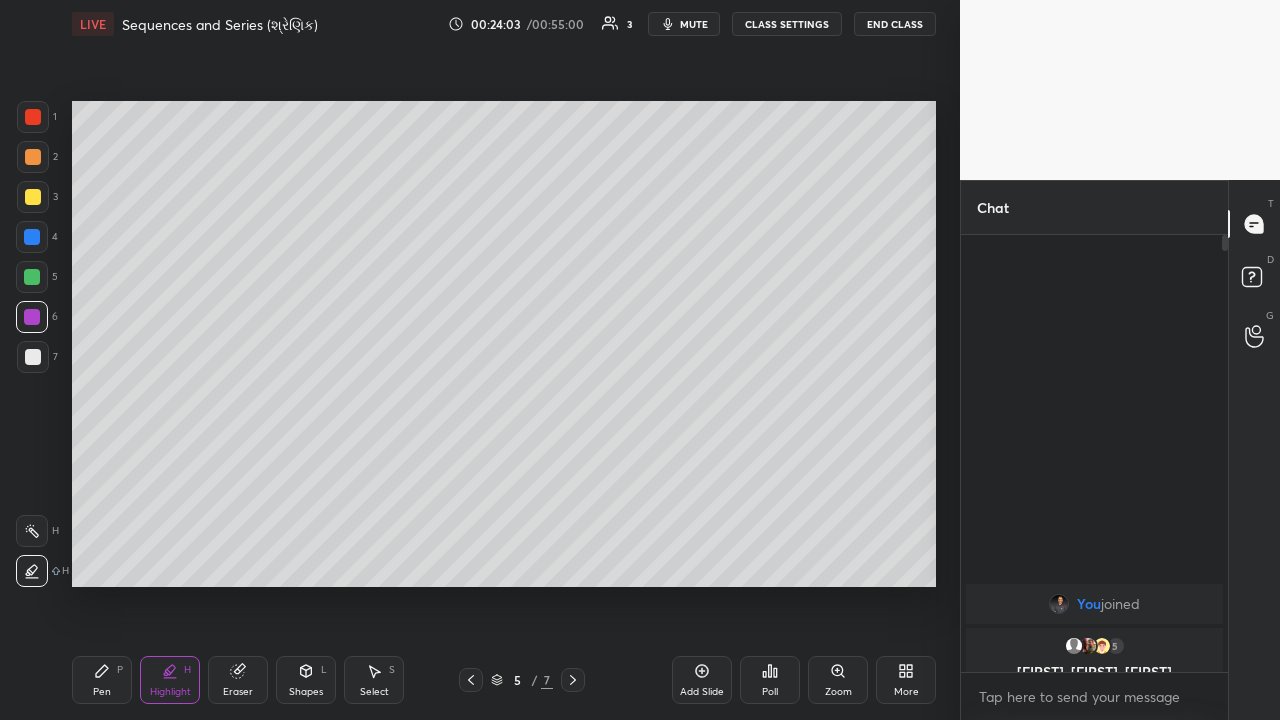 click on "Pen P" at bounding box center (102, 680) 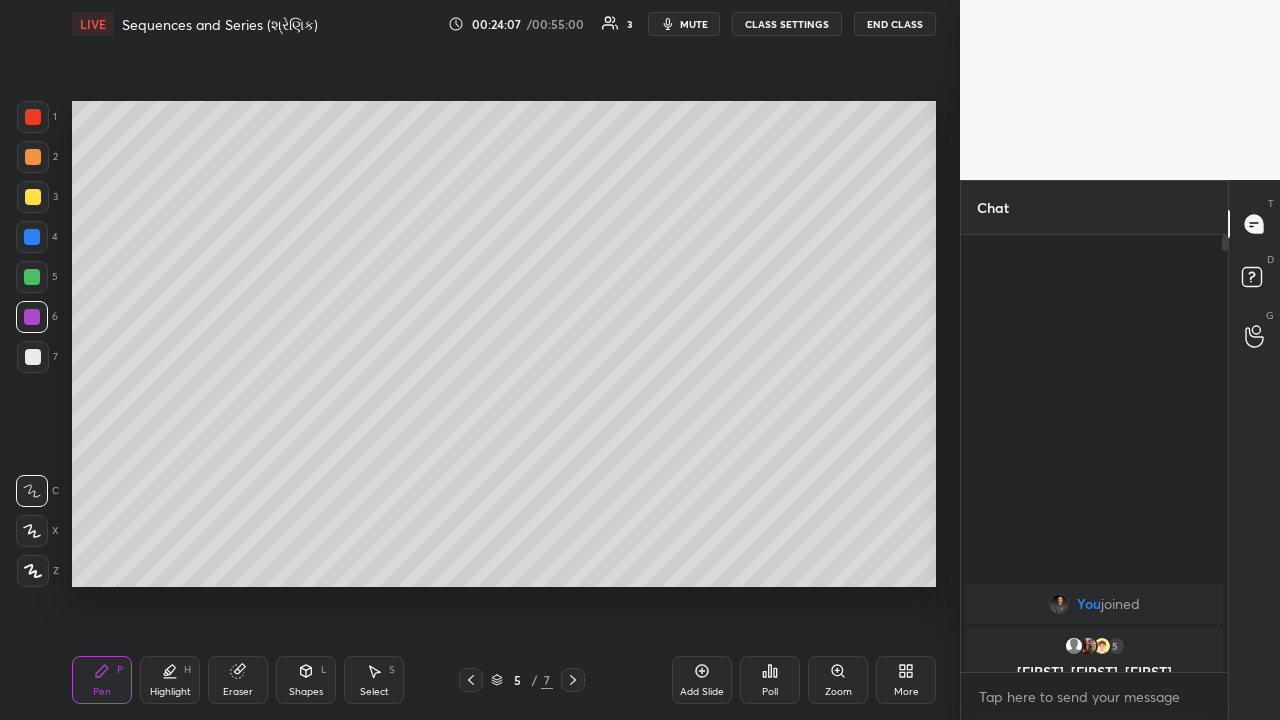 click at bounding box center [32, 277] 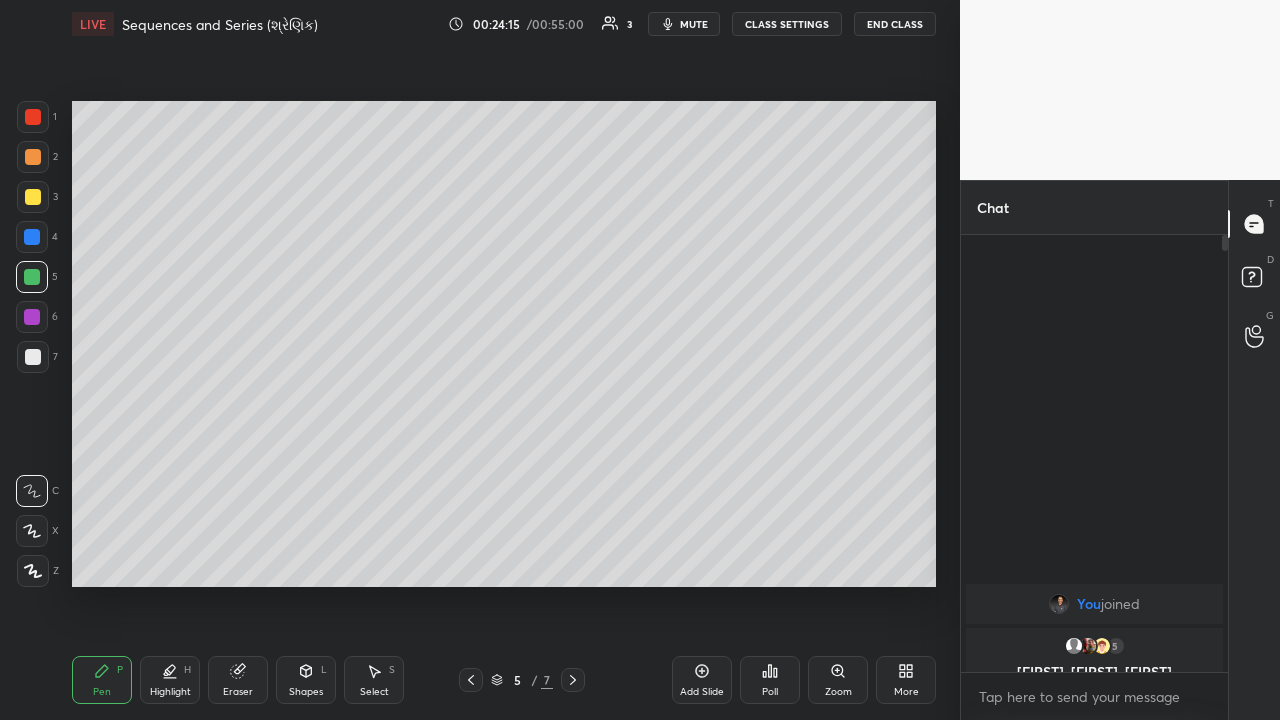 click at bounding box center (32, 317) 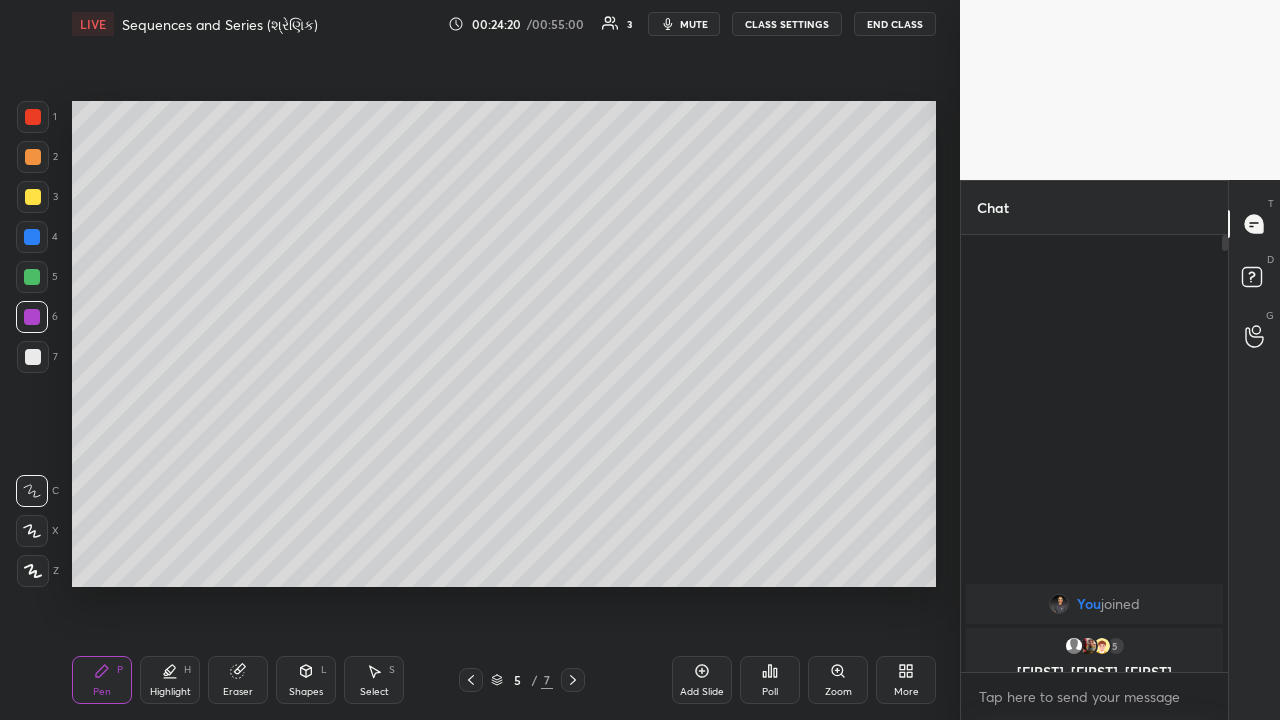 click at bounding box center [32, 277] 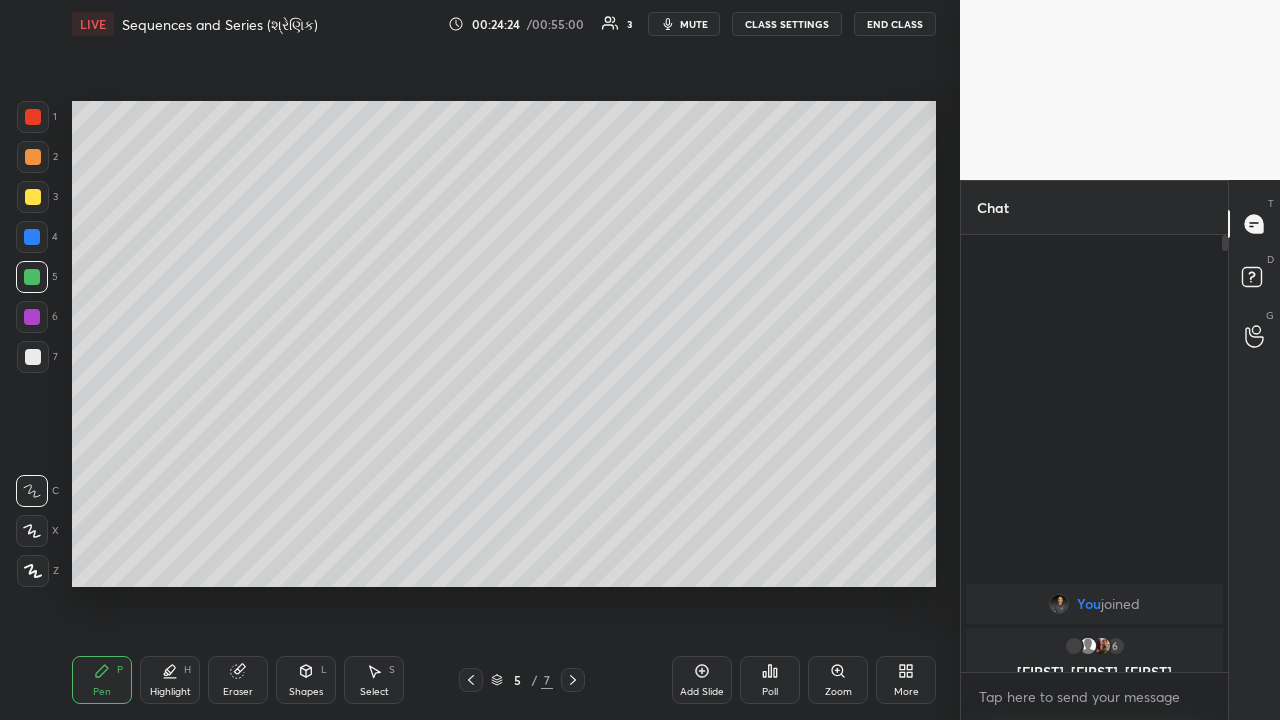 click on "Highlight" at bounding box center [170, 692] 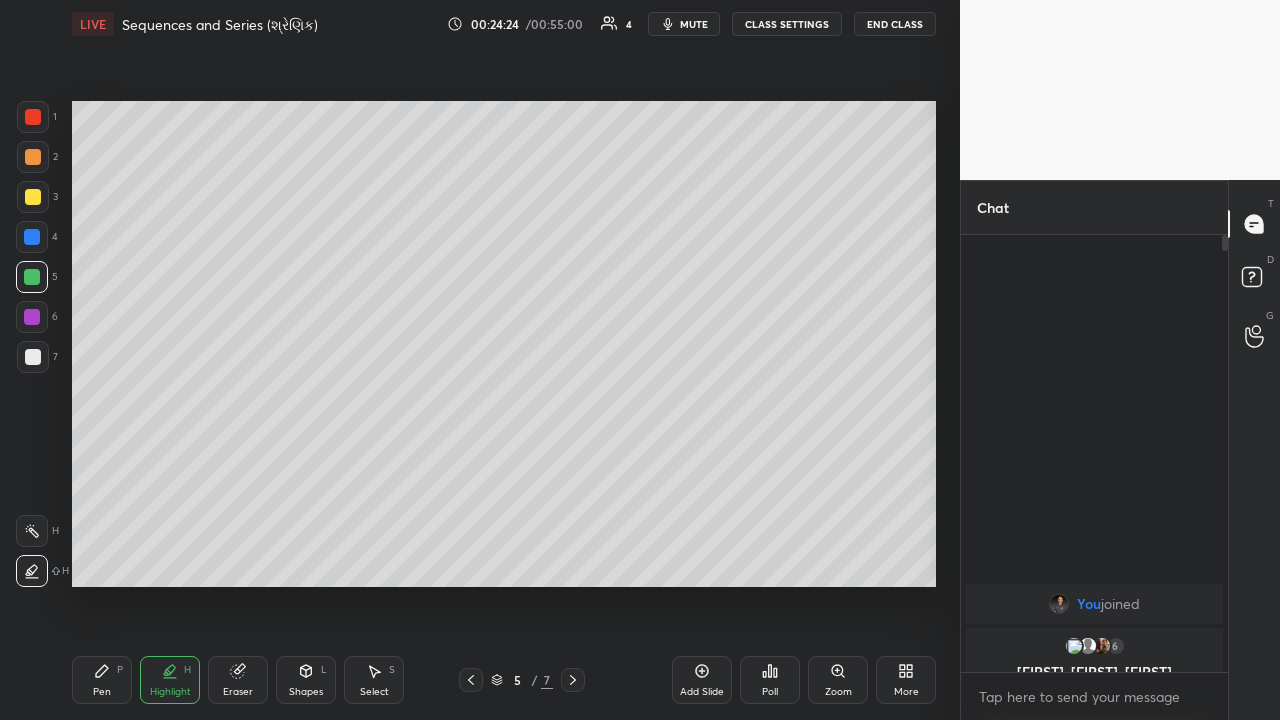 click 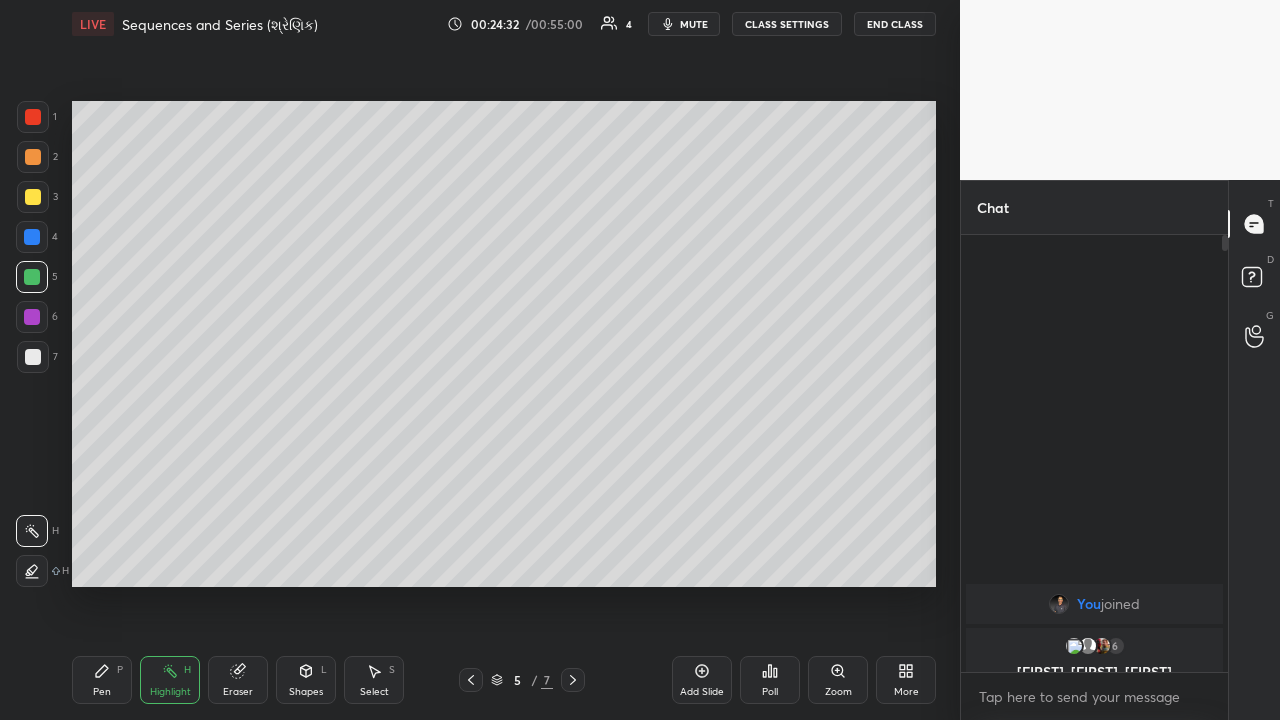 click 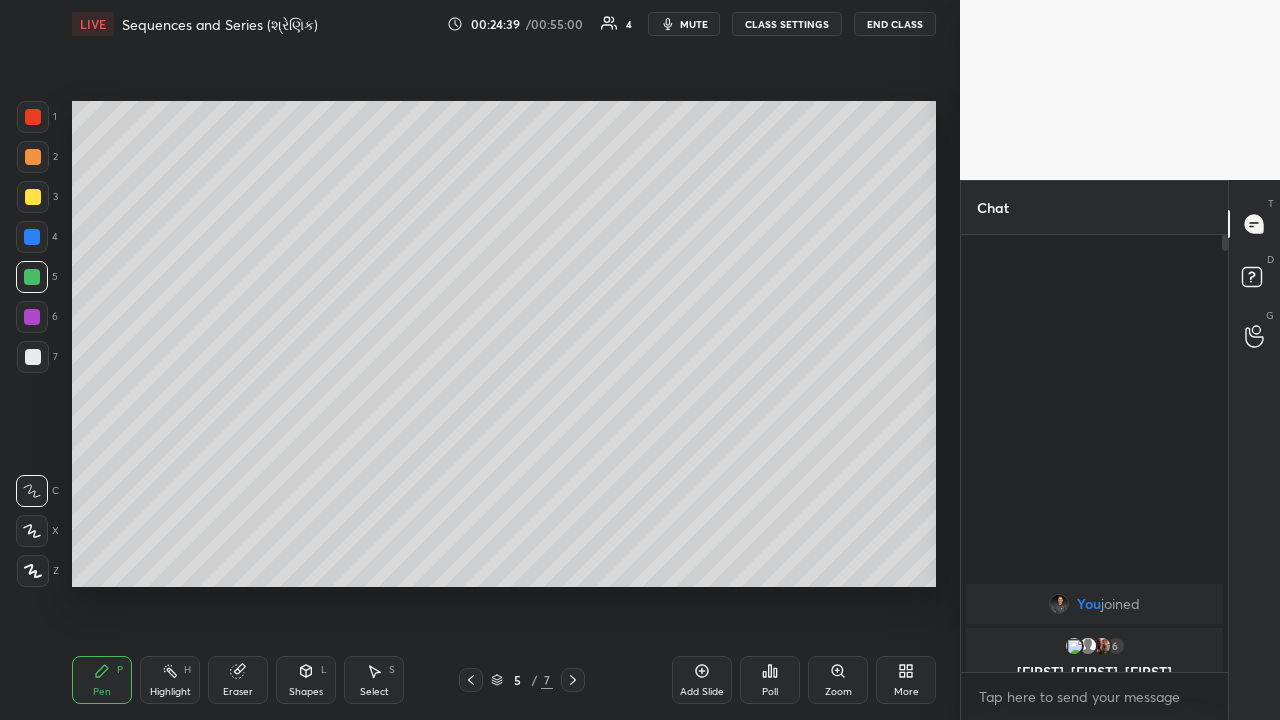 click on "Highlight" at bounding box center (170, 692) 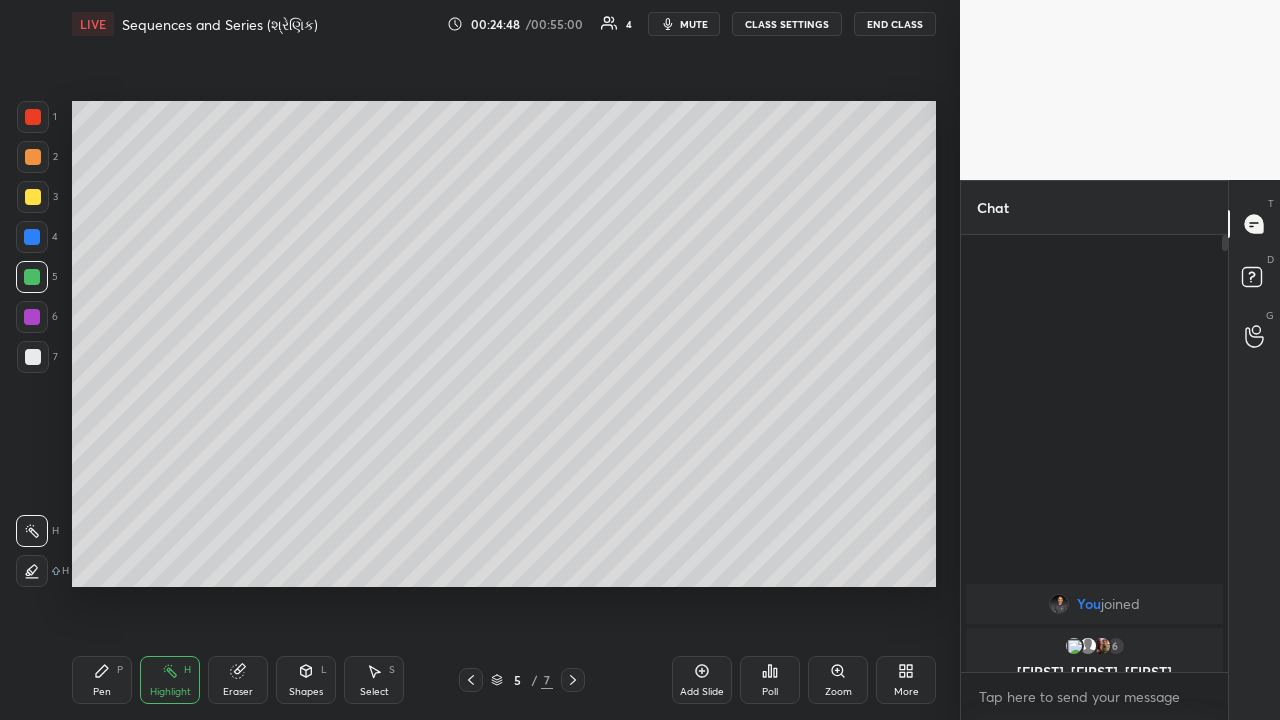 click on "Pen P" at bounding box center [102, 680] 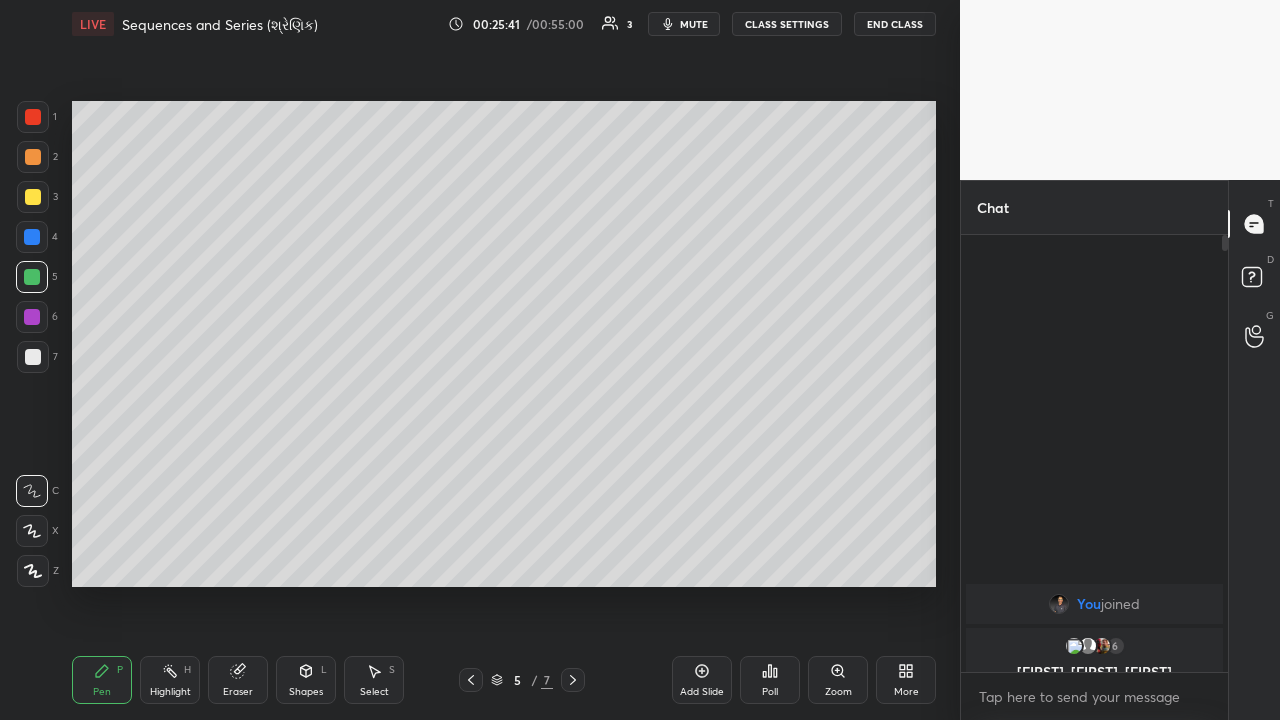 click at bounding box center (33, 197) 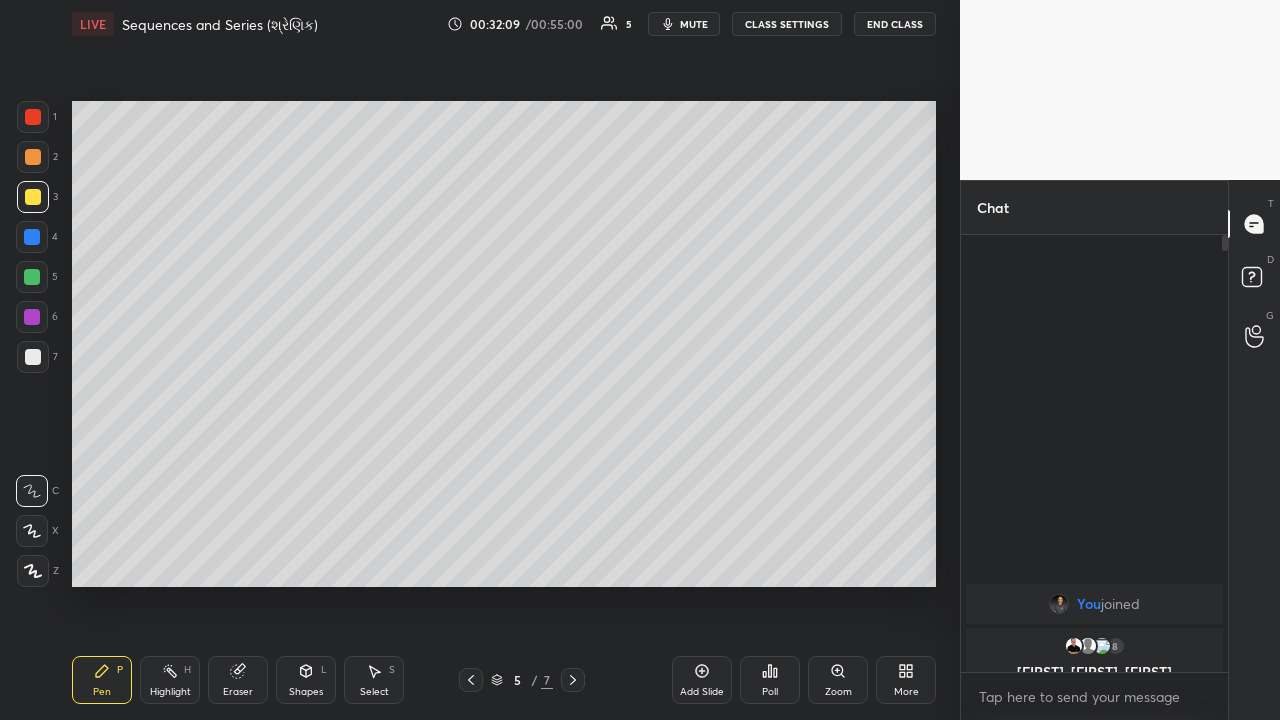 click at bounding box center (573, 680) 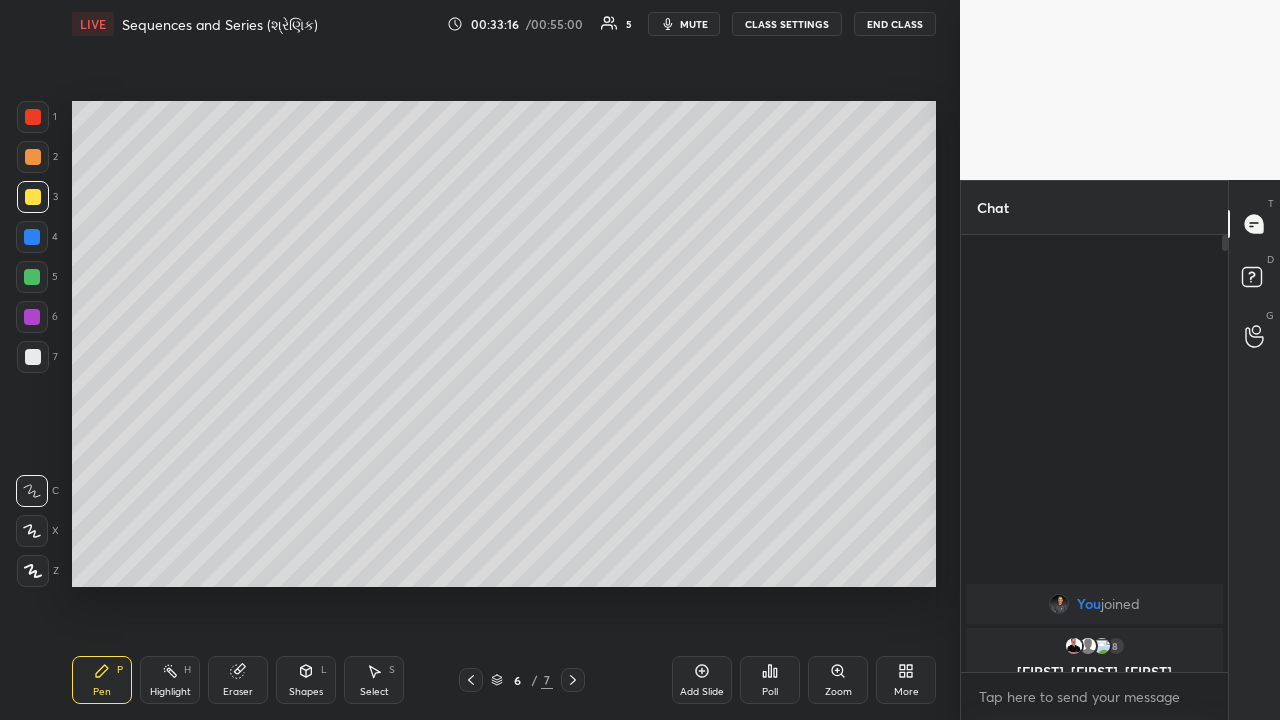 click on "Eraser" at bounding box center [238, 692] 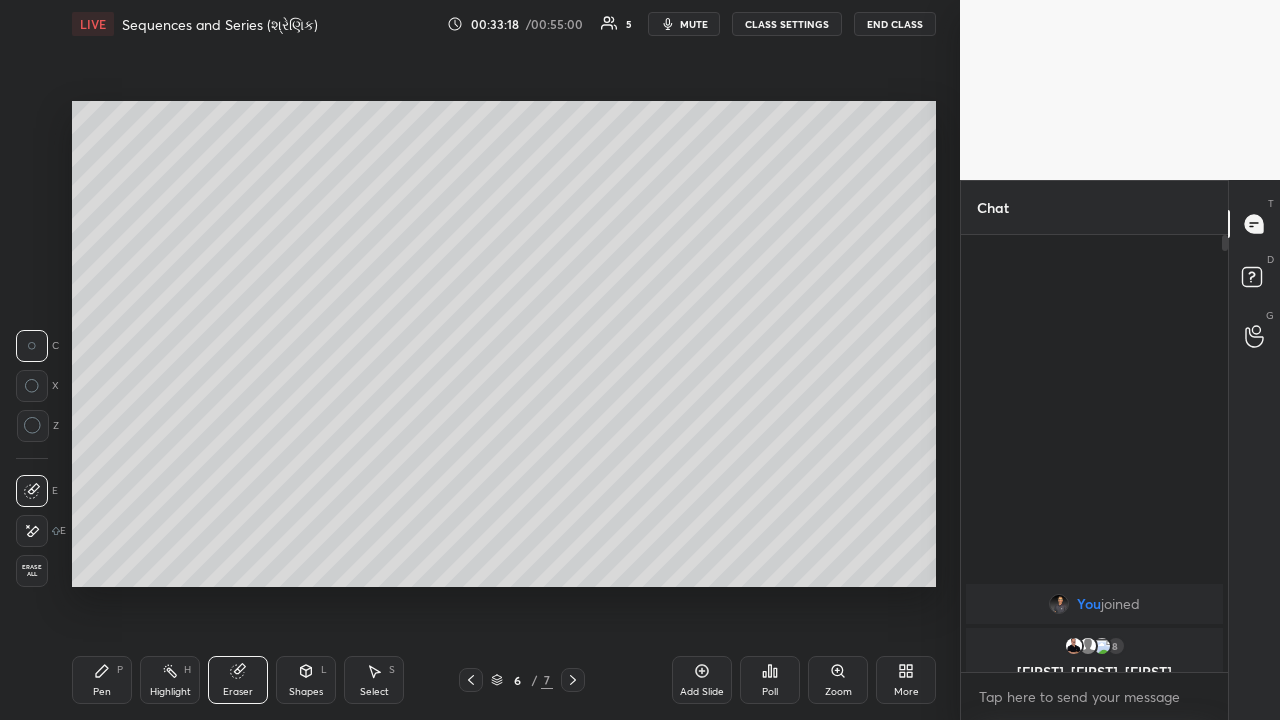 click on "Pen" at bounding box center (102, 692) 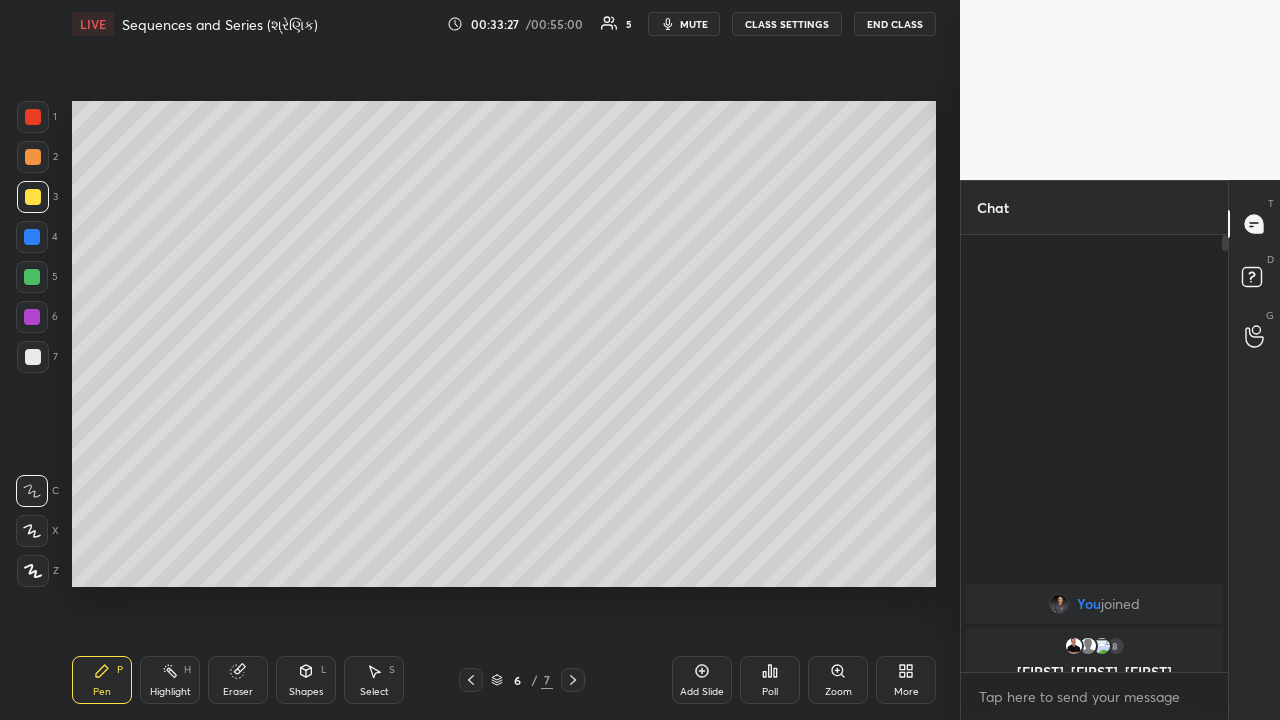 click on "Highlight H" at bounding box center (170, 680) 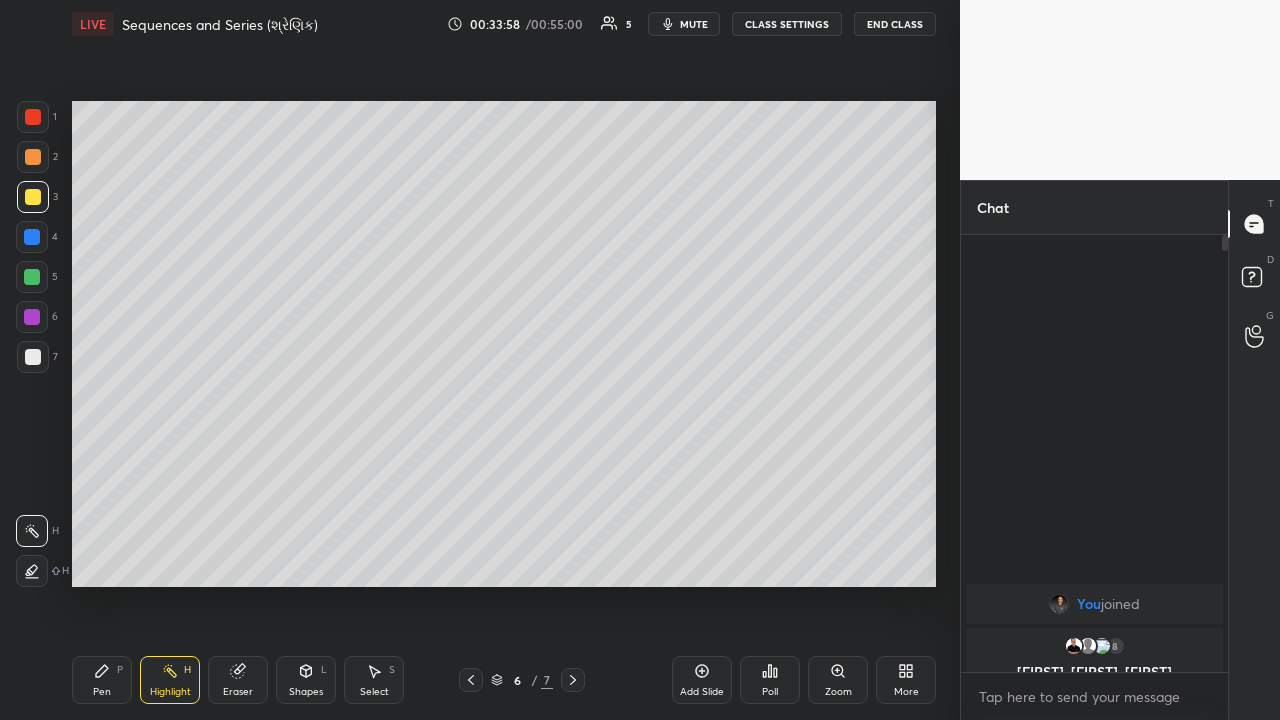 click 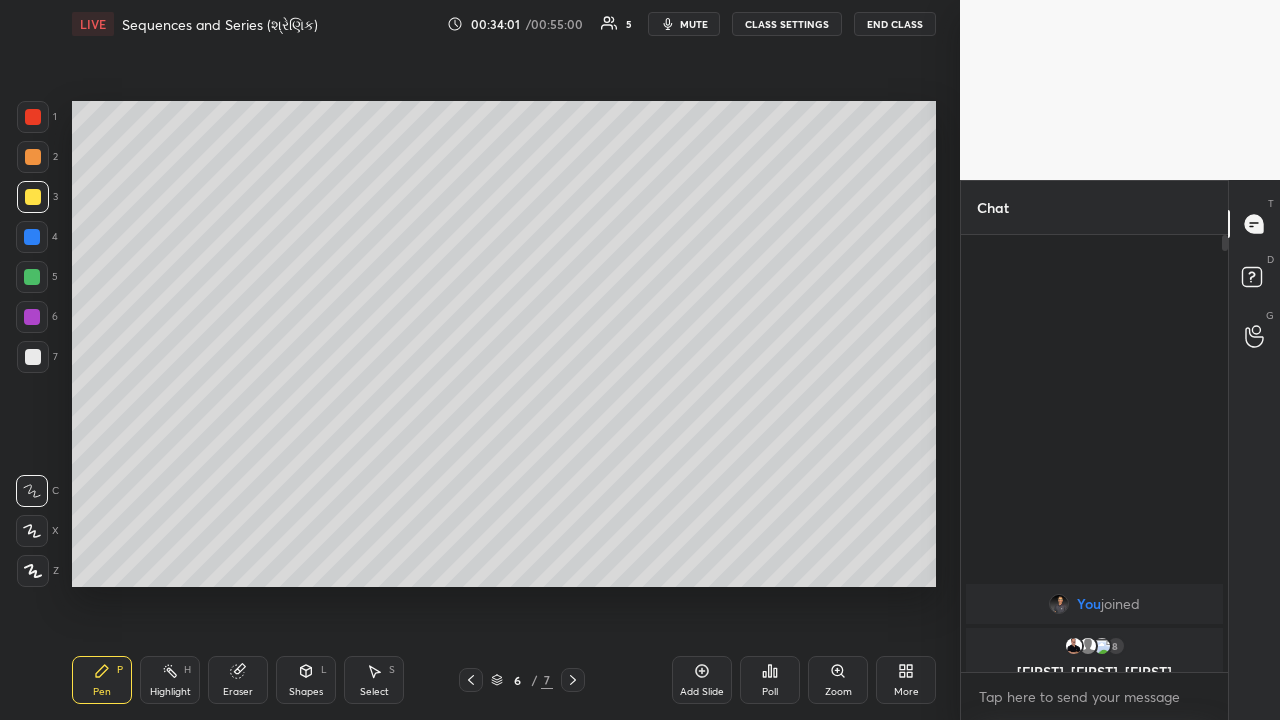 click at bounding box center [33, 357] 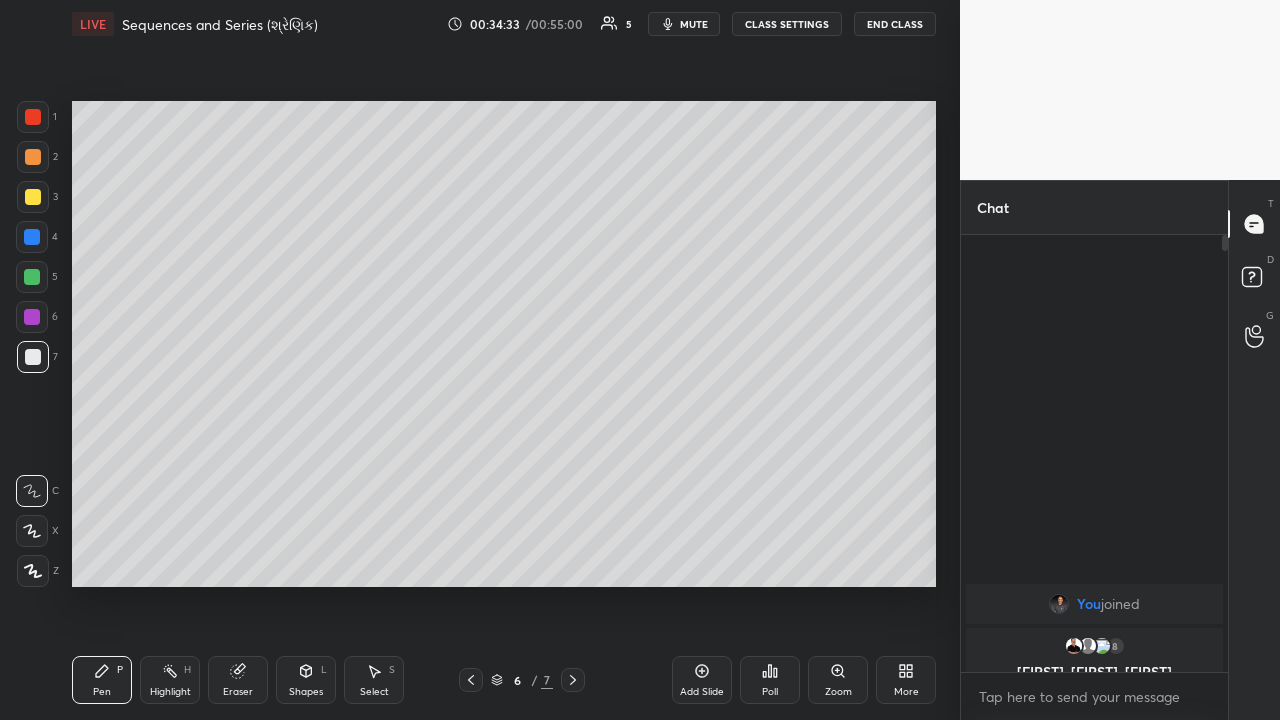 click on "Highlight" at bounding box center [170, 692] 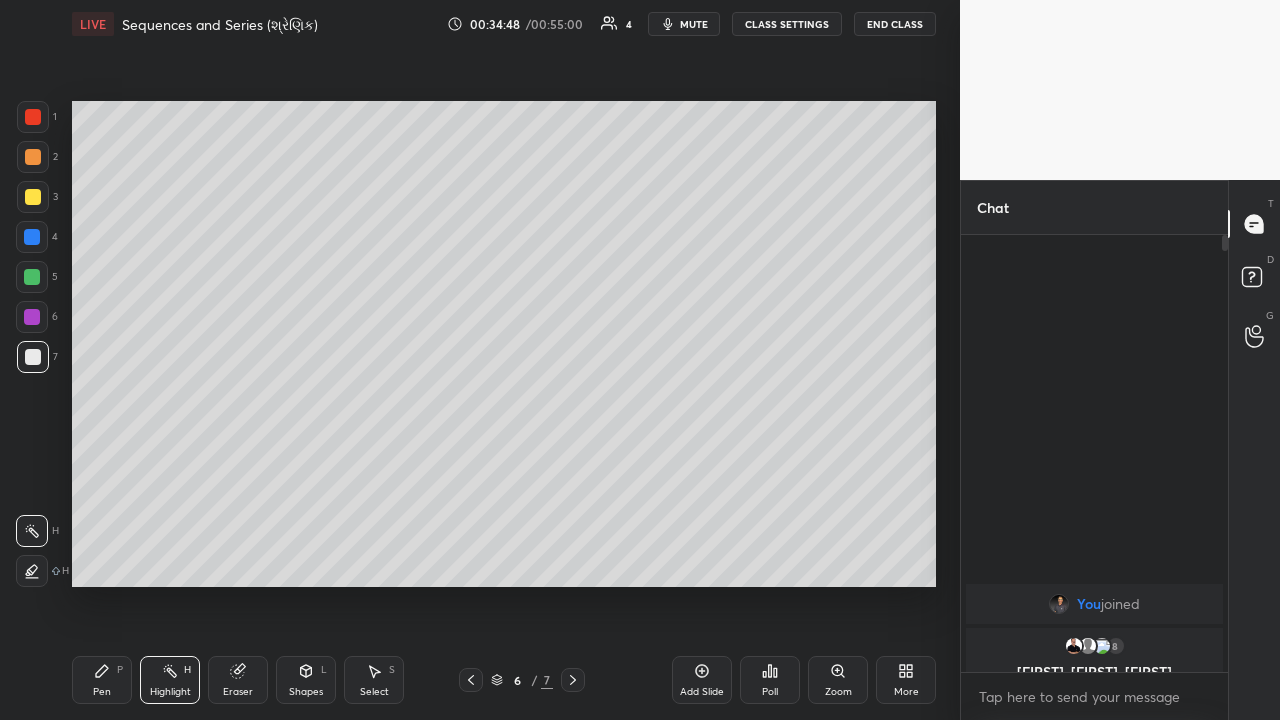 click on "P" at bounding box center (120, 670) 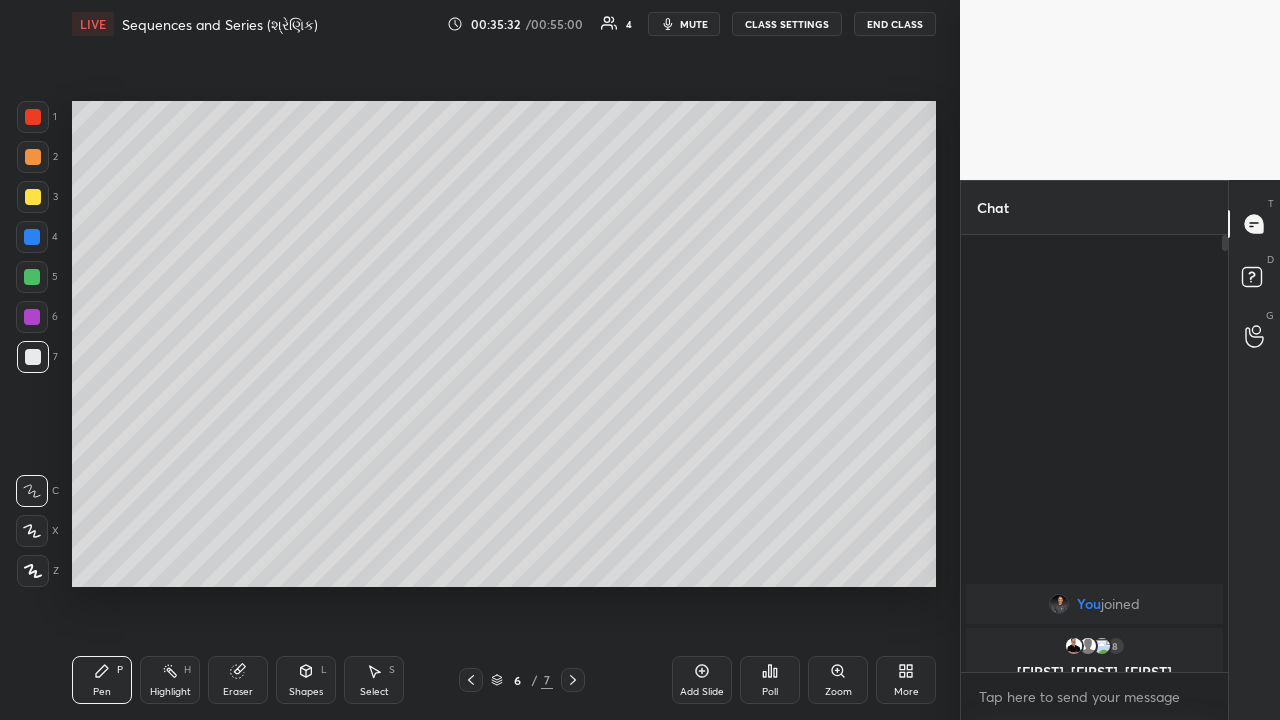click on "Highlight" at bounding box center [170, 692] 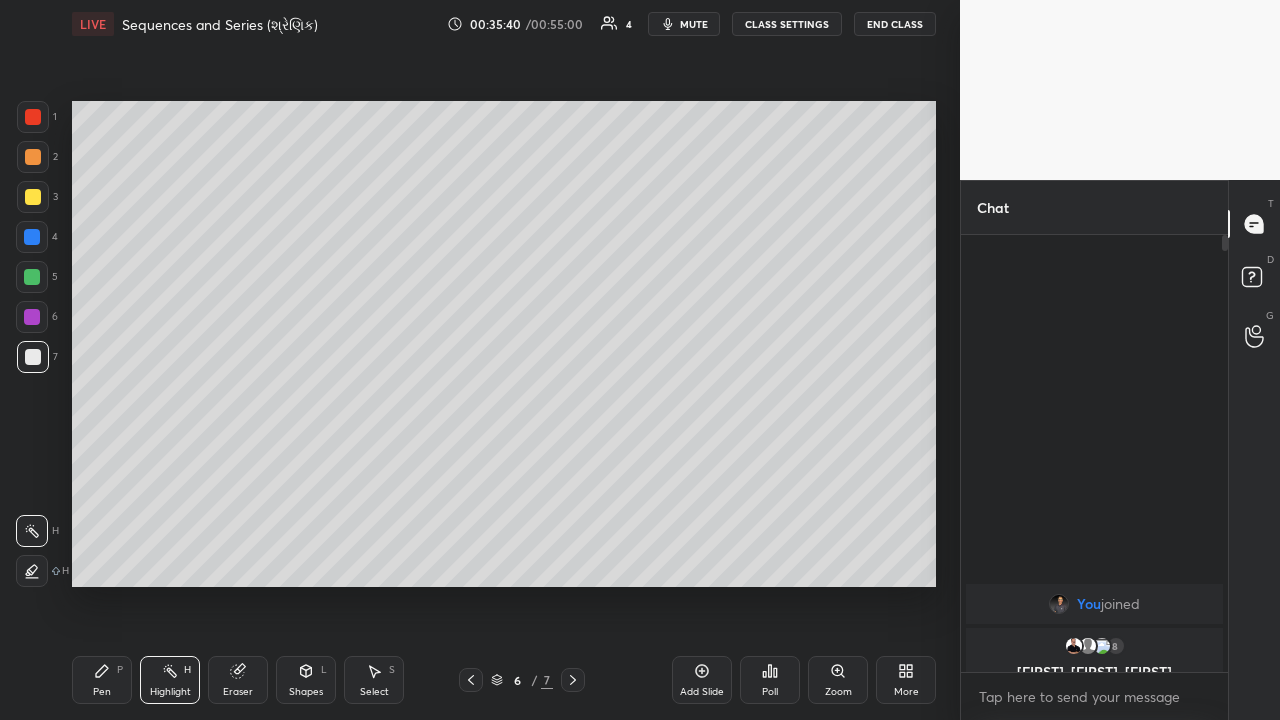 click 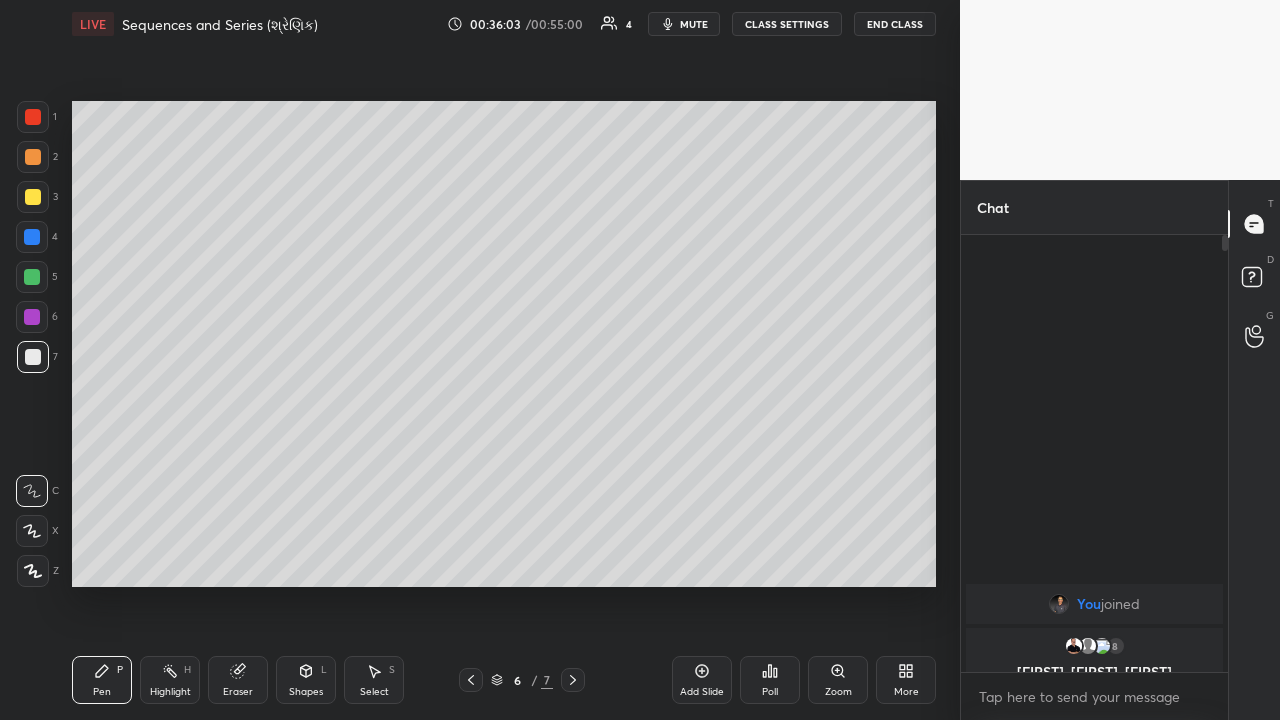 click on "Highlight H" at bounding box center (170, 680) 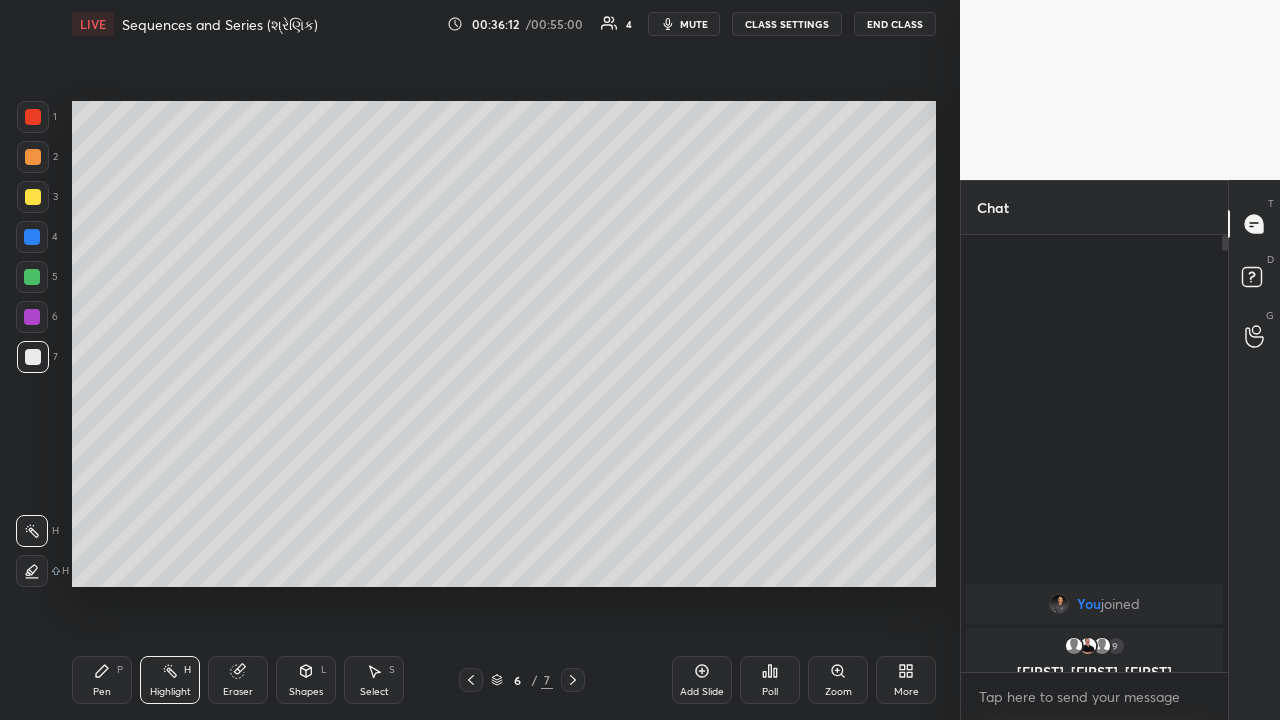 click on "Pen P" at bounding box center [102, 680] 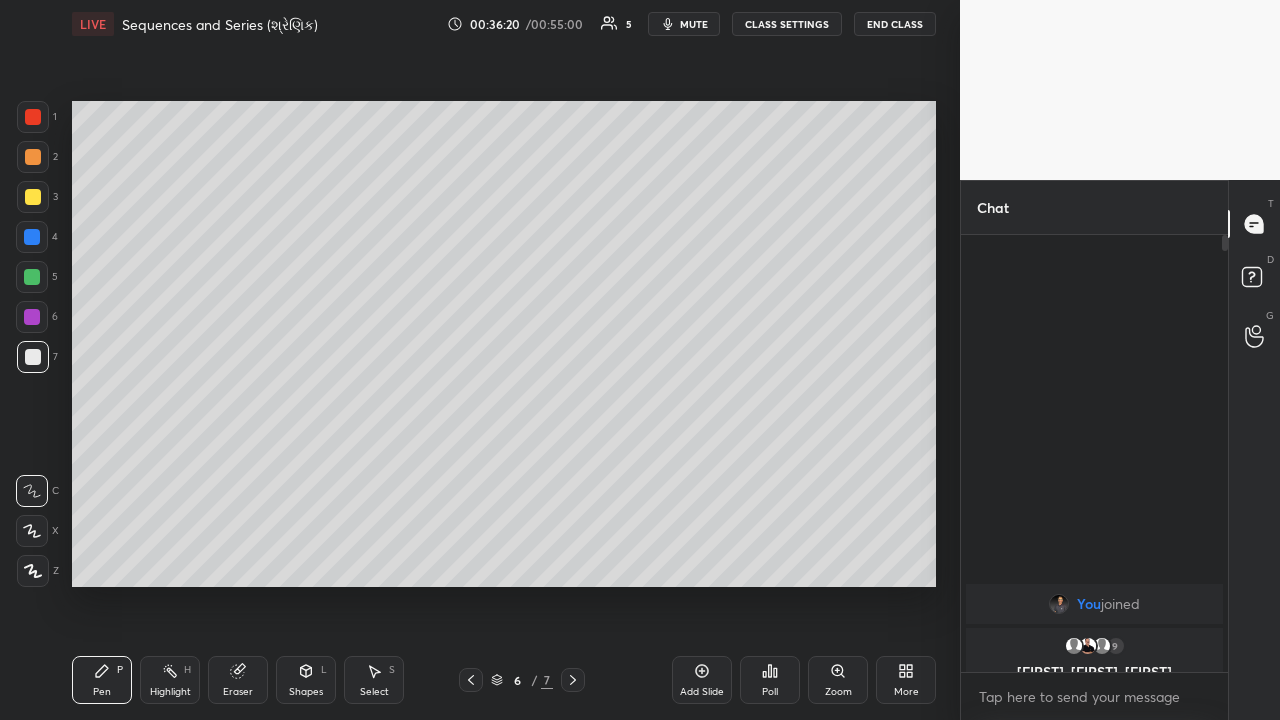 click on "Highlight H" at bounding box center (170, 680) 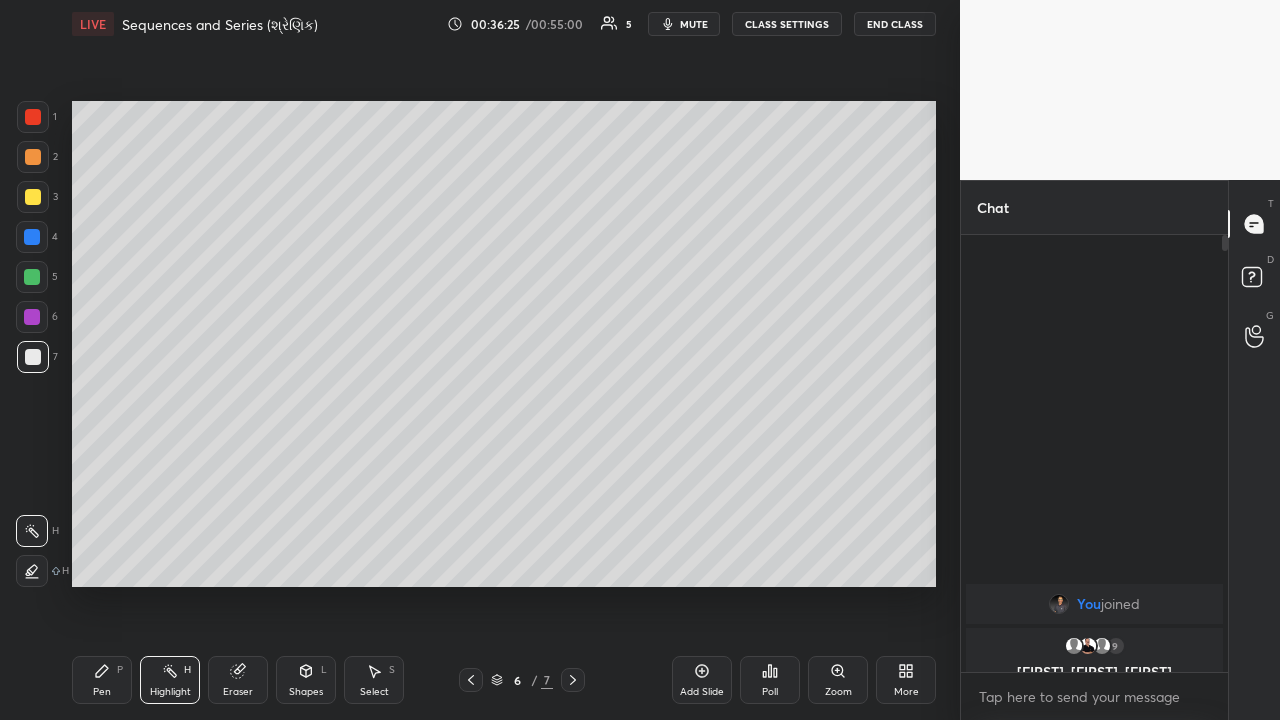click on "Eraser" at bounding box center [238, 680] 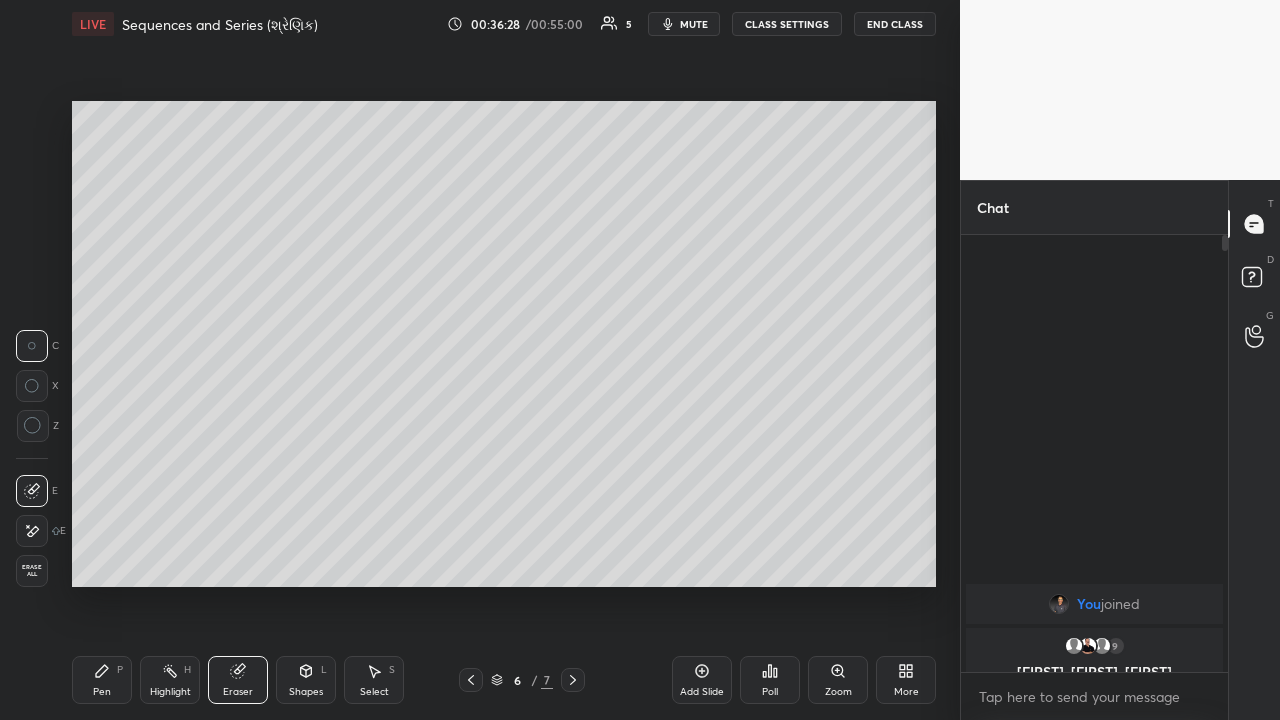 click on "Pen P" at bounding box center [102, 680] 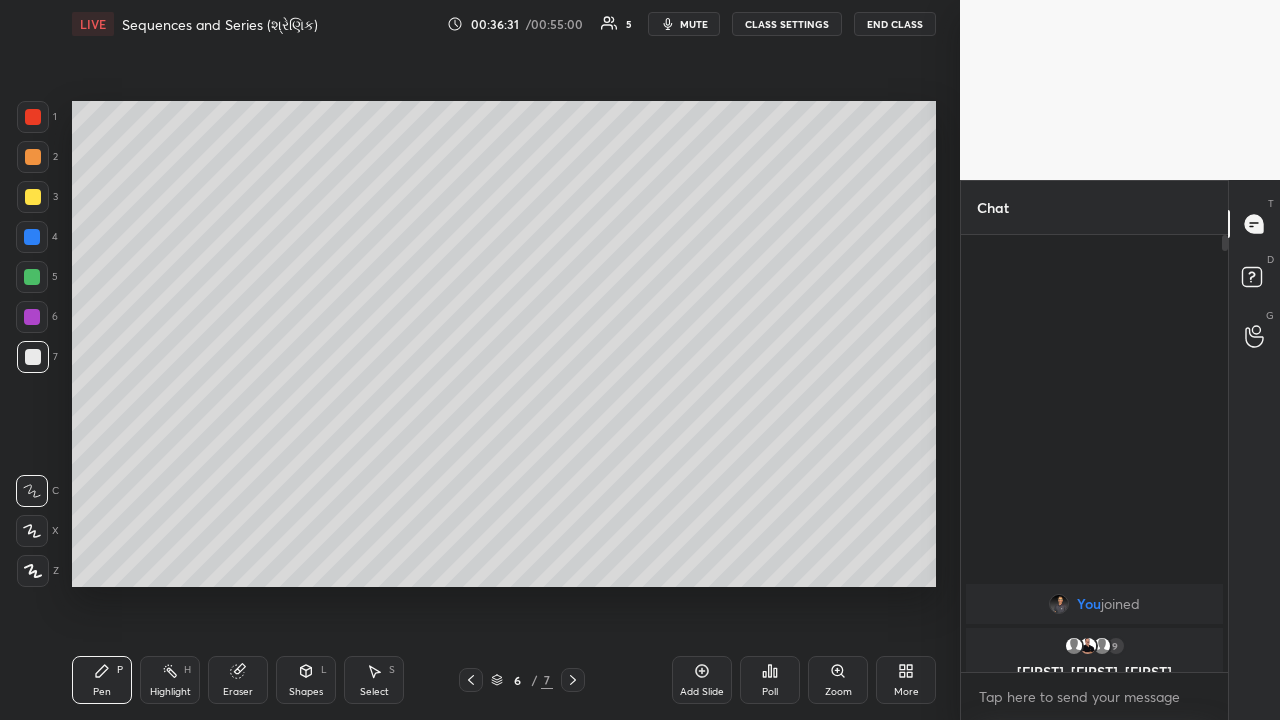 click on "Highlight" at bounding box center [170, 692] 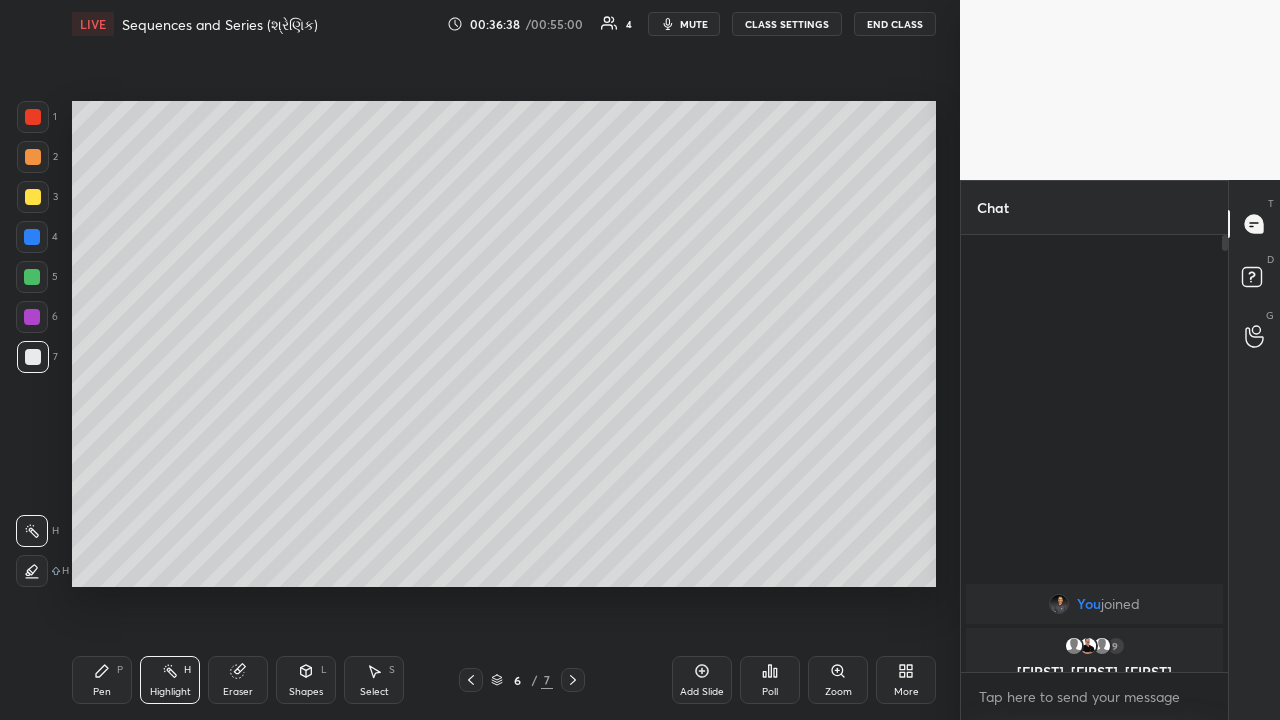 click on "Pen P" at bounding box center (102, 680) 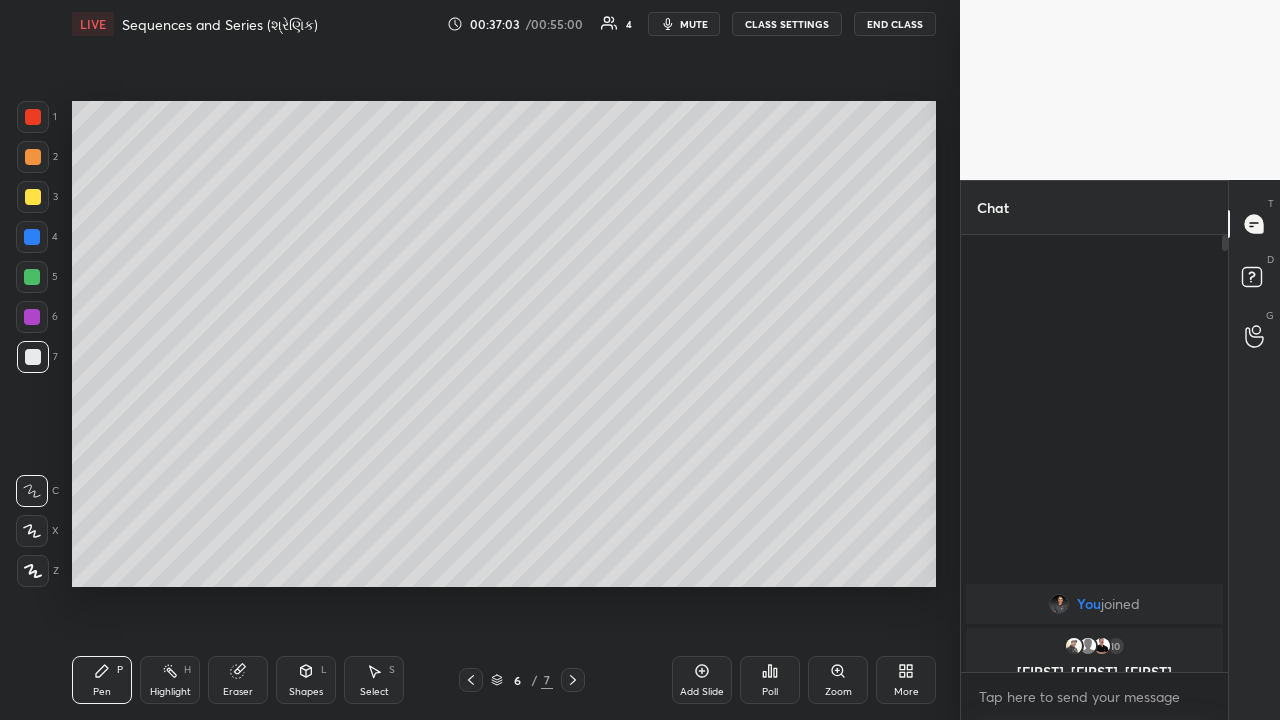 click at bounding box center (32, 277) 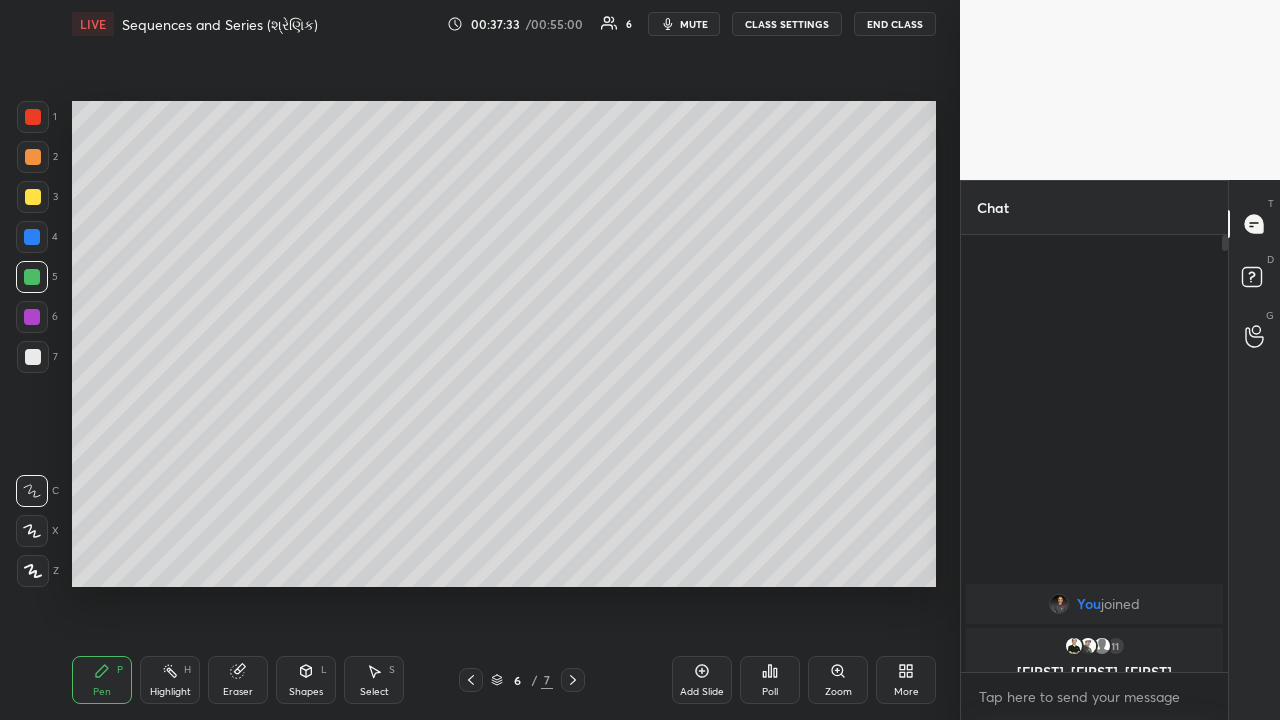 click on "Highlight" at bounding box center (170, 692) 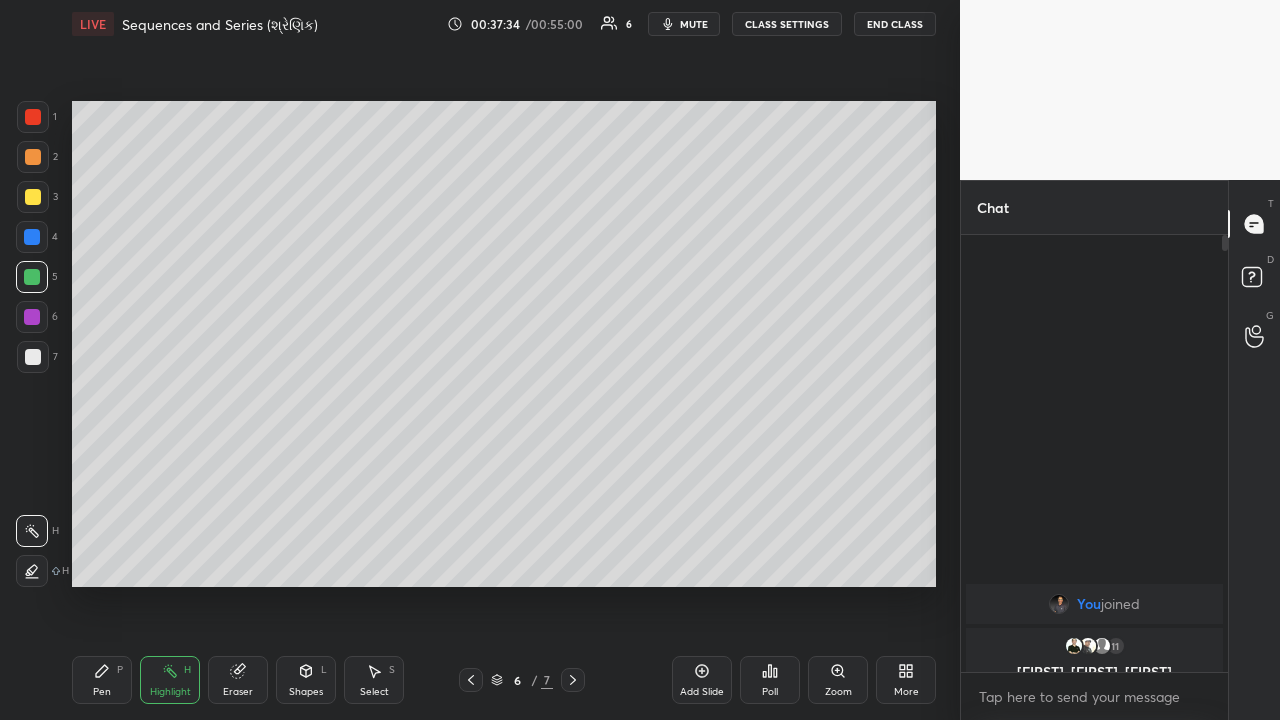 click on "Eraser" at bounding box center (238, 680) 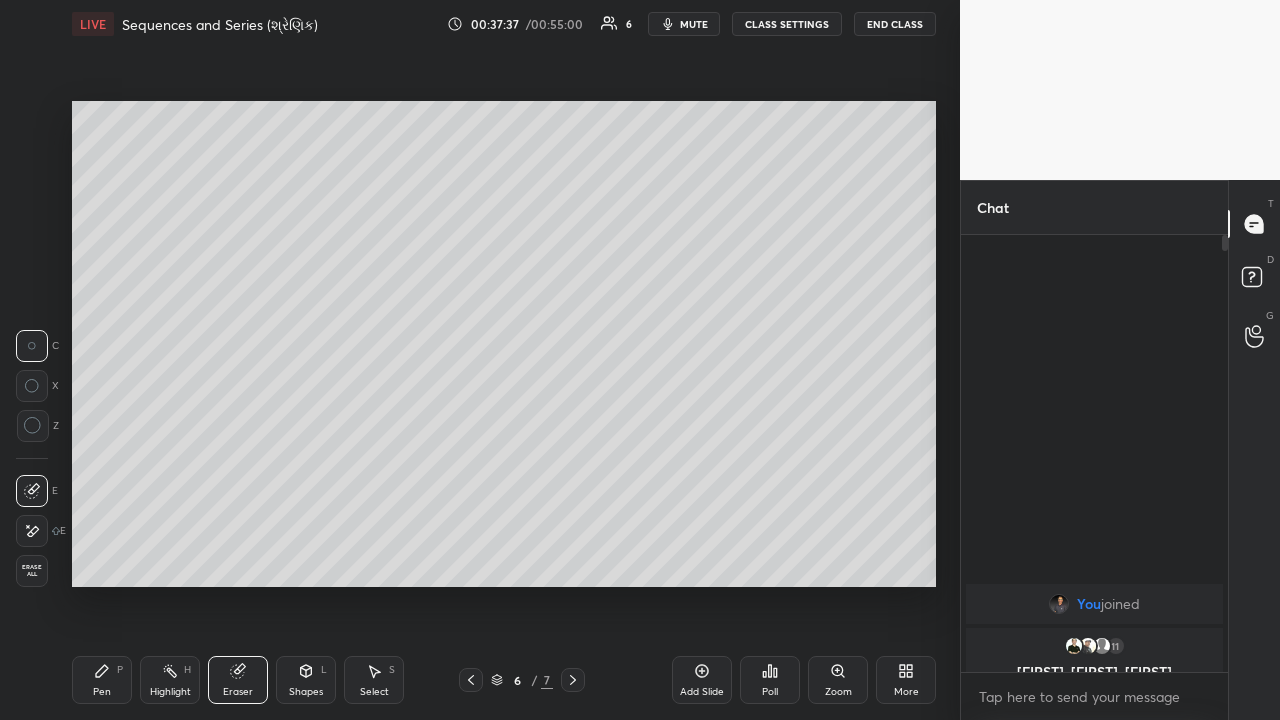 click on "Pen P" at bounding box center (102, 680) 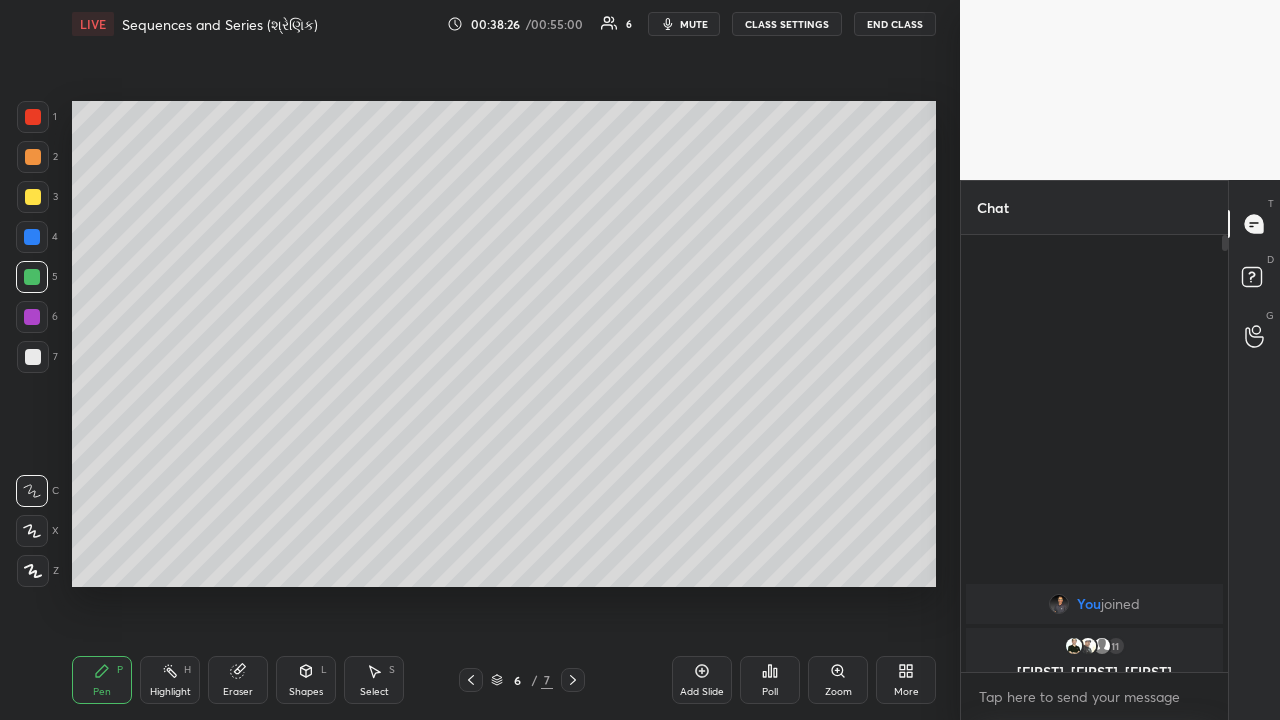 click on "Setting up your live class Poll for   secs No correct answer Start poll" at bounding box center [504, 344] 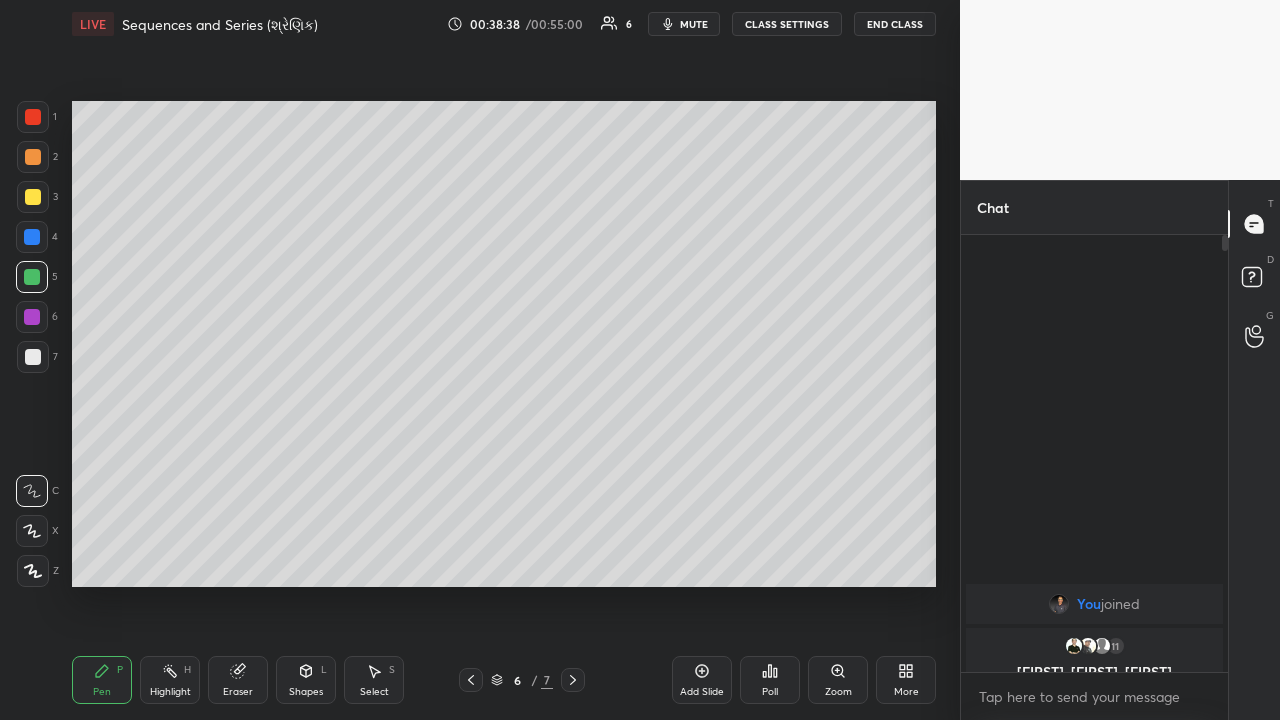 click 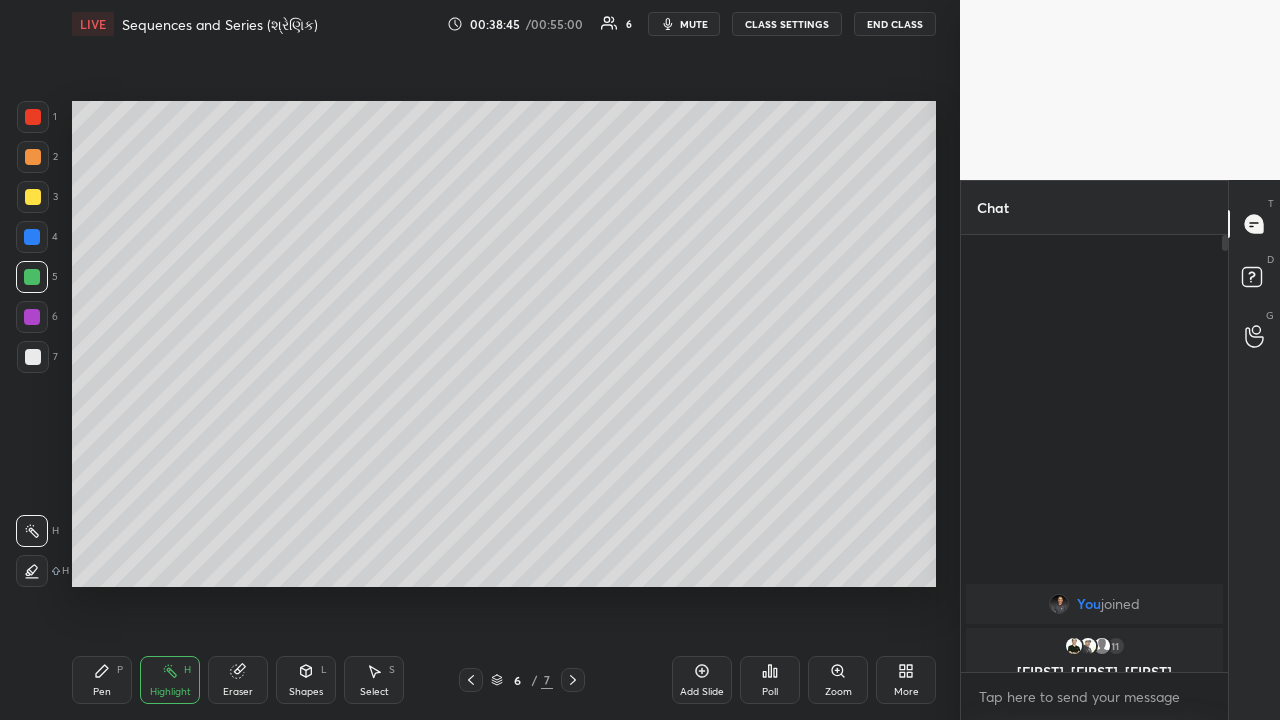 click on "Pen P" at bounding box center (102, 680) 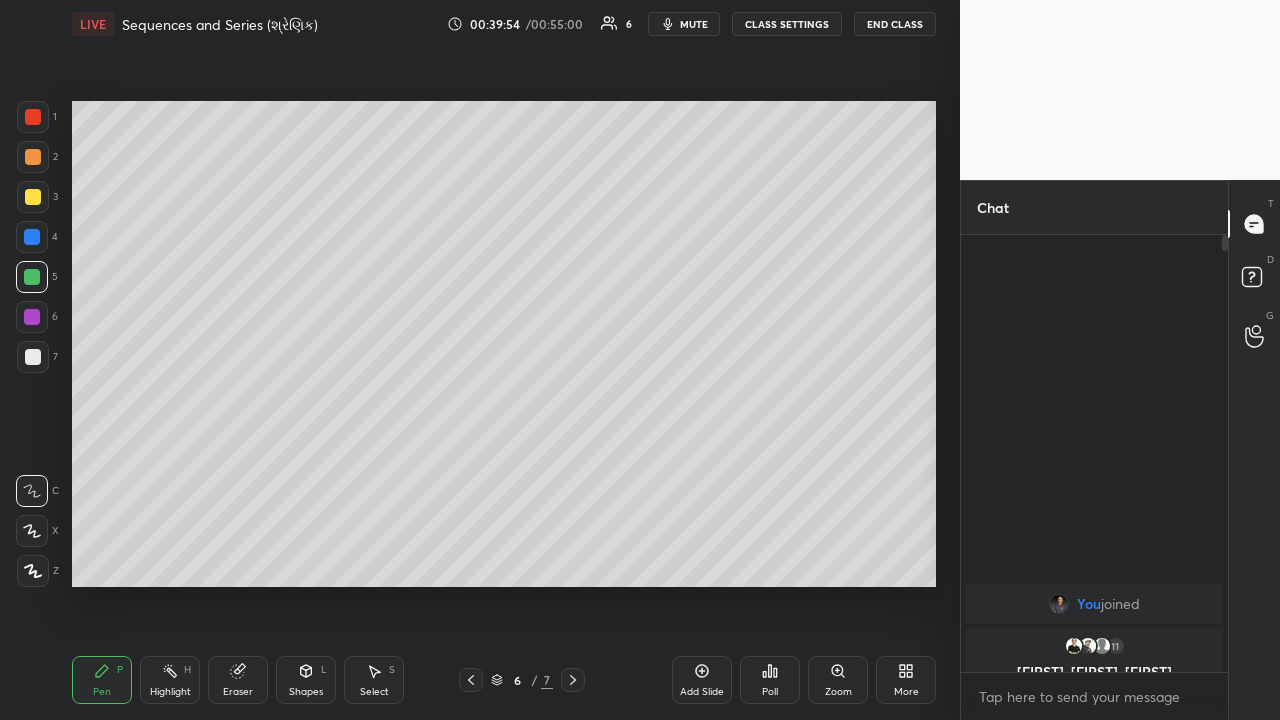 click on "Highlight" at bounding box center [170, 692] 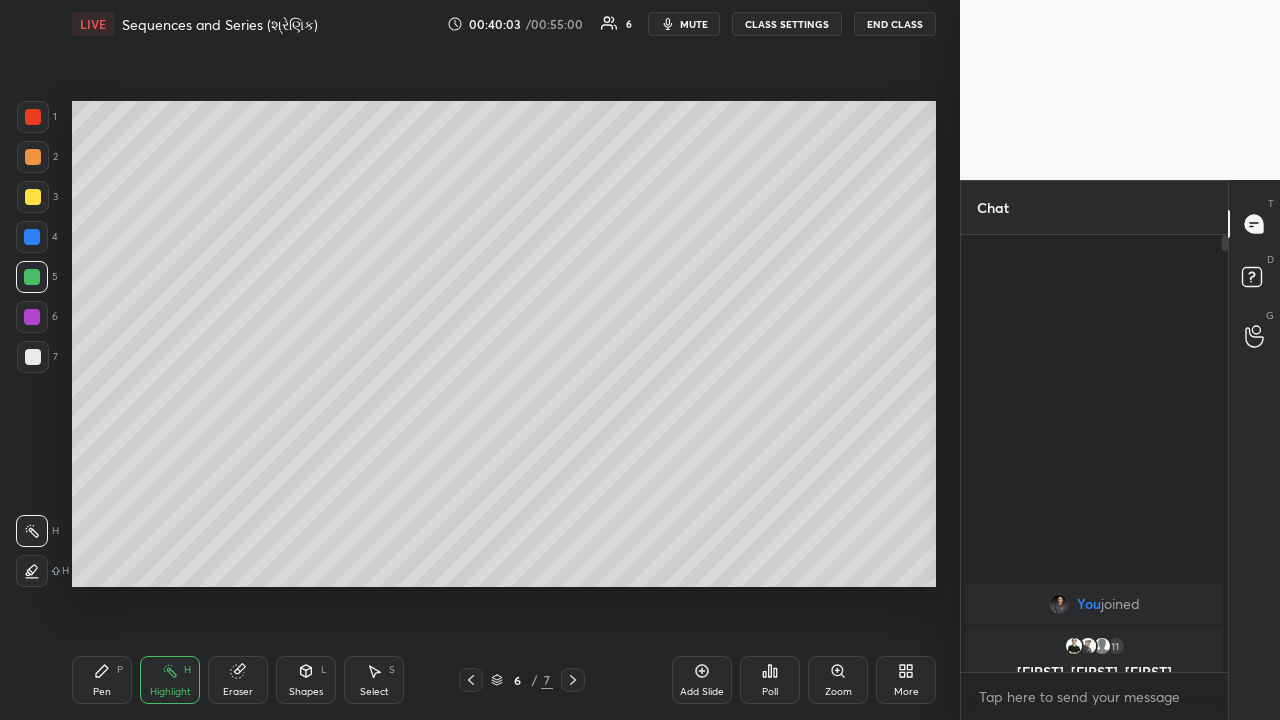 click on "Pen" at bounding box center [102, 692] 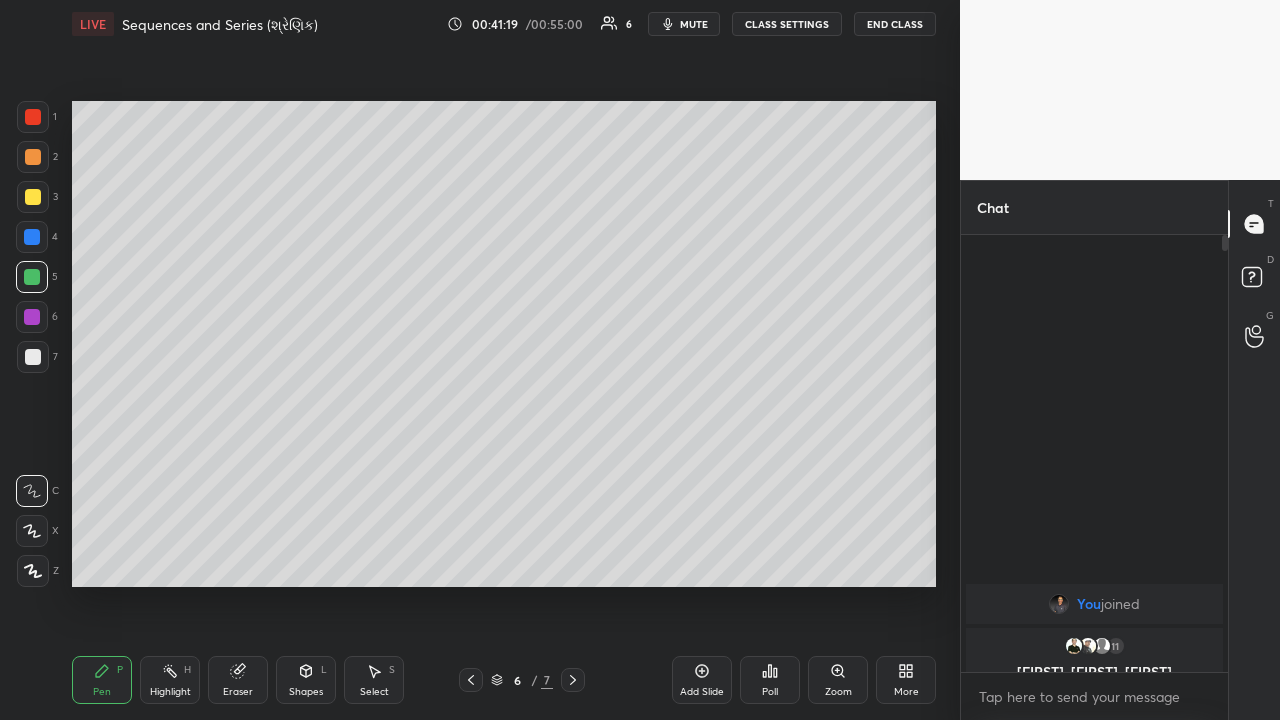 click at bounding box center (33, 357) 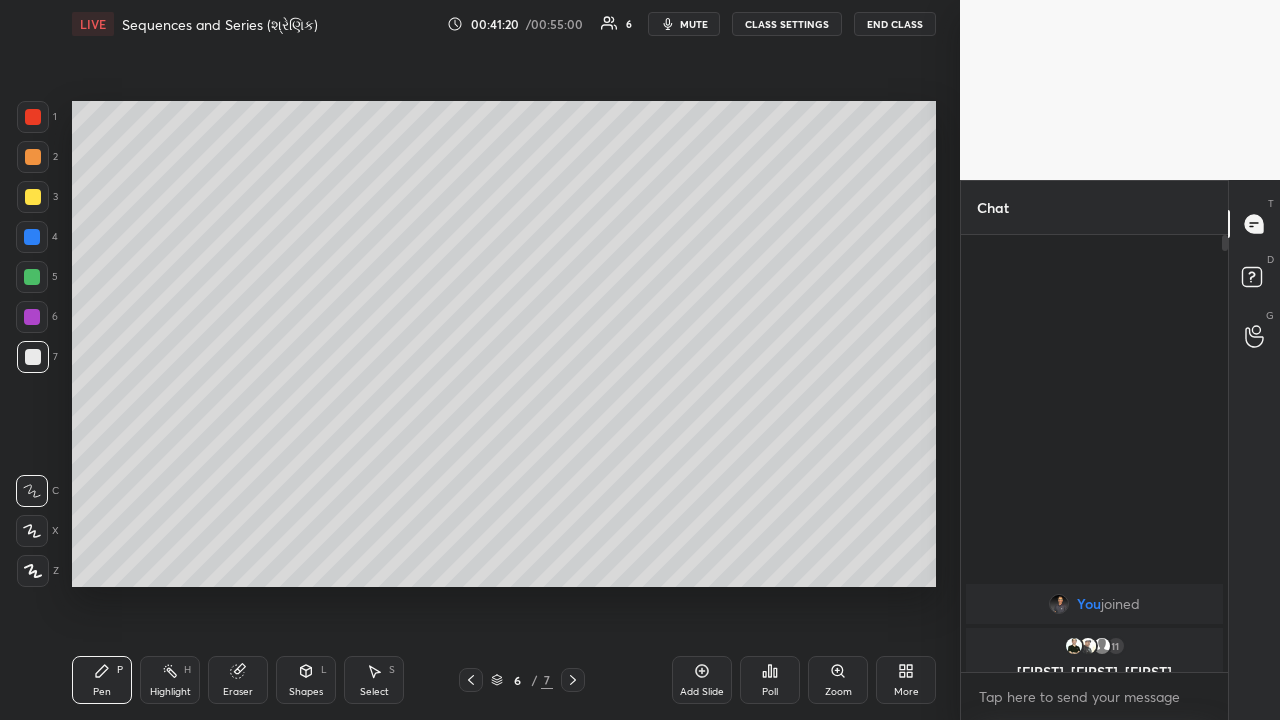 click at bounding box center [32, 277] 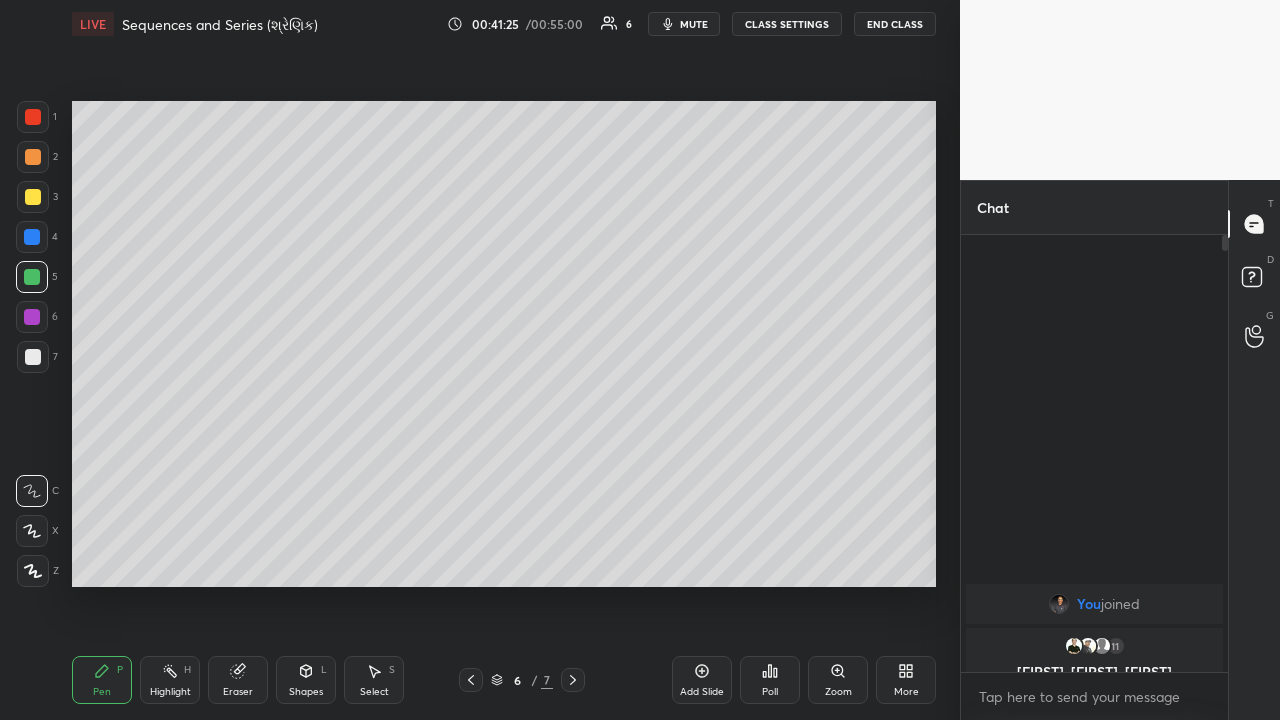 click on "Highlight H" at bounding box center (170, 680) 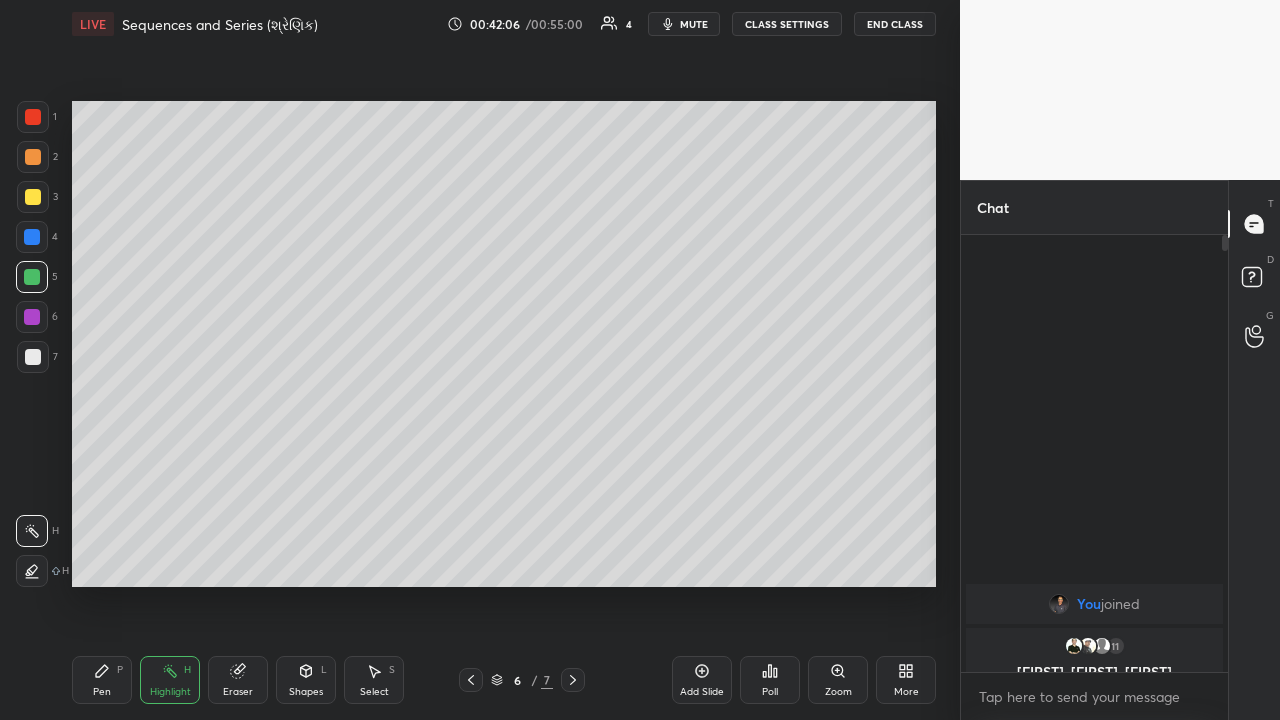 click on "Pen P" at bounding box center [102, 680] 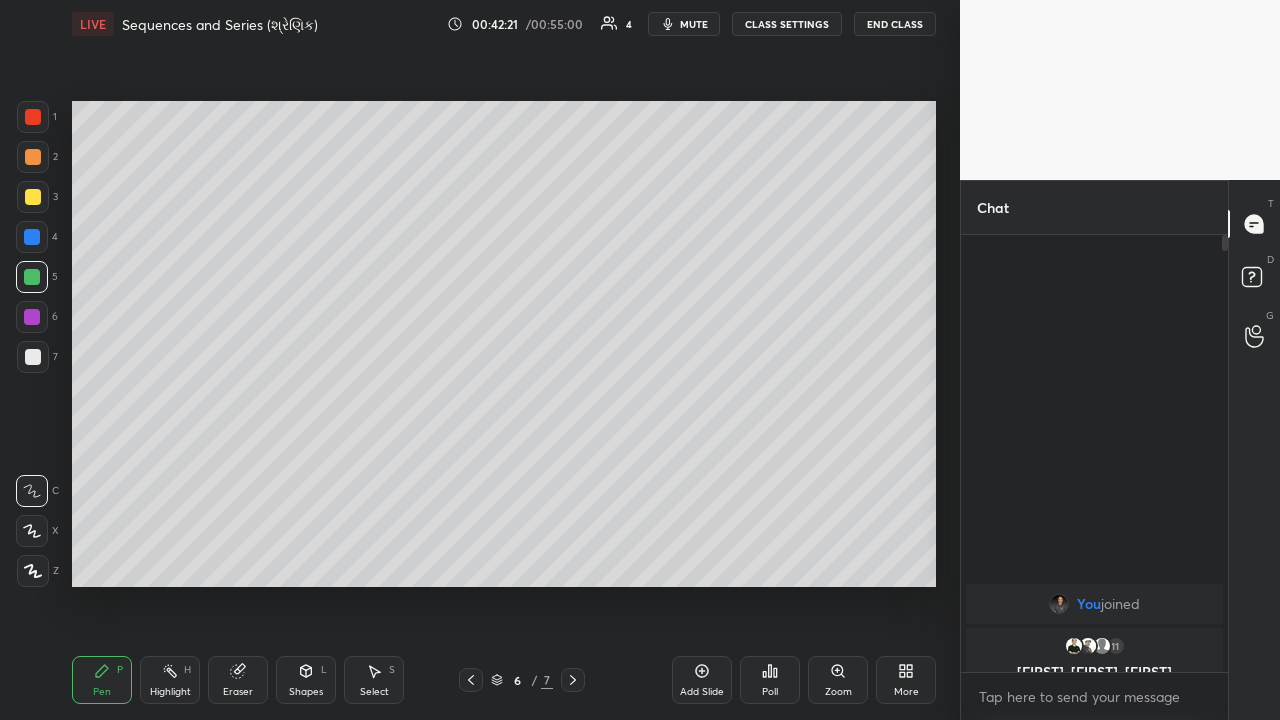 click at bounding box center (32, 317) 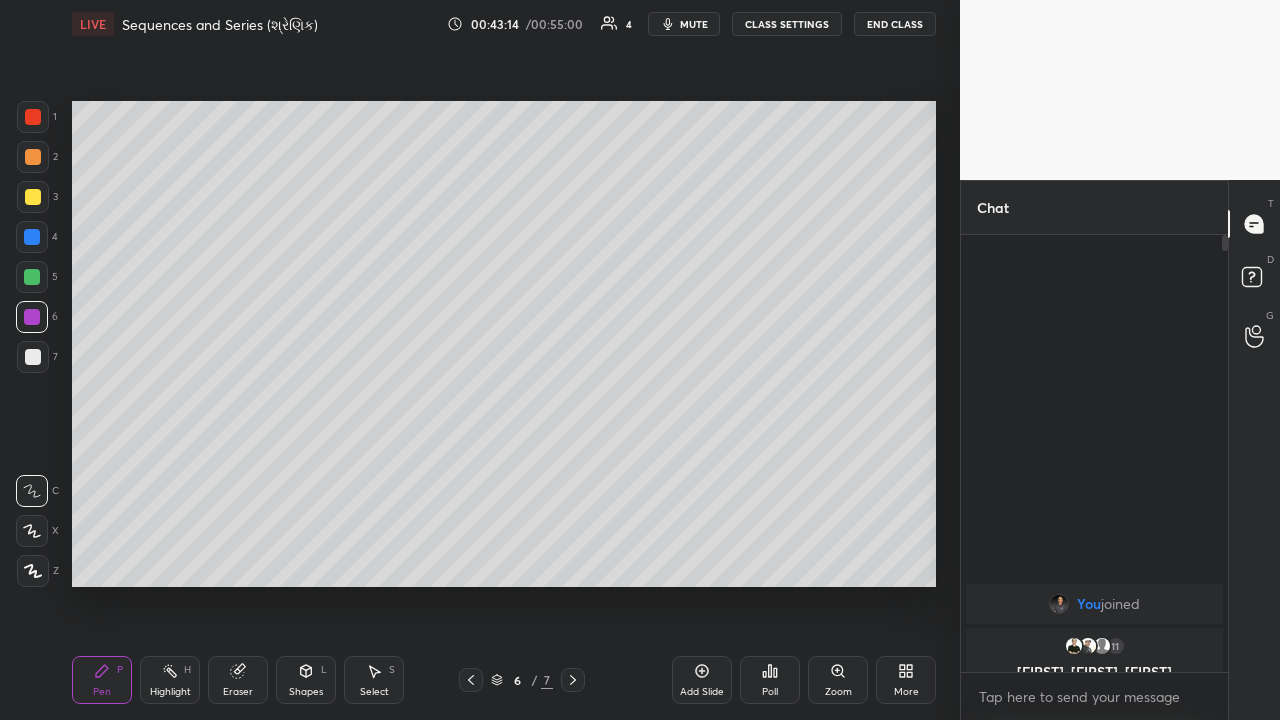 click at bounding box center (32, 277) 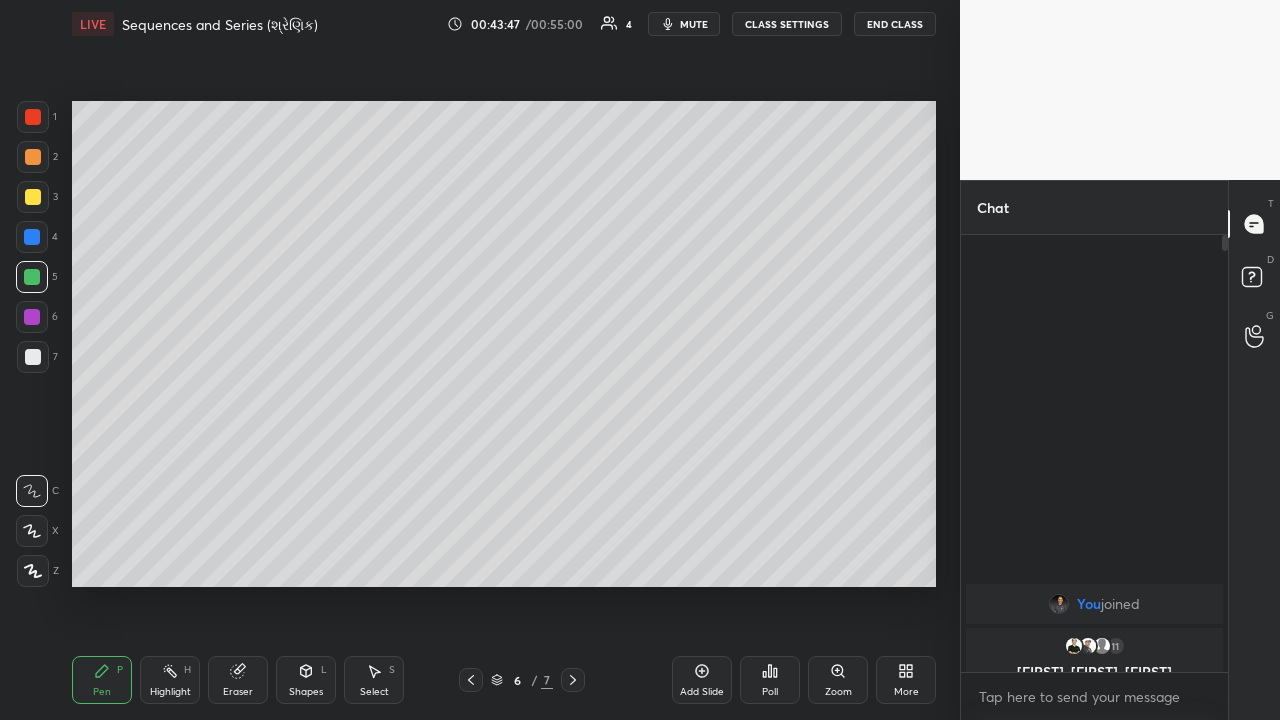 click on "Highlight" at bounding box center (170, 692) 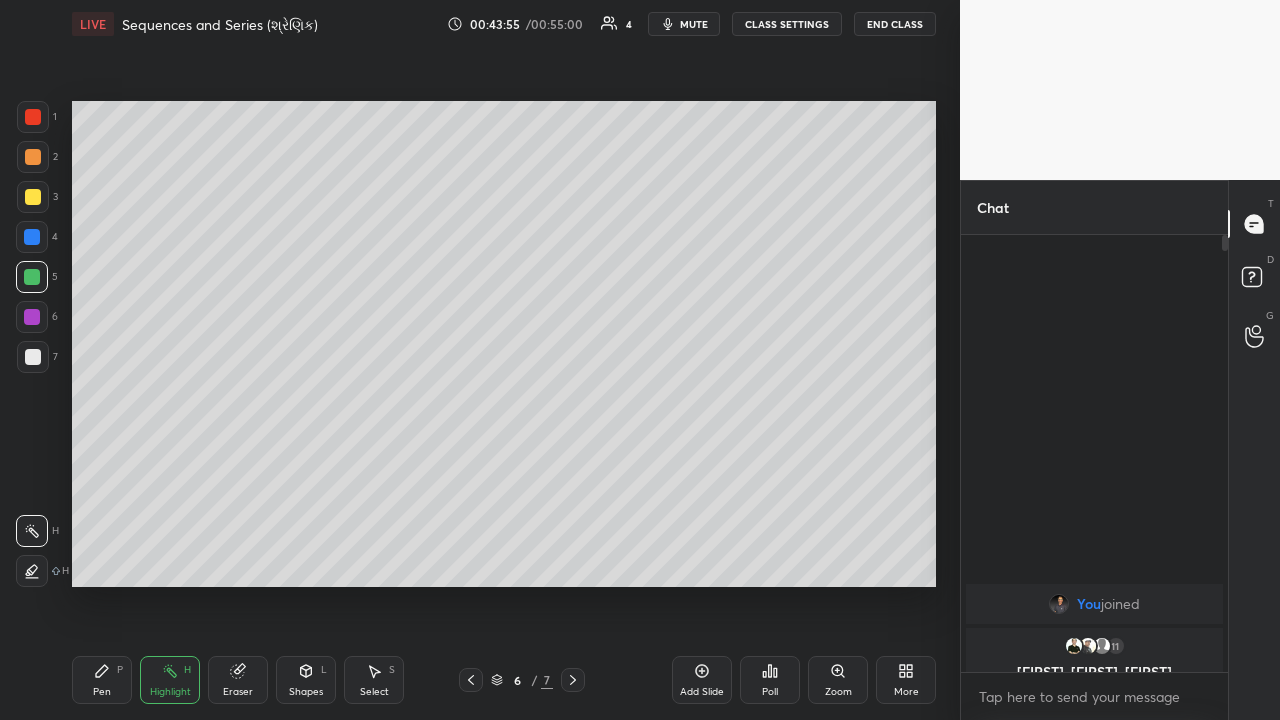 click on "Pen" at bounding box center (102, 692) 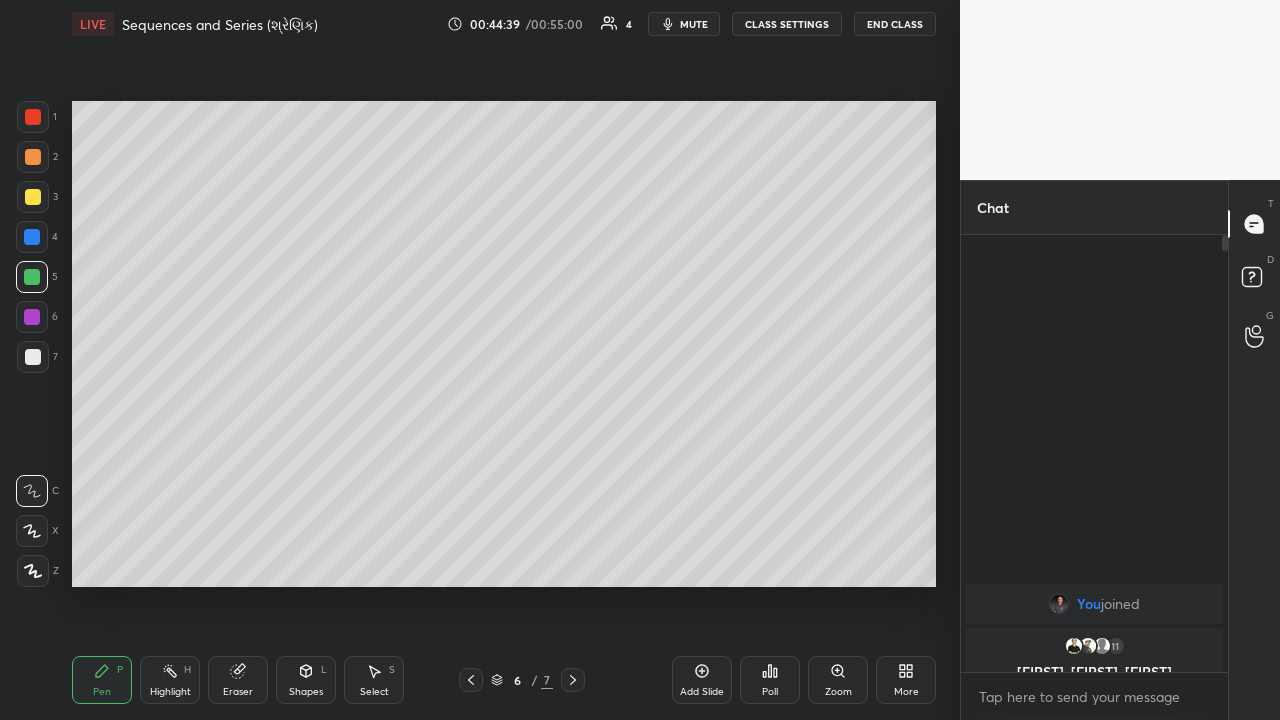 click 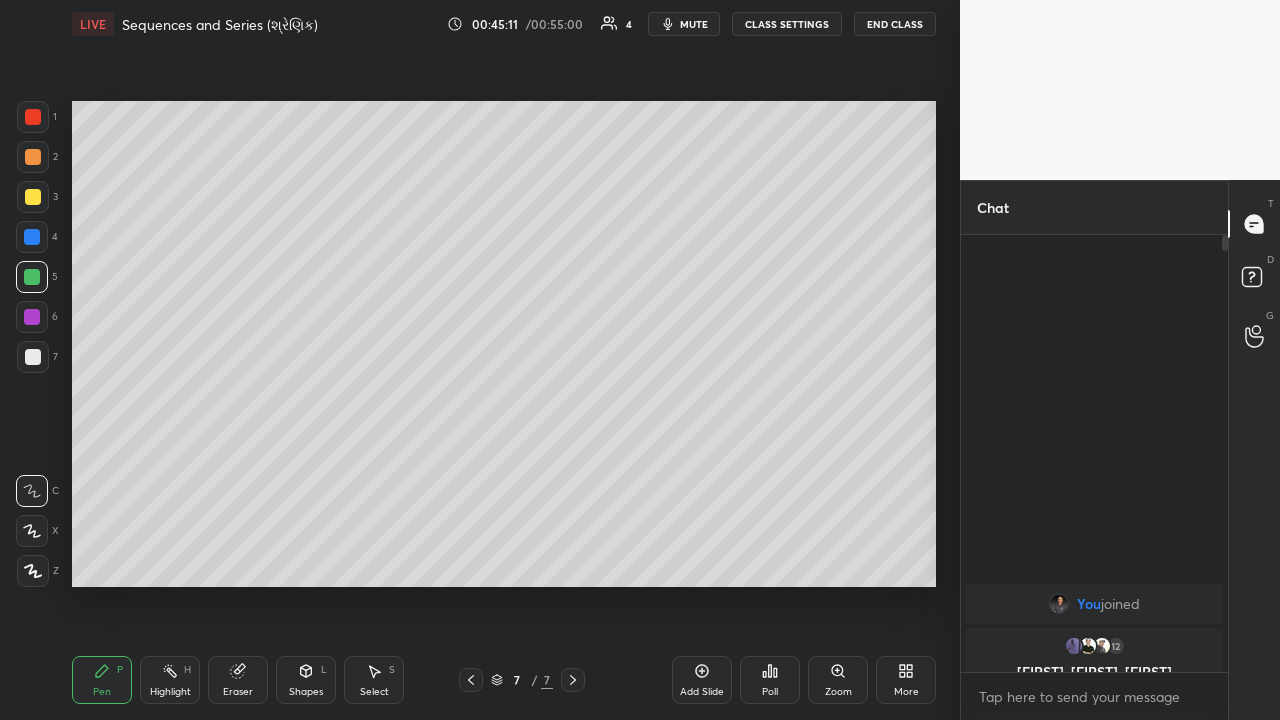 click on "Highlight" at bounding box center (170, 692) 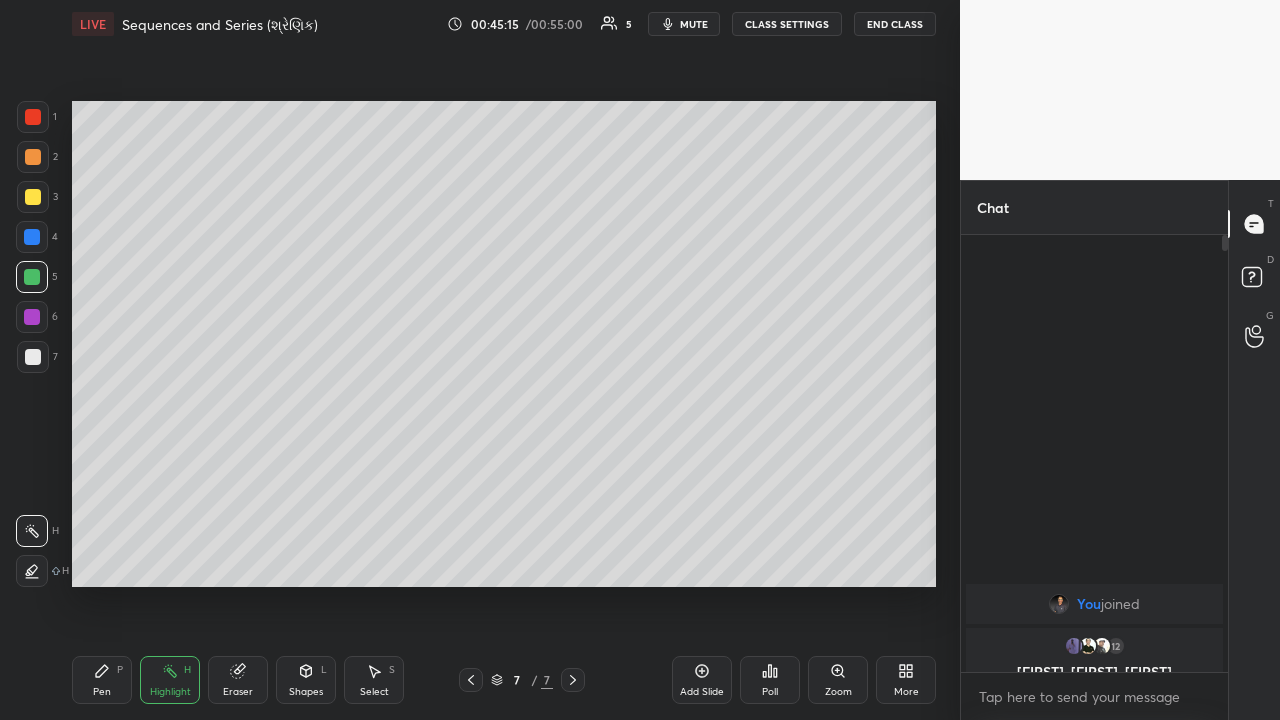 click on "Pen P" at bounding box center (102, 680) 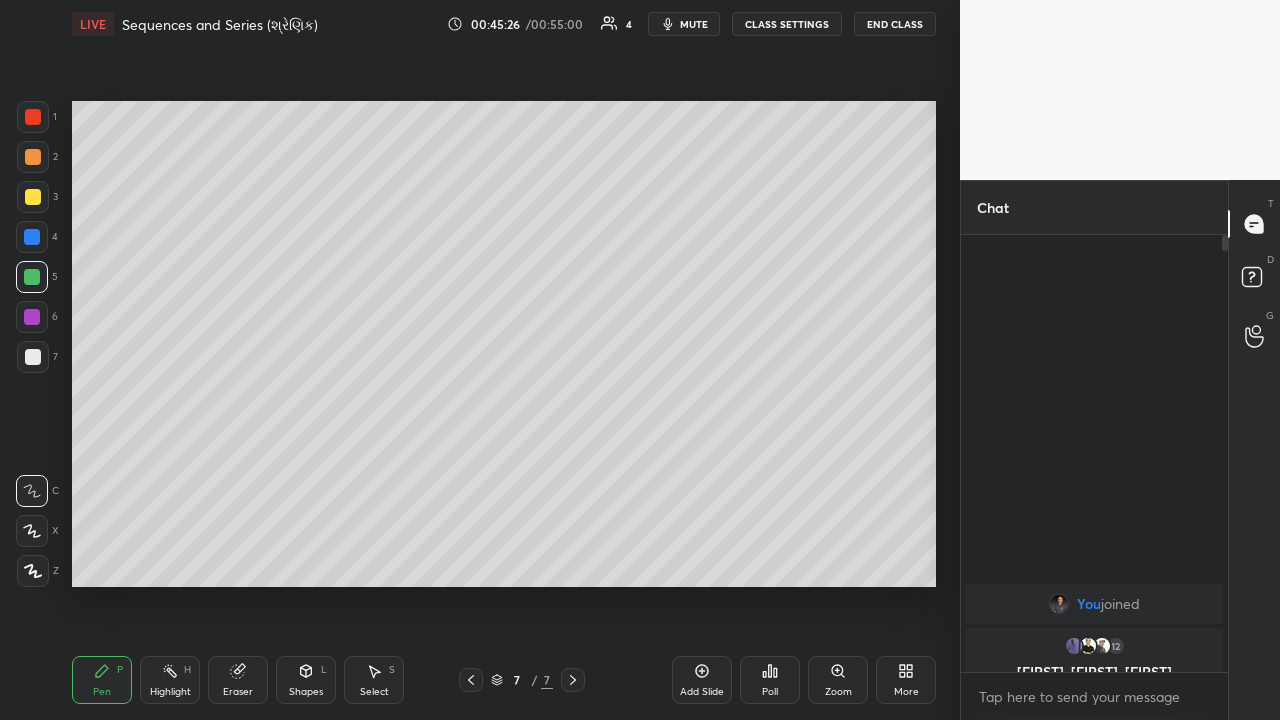 click on "Highlight" at bounding box center (170, 692) 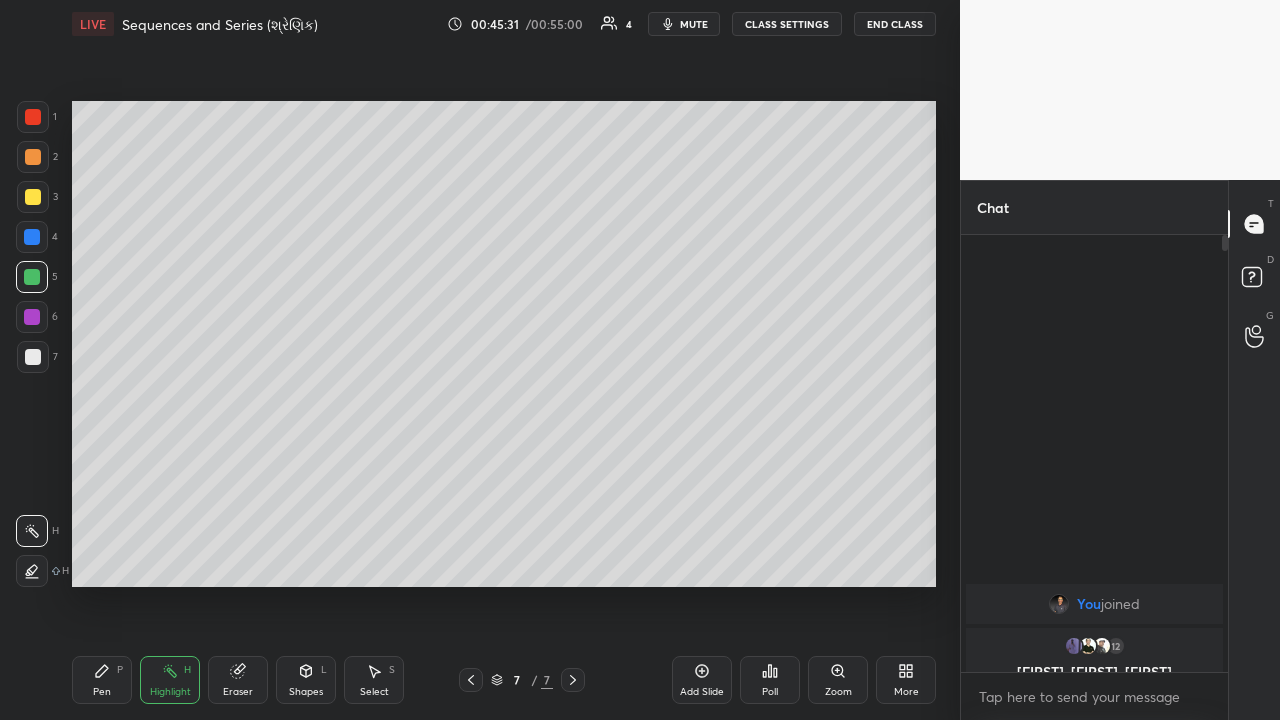 click on "Pen P" at bounding box center (102, 680) 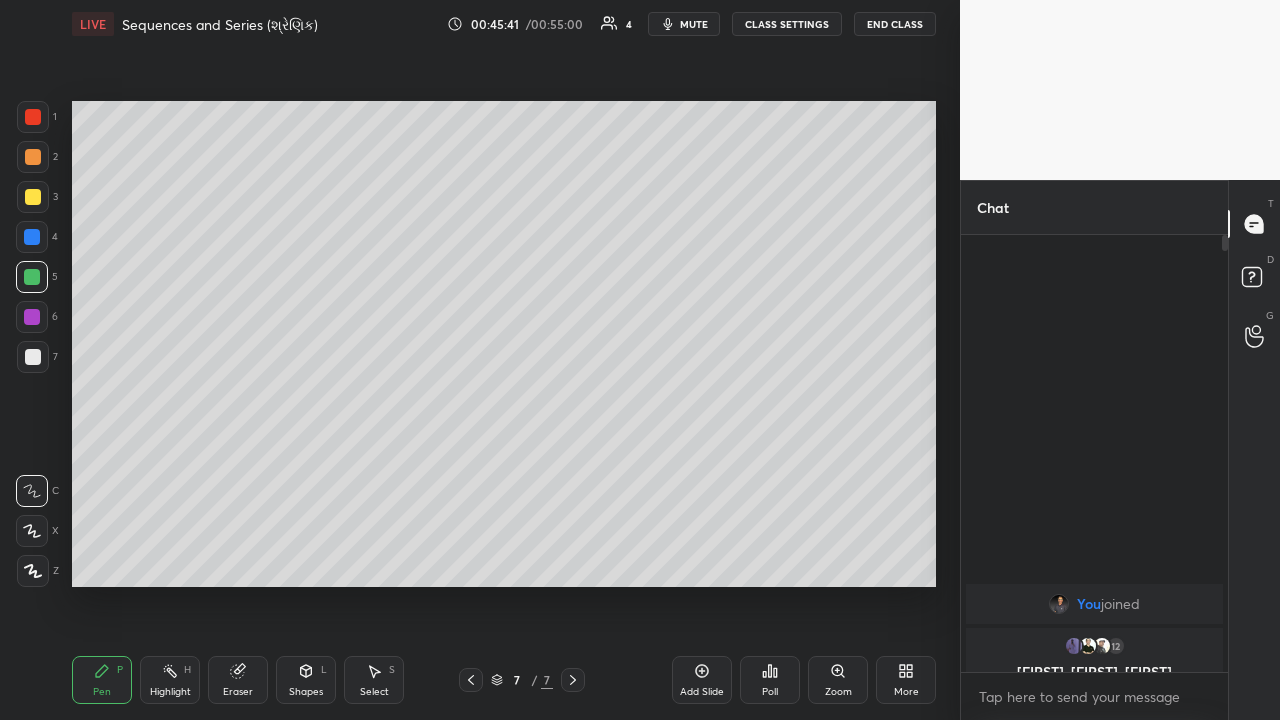 click on "Highlight" at bounding box center [170, 692] 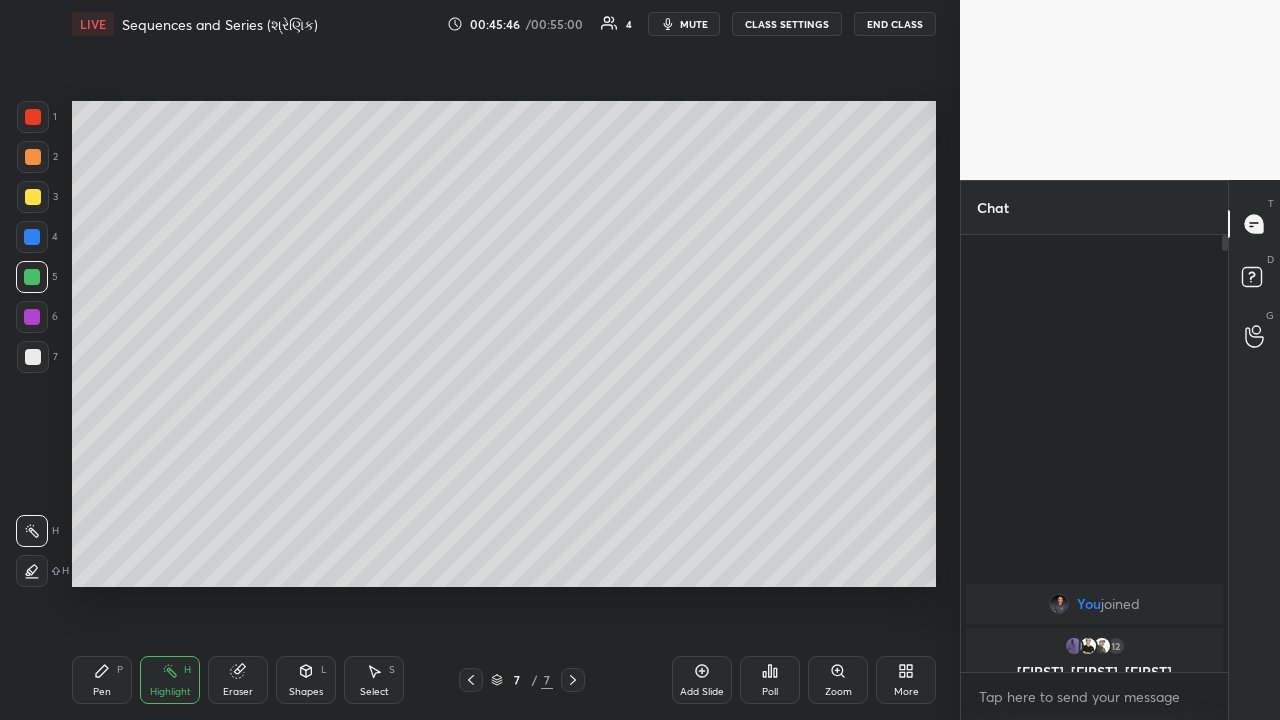click on "Pen" at bounding box center [102, 692] 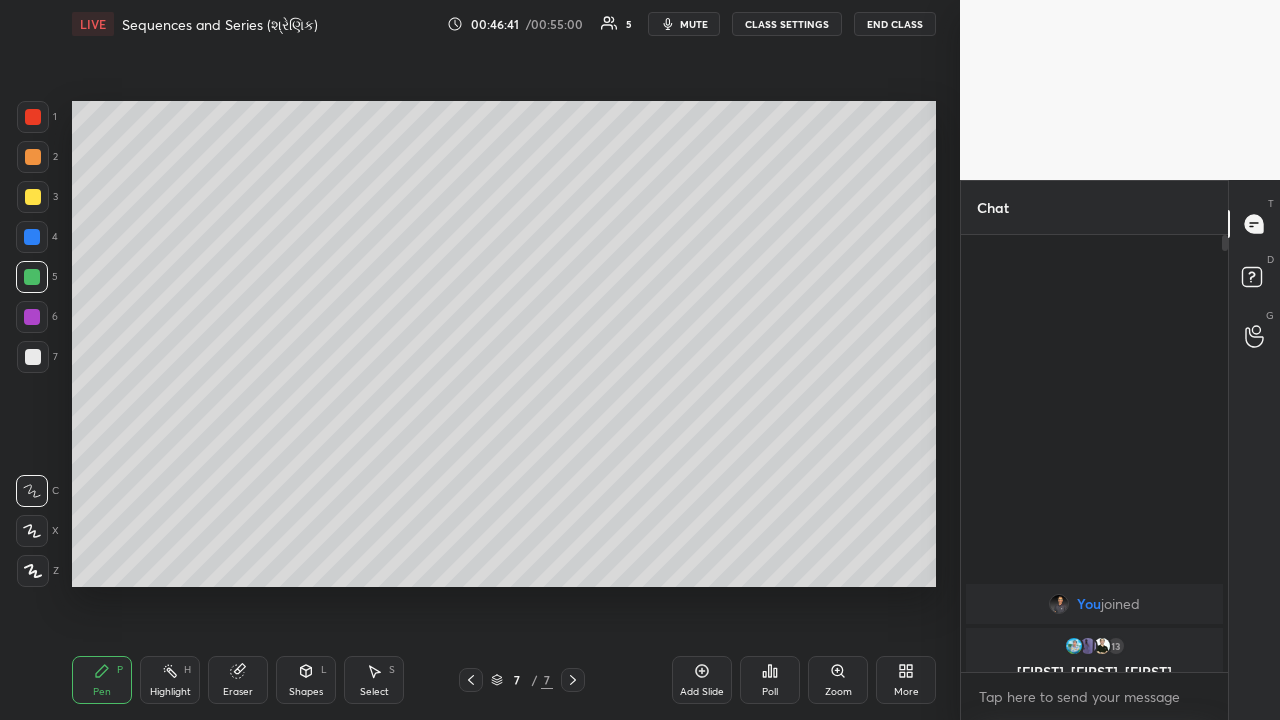 click on "Highlight H" at bounding box center [170, 680] 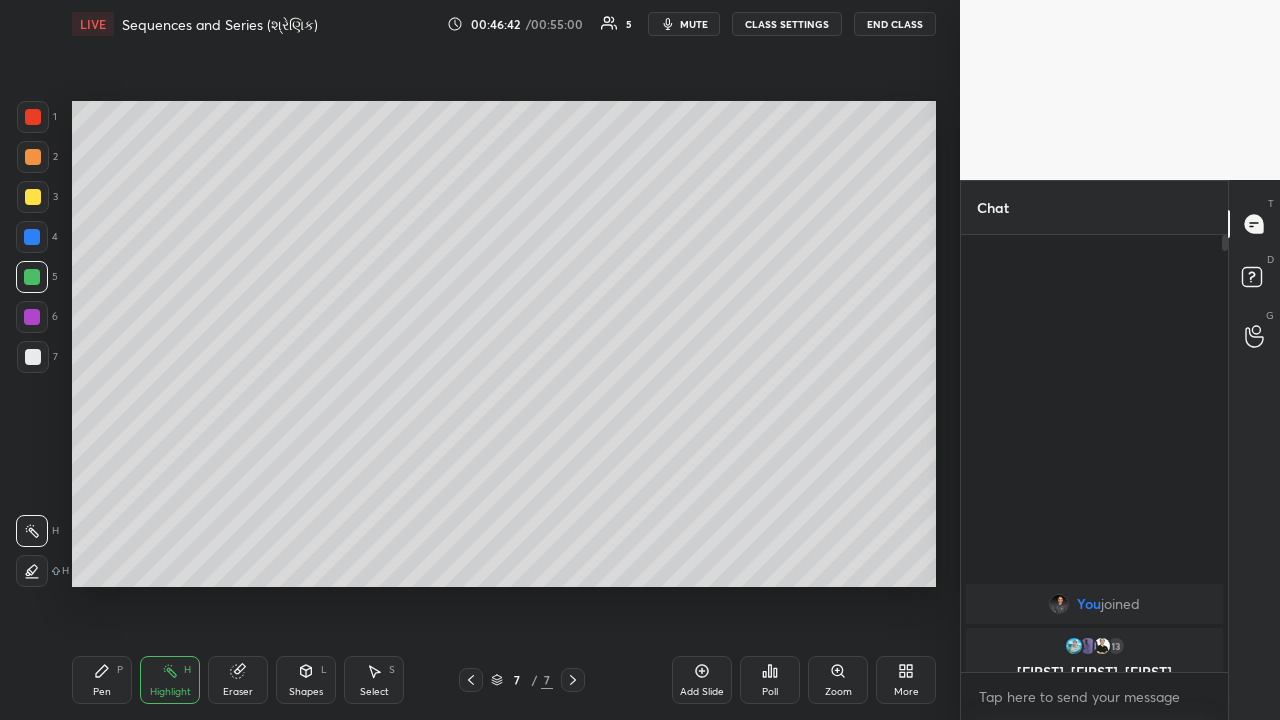 click 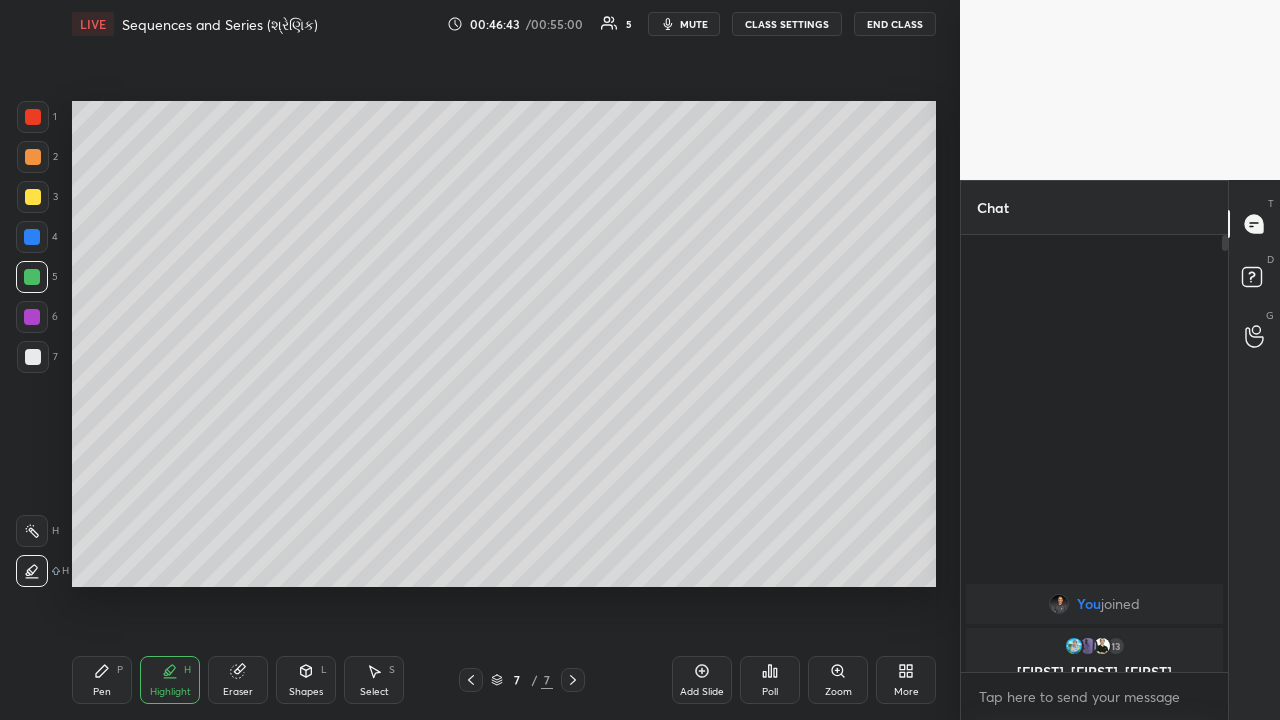 click at bounding box center [33, 357] 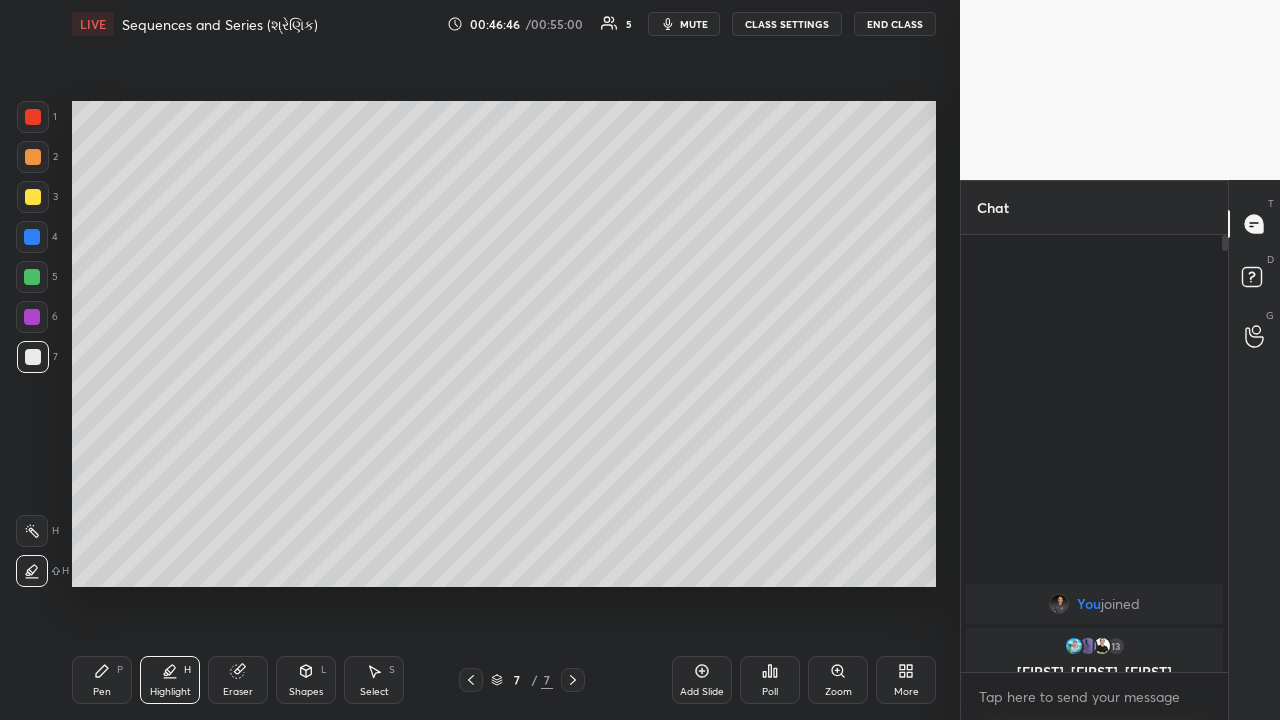 click on "Pen P" at bounding box center (102, 680) 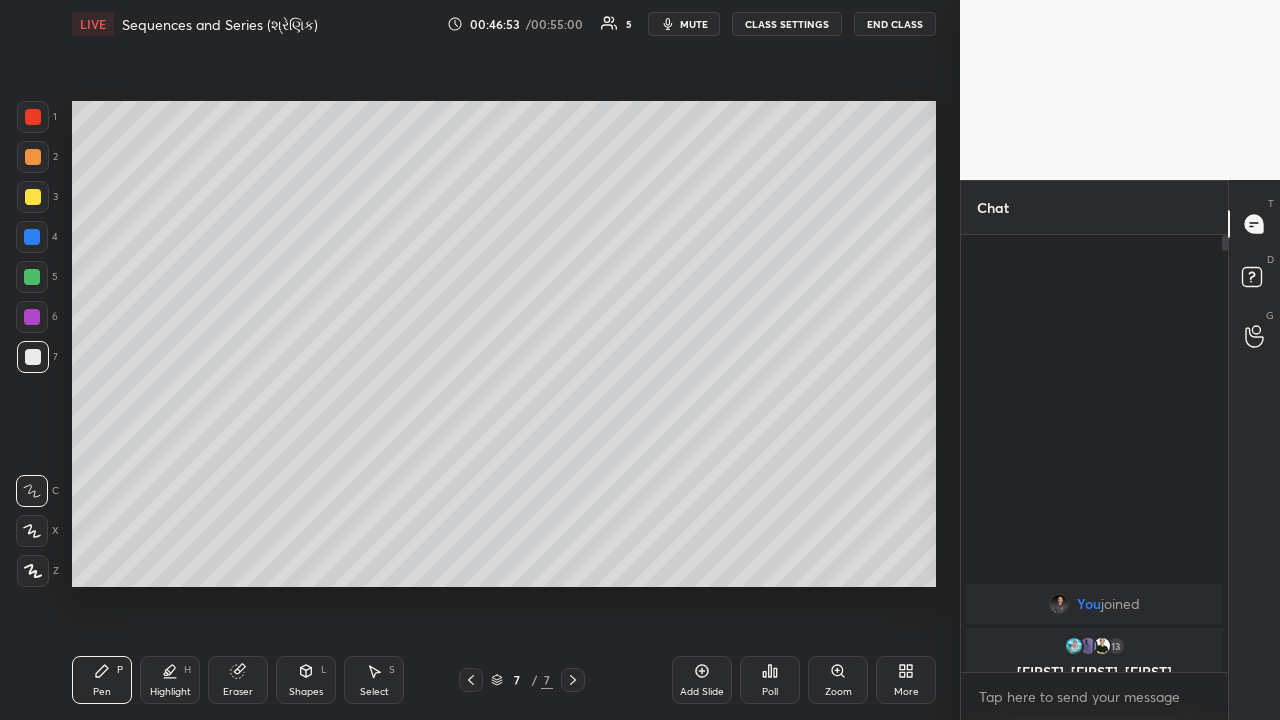 click at bounding box center (32, 277) 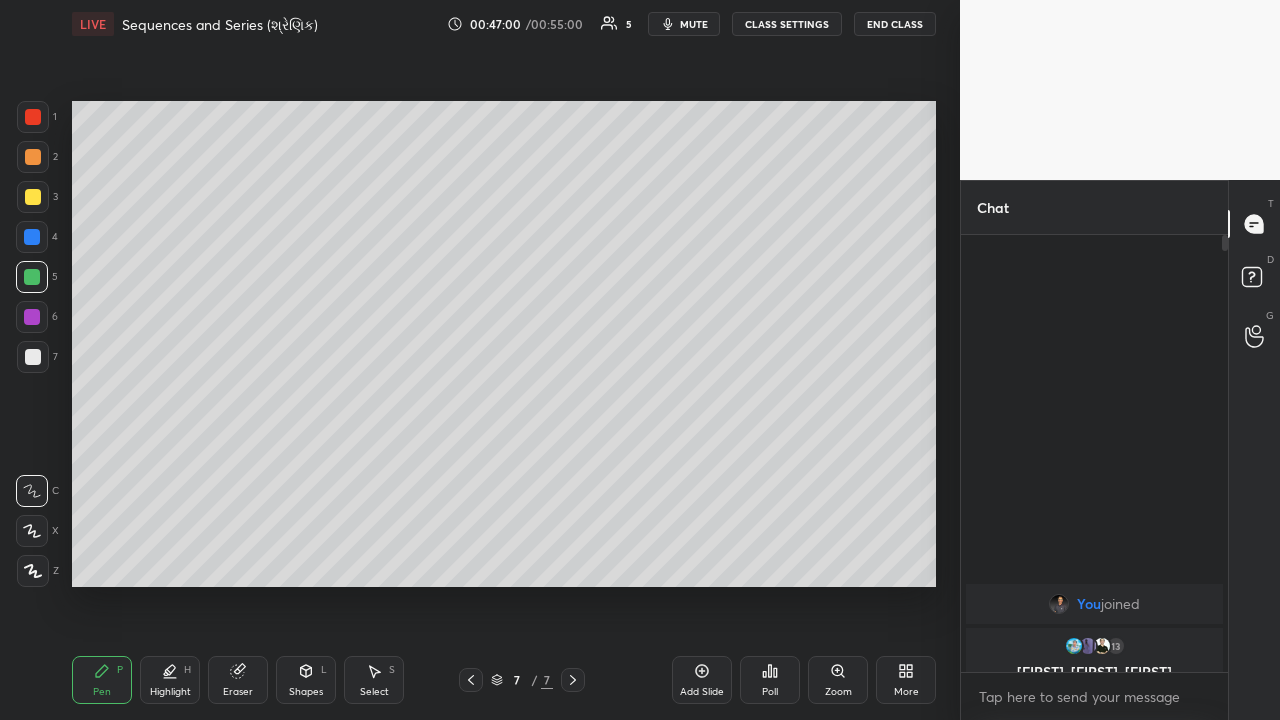 click on "Highlight H" at bounding box center (170, 680) 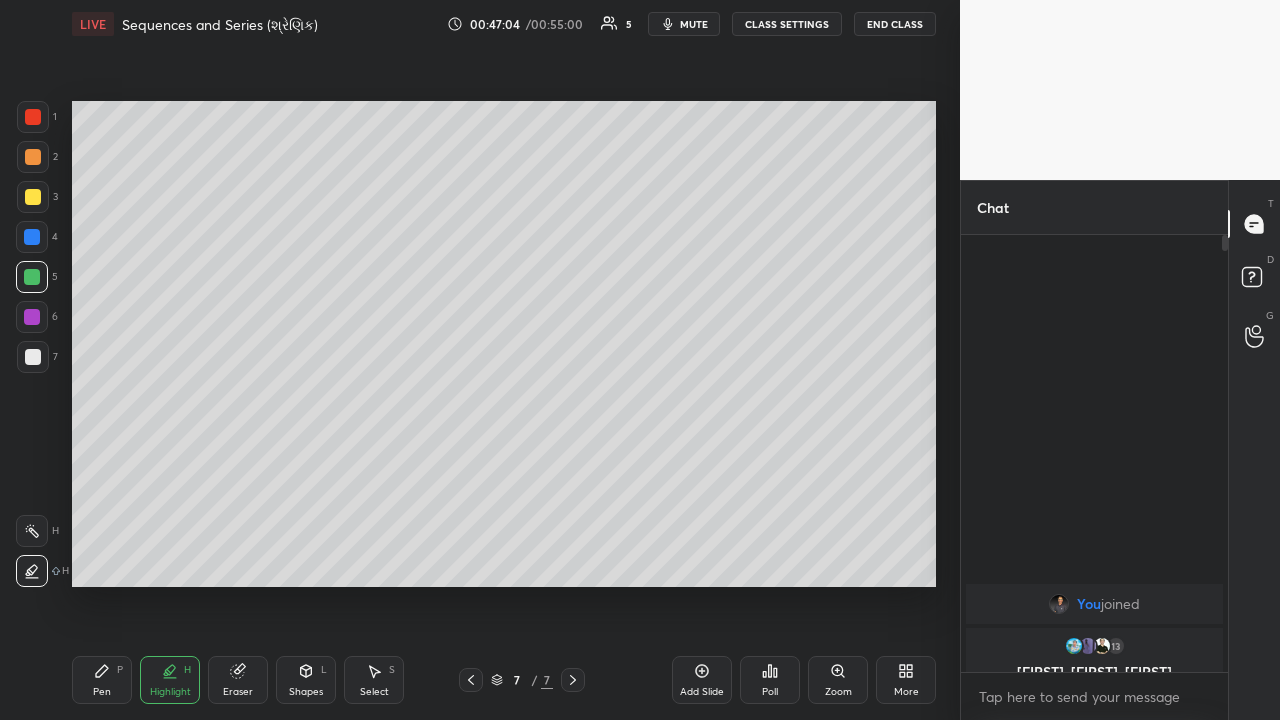 click on "Pen P" at bounding box center (102, 680) 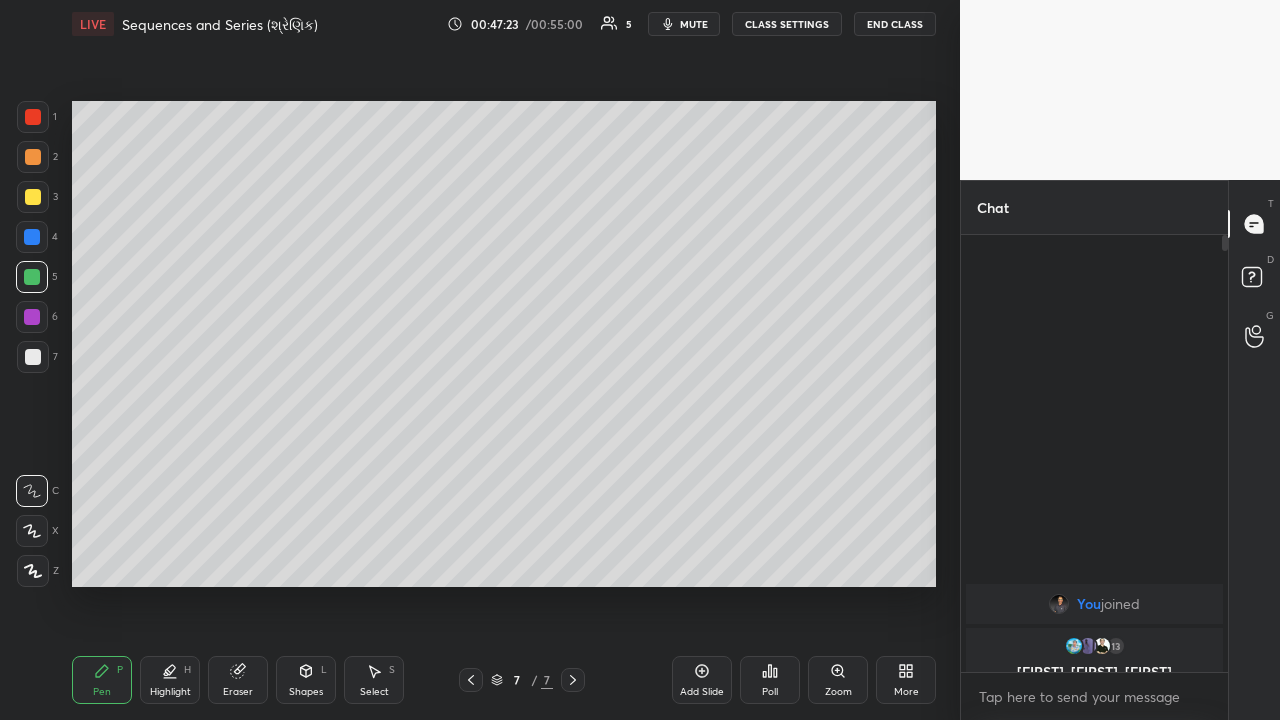 click at bounding box center (33, 197) 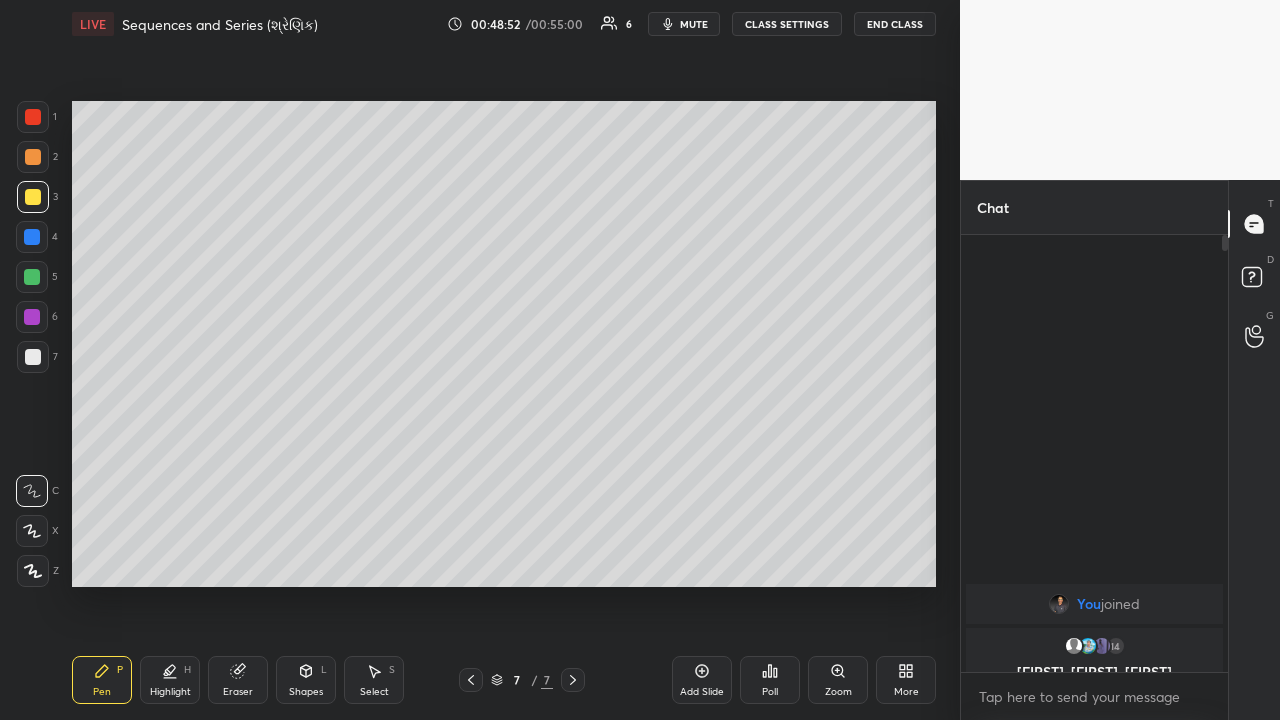 click on "Eraser" at bounding box center [238, 680] 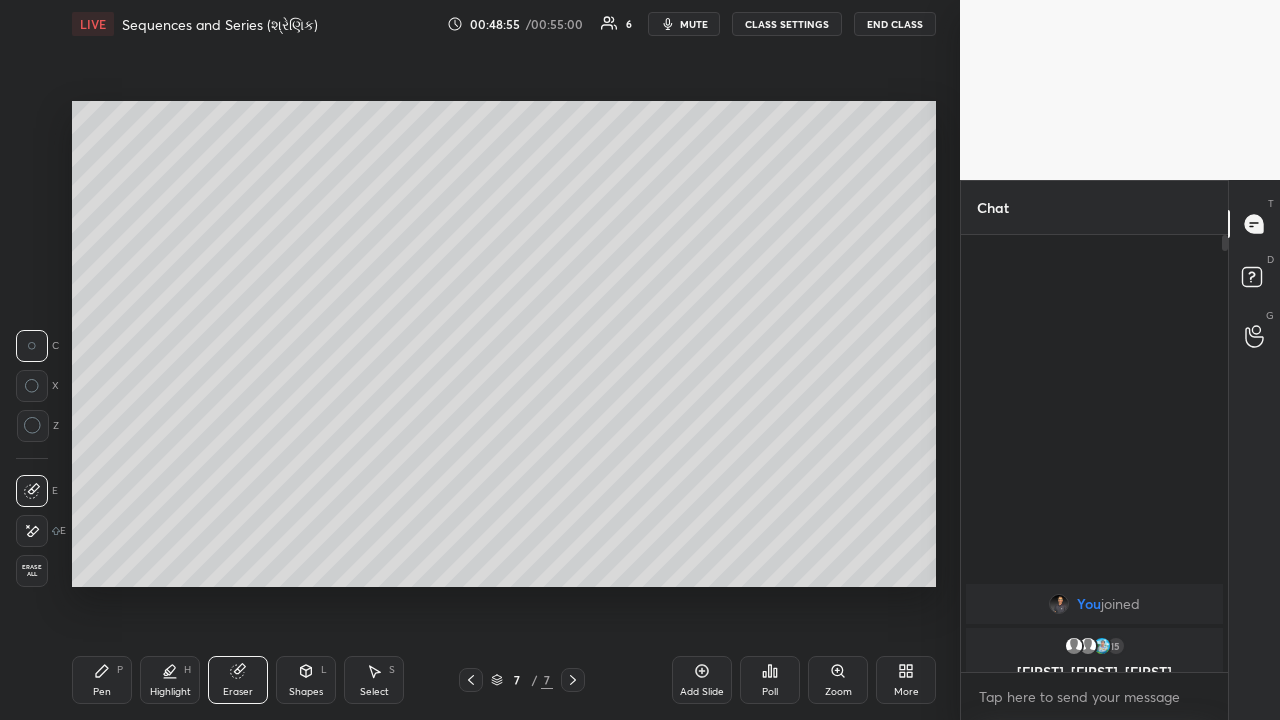 click on "Pen" at bounding box center (102, 692) 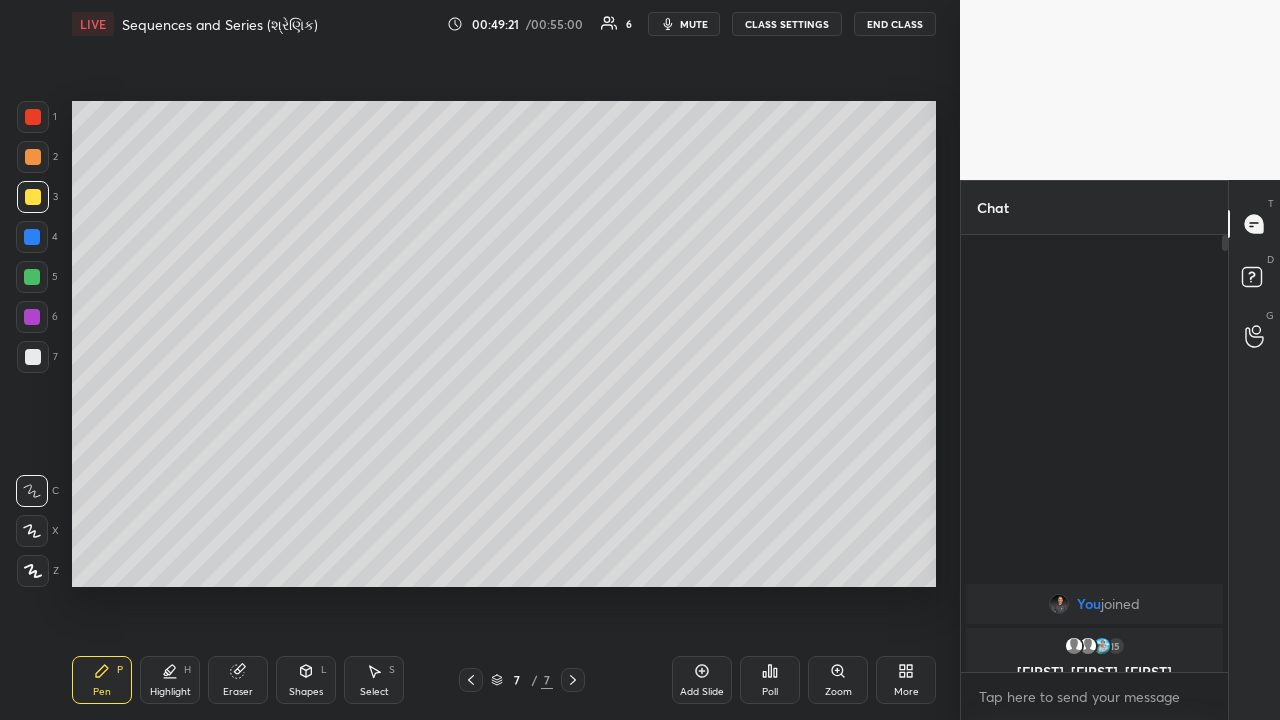 click on "Highlight H" at bounding box center (170, 680) 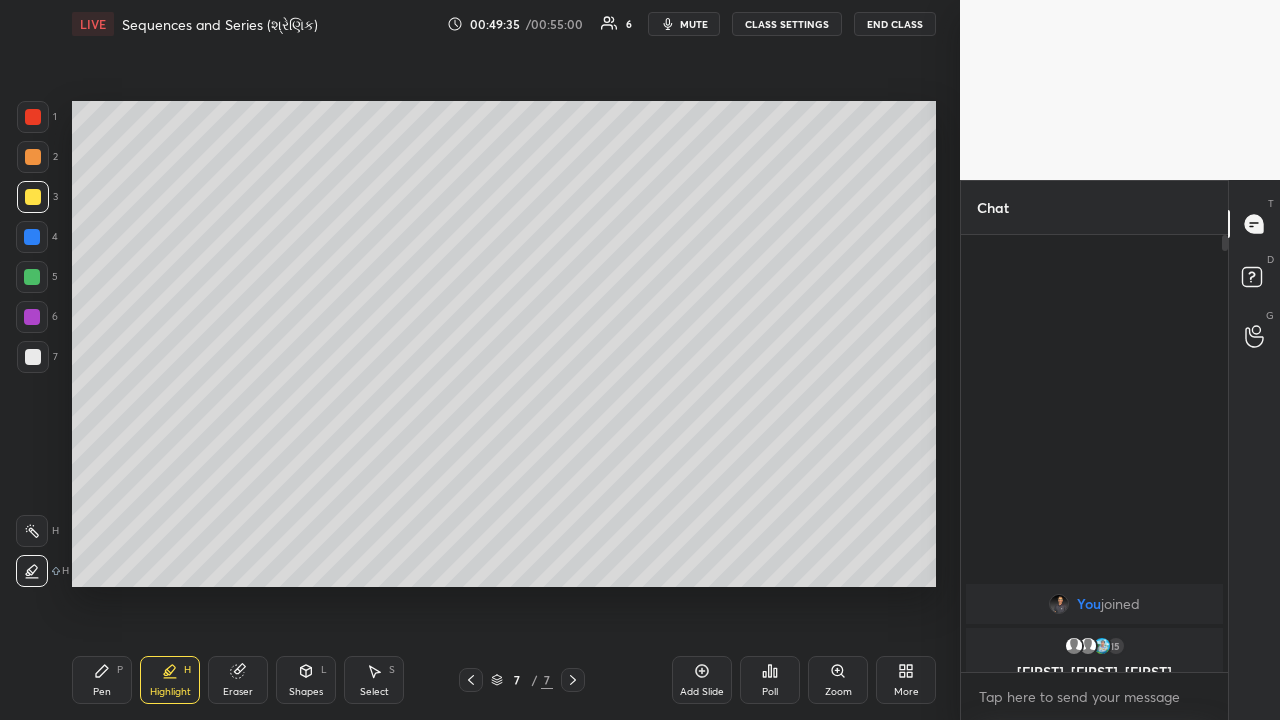 click on "Pen P" at bounding box center [102, 680] 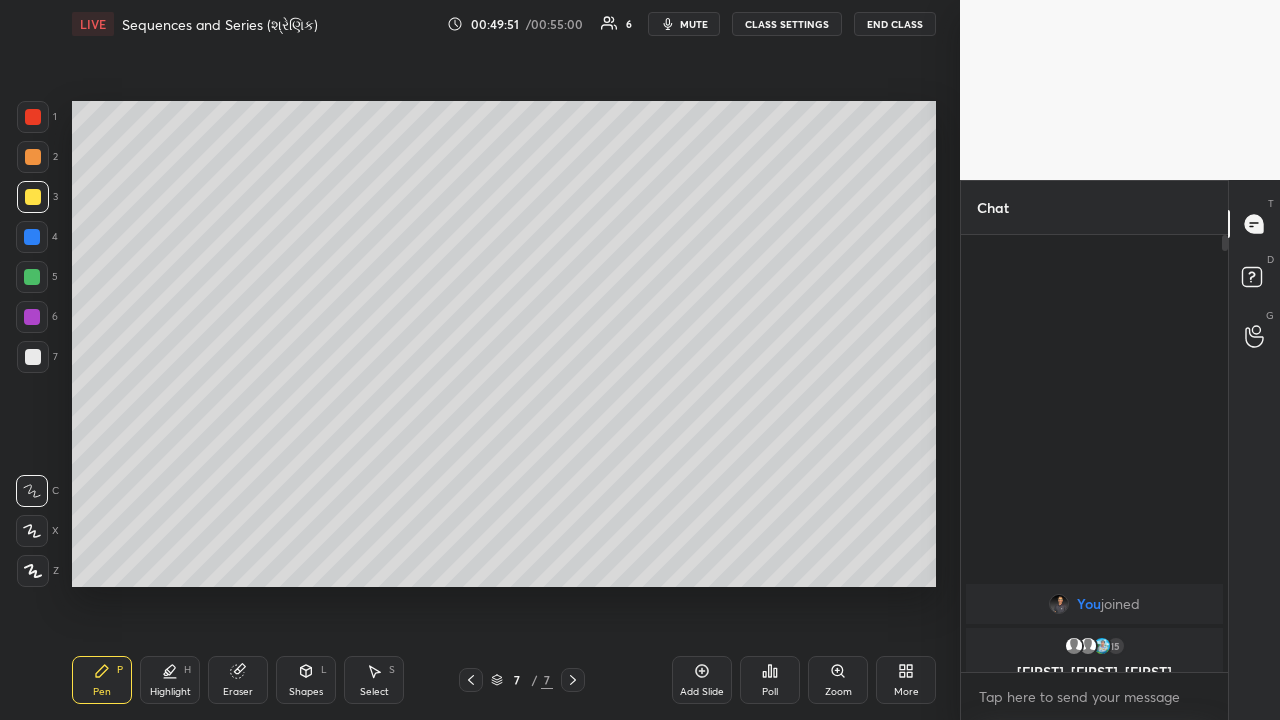 click on "Highlight" at bounding box center [170, 692] 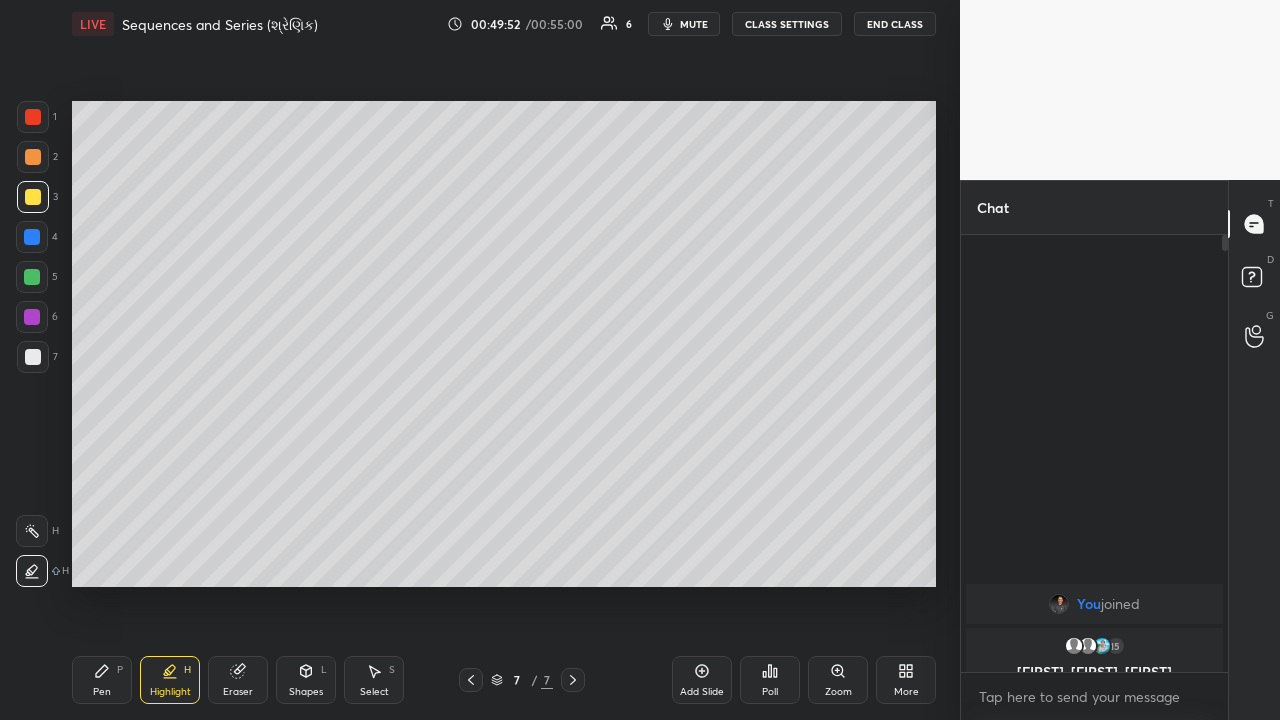 click on "Eraser" at bounding box center [238, 692] 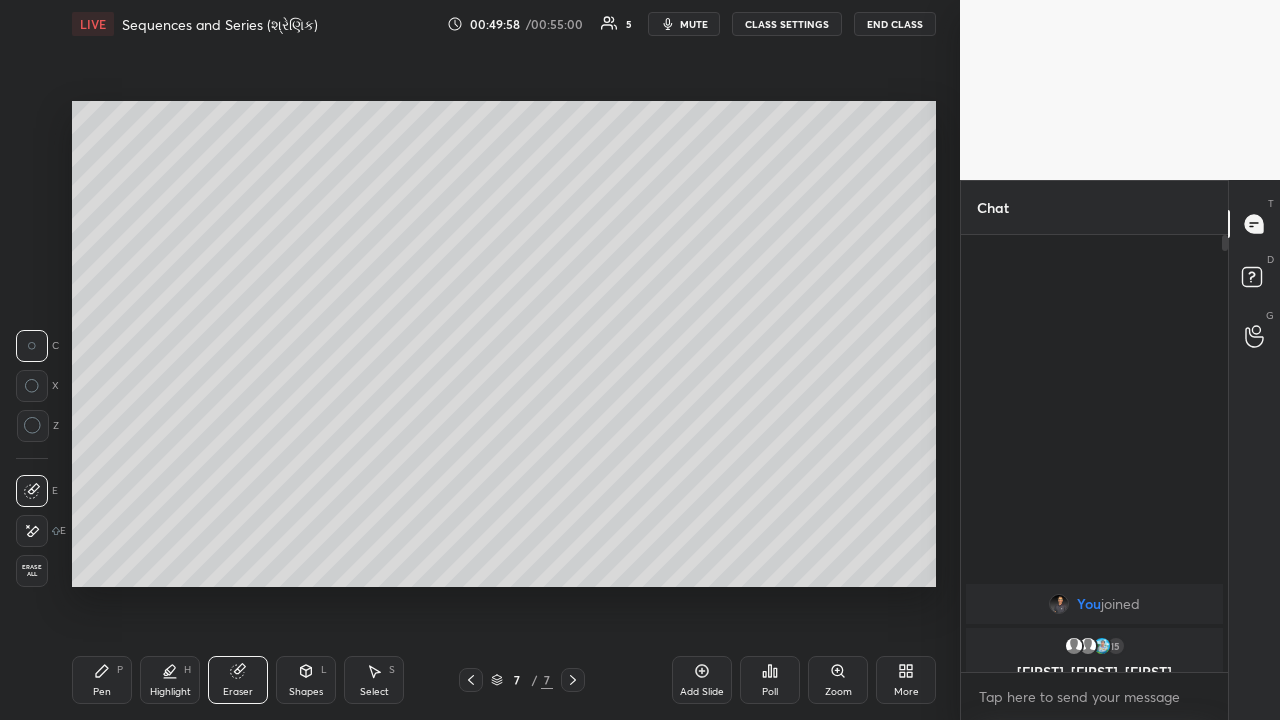 click on "Pen" at bounding box center (102, 692) 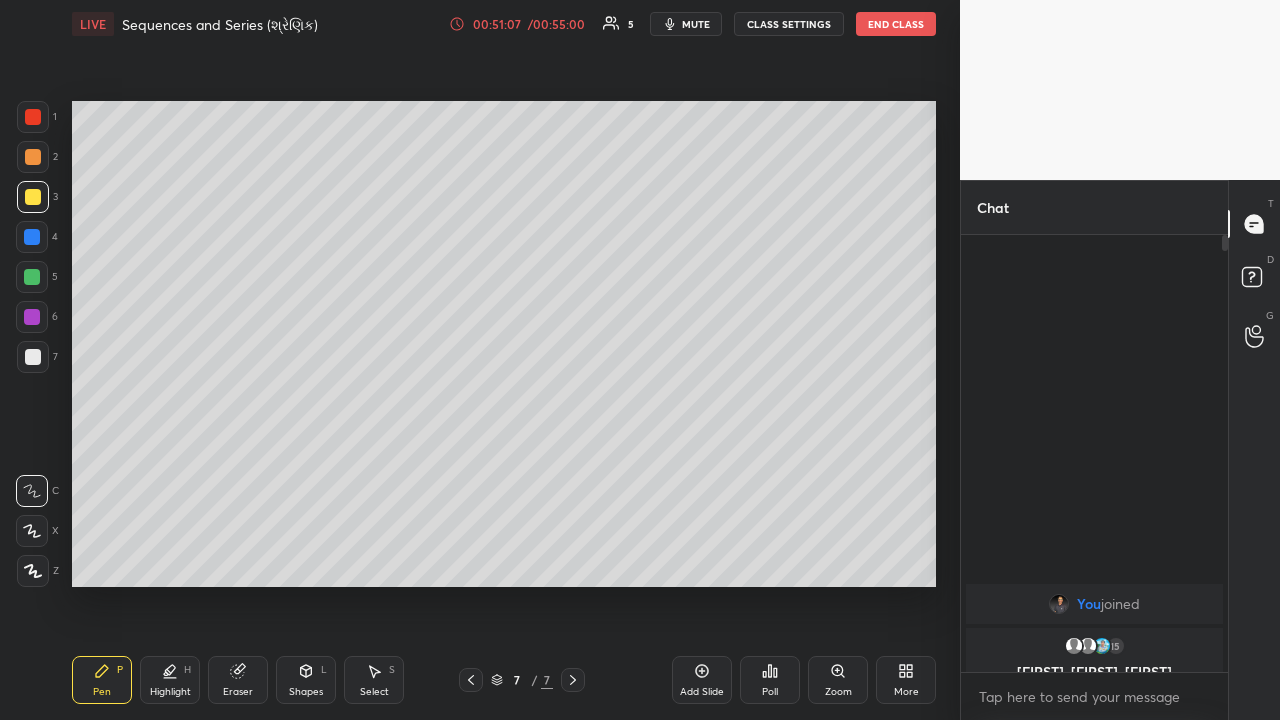 click at bounding box center [32, 277] 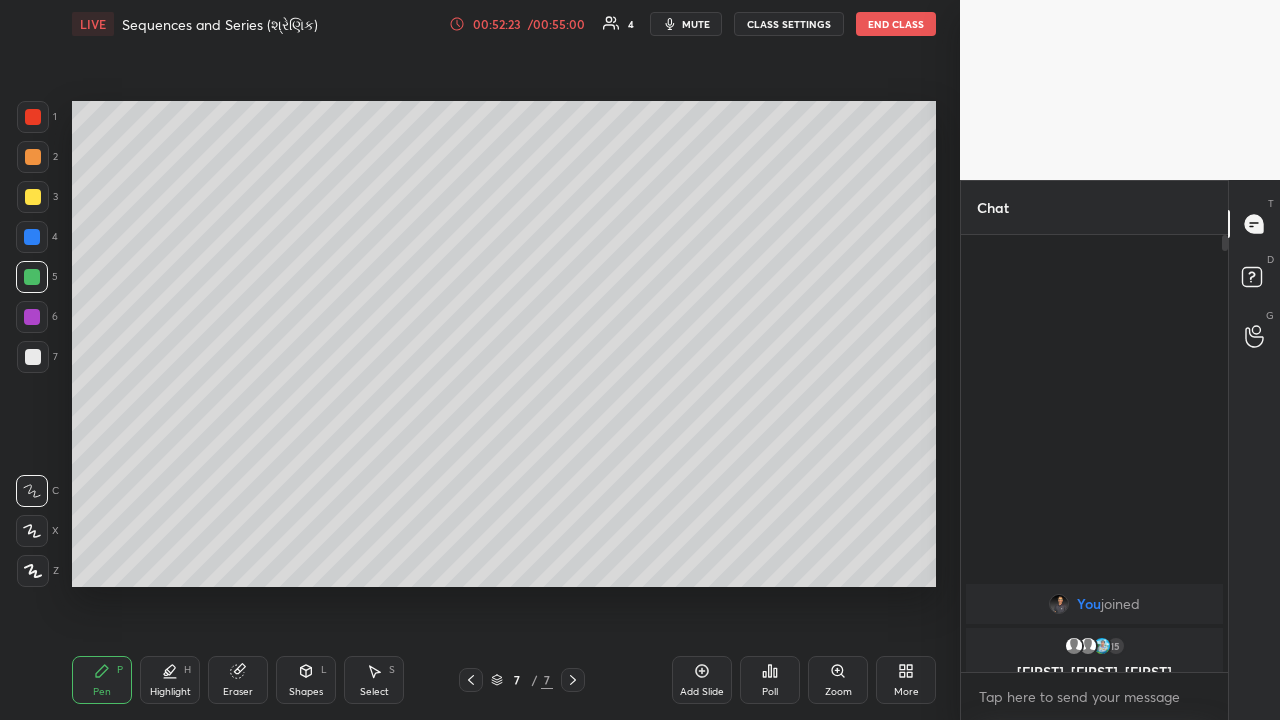 click on "Highlight H" at bounding box center [170, 680] 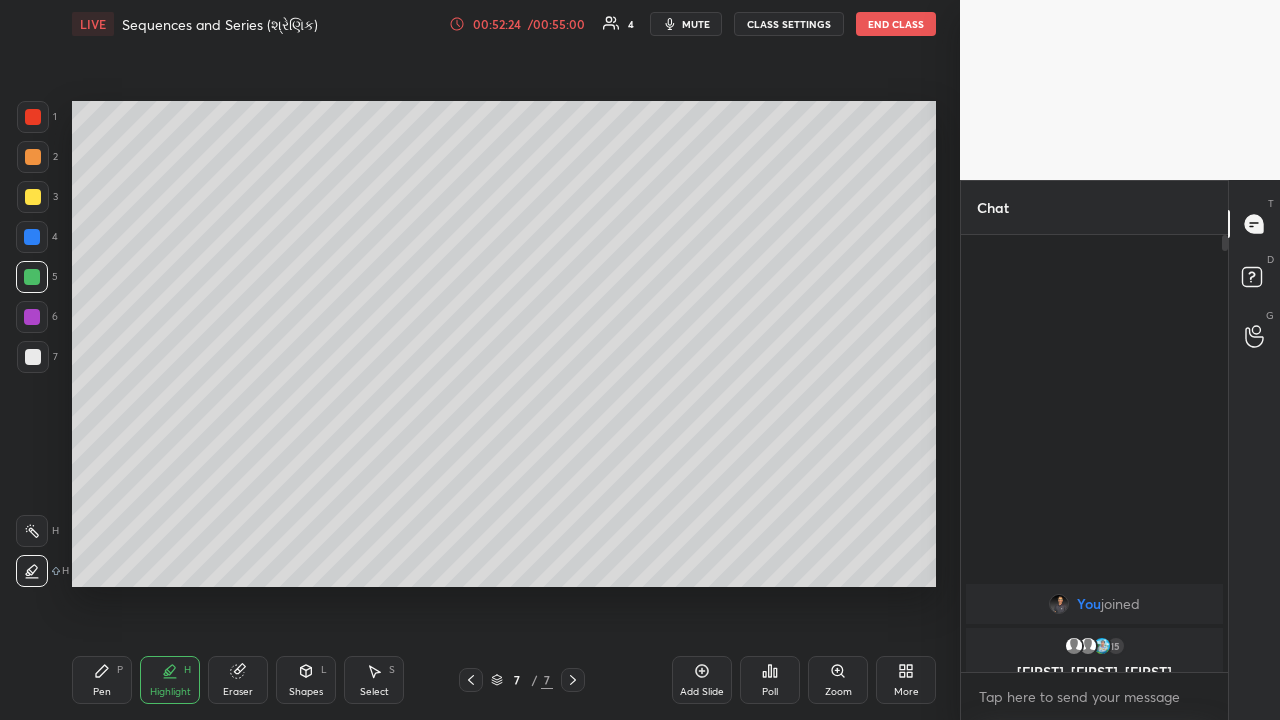click on "Highlight" at bounding box center [170, 692] 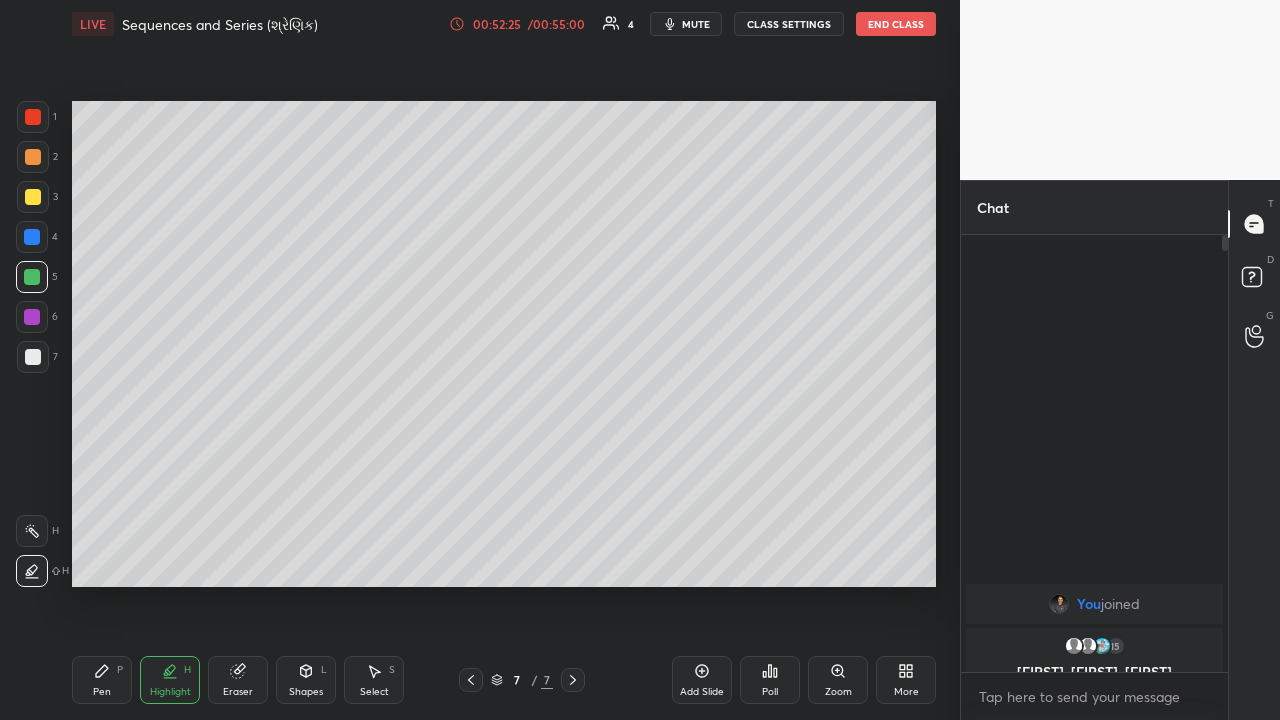 click 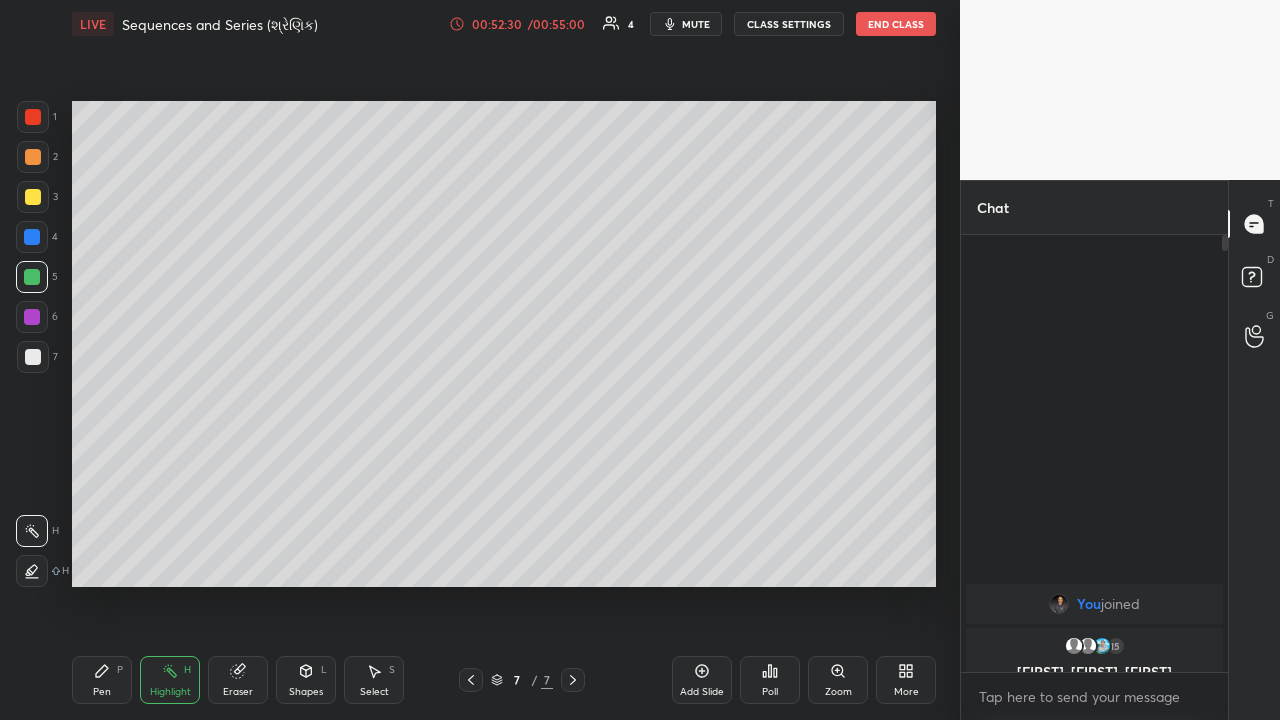 click on "Pen" at bounding box center [102, 692] 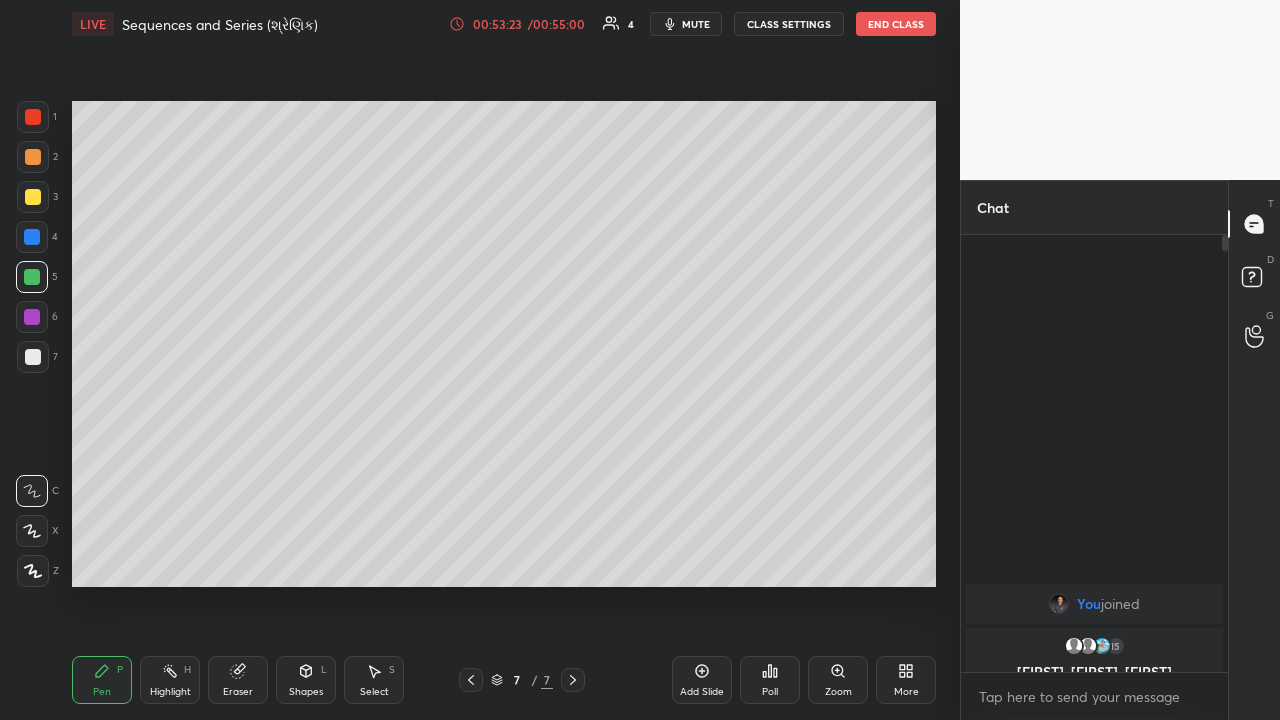 click on "Highlight" at bounding box center [170, 692] 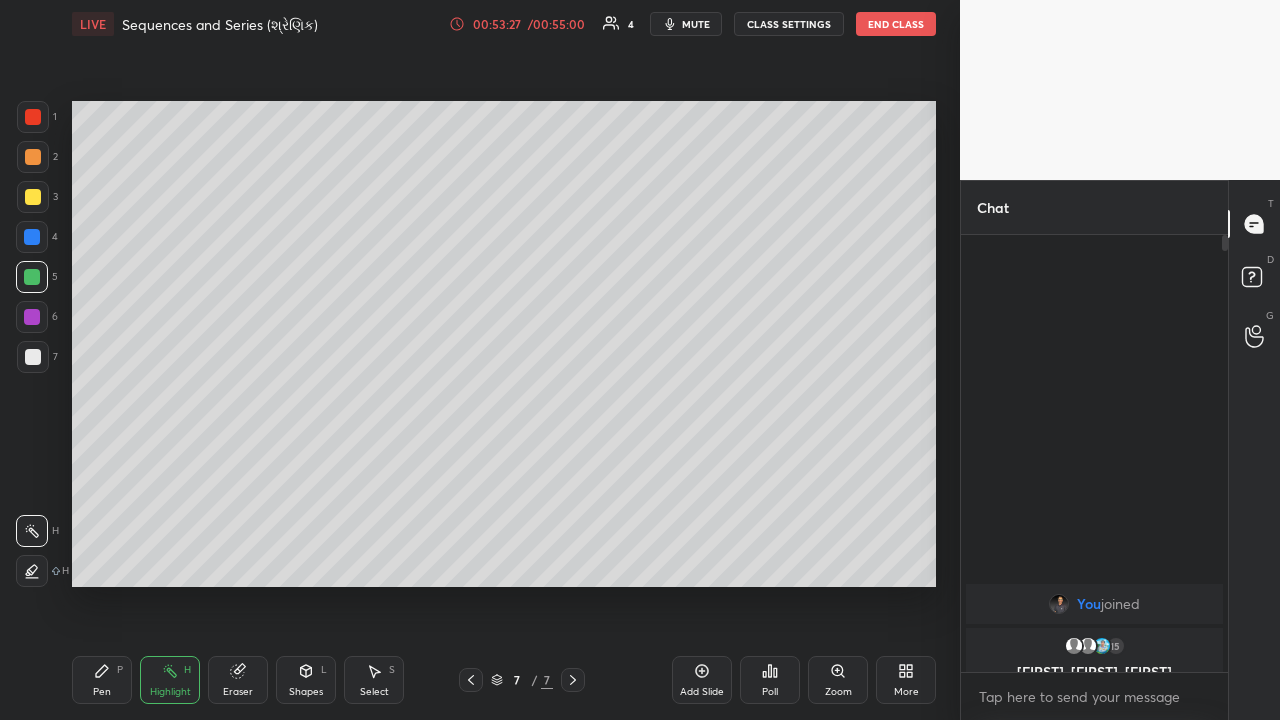 click on "Pen" at bounding box center (102, 692) 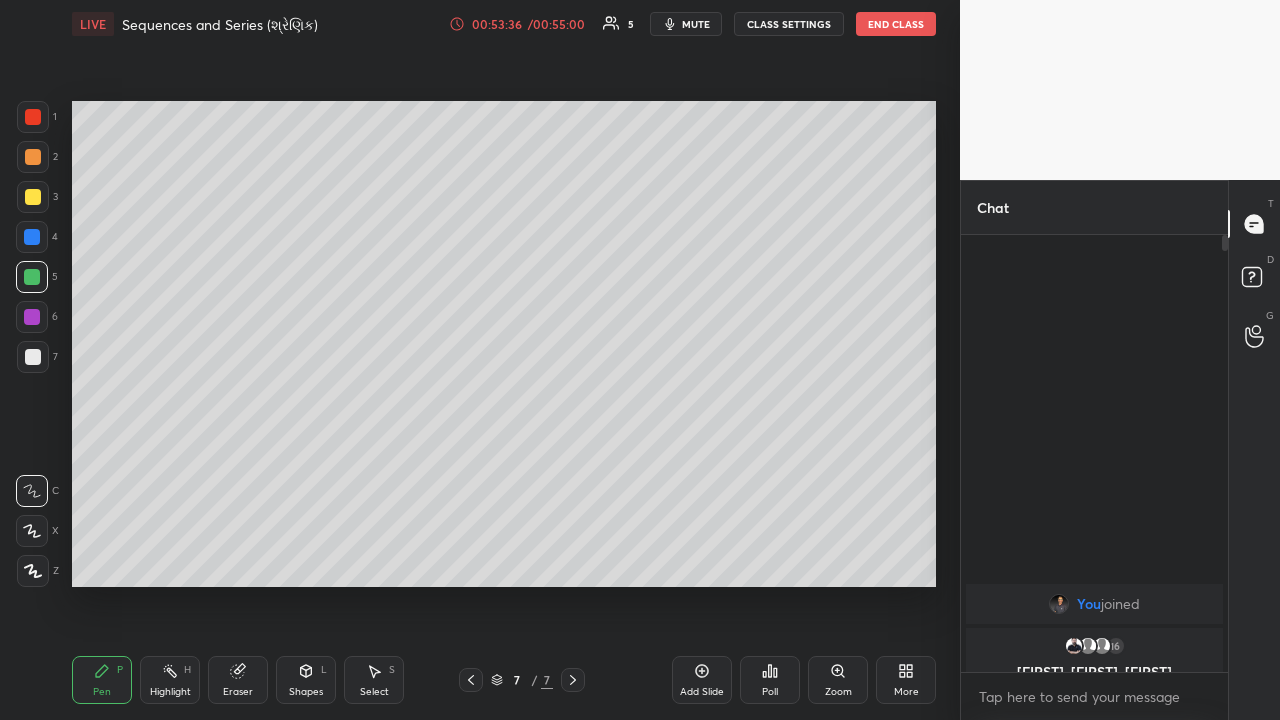 click on "Eraser" at bounding box center (238, 692) 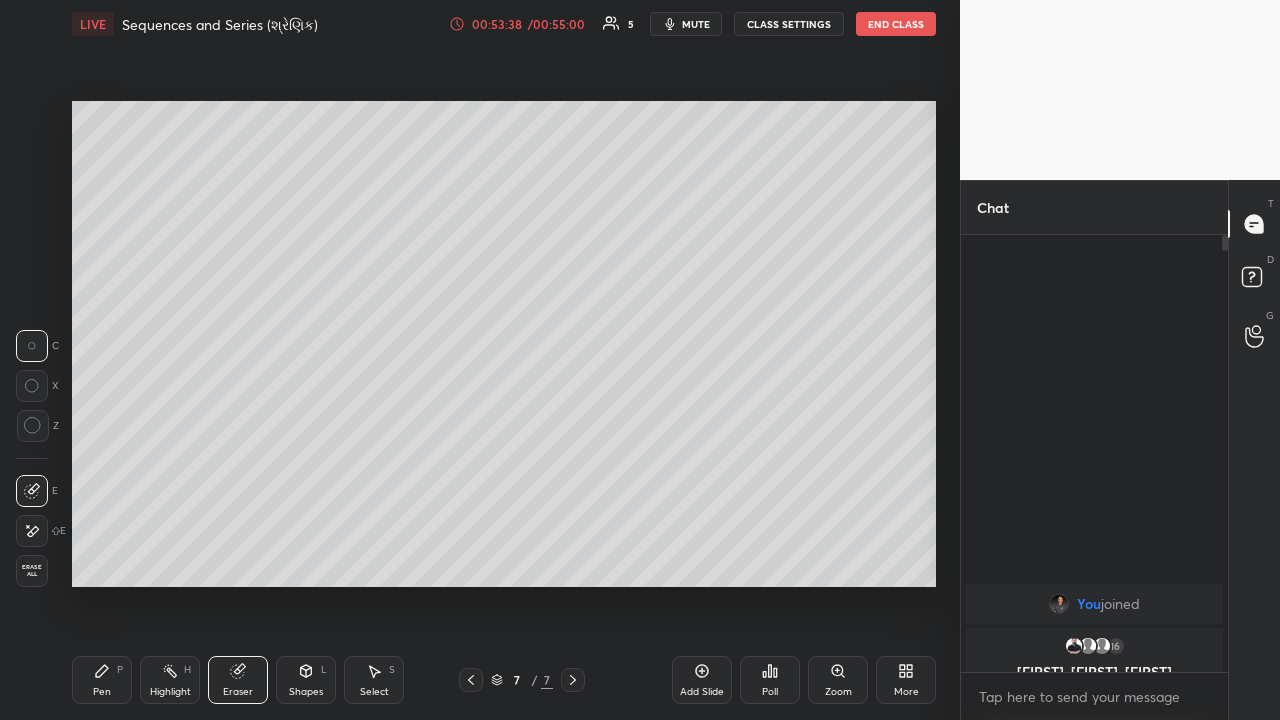click on "Pen P" at bounding box center [102, 680] 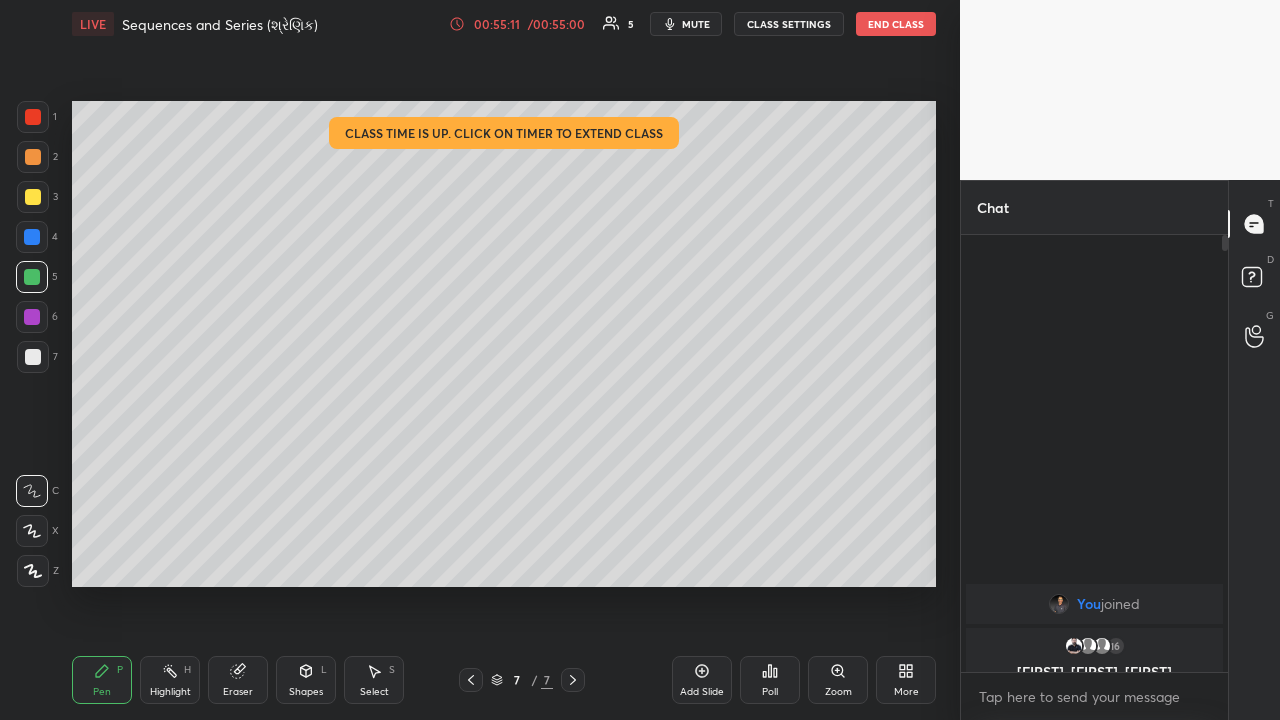 click on "End Class" at bounding box center [896, 24] 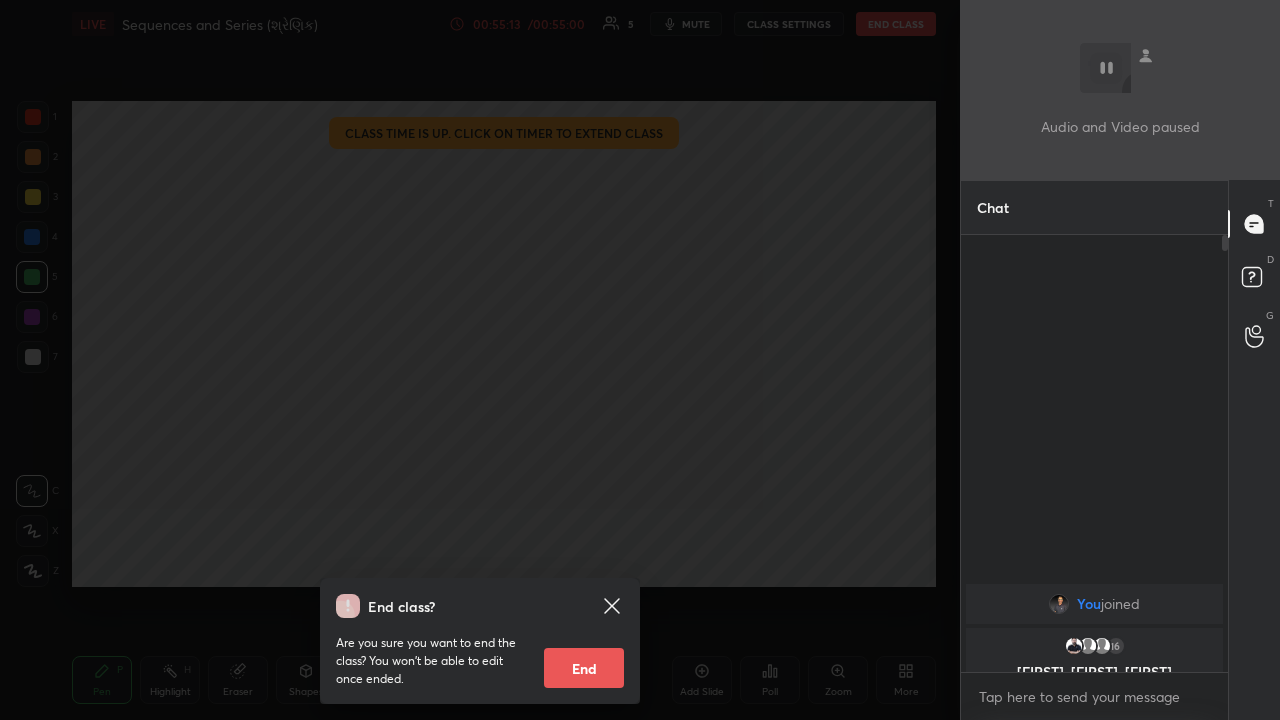 click on "End" at bounding box center (584, 668) 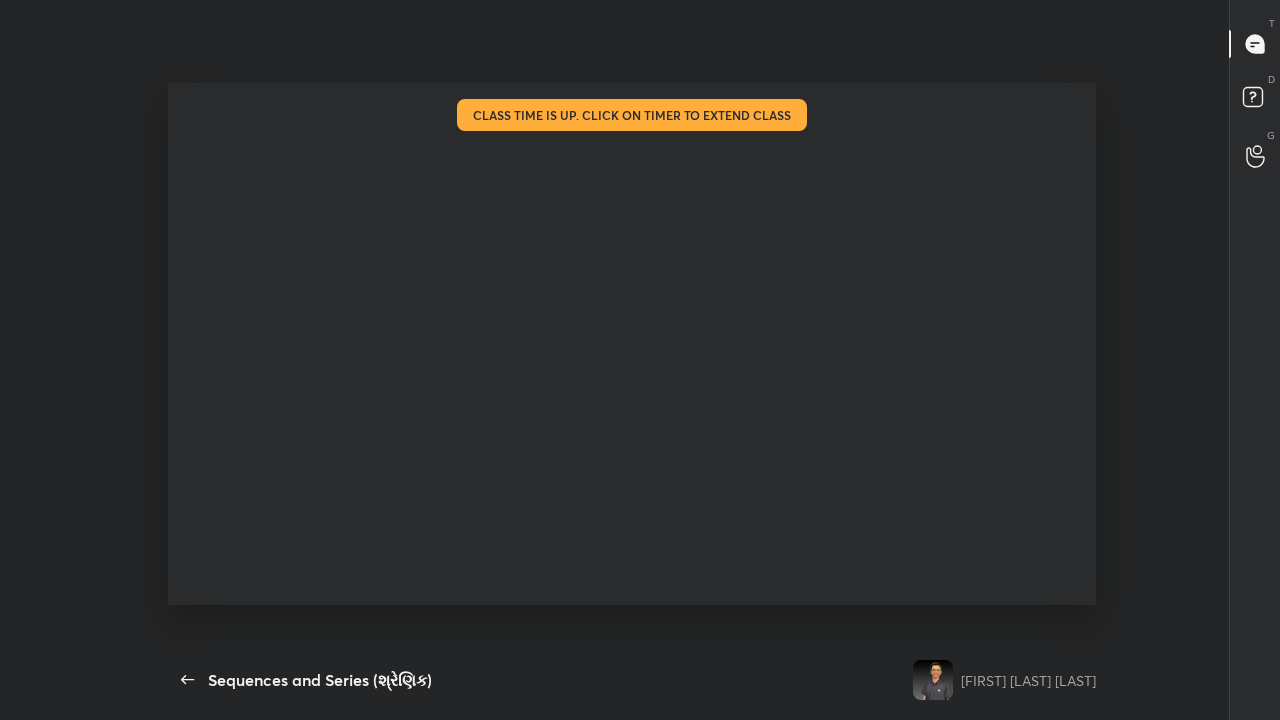 scroll, scrollTop: 99408, scrollLeft: 99049, axis: both 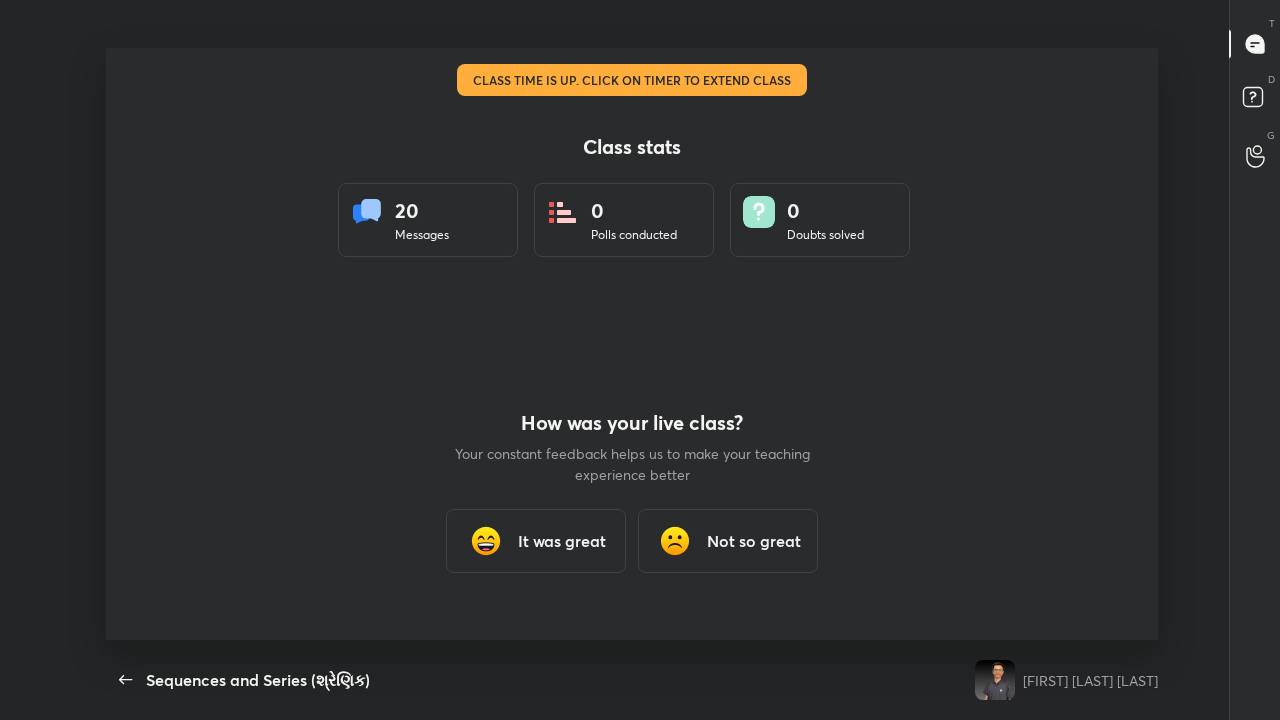 click on "It was great" at bounding box center (536, 541) 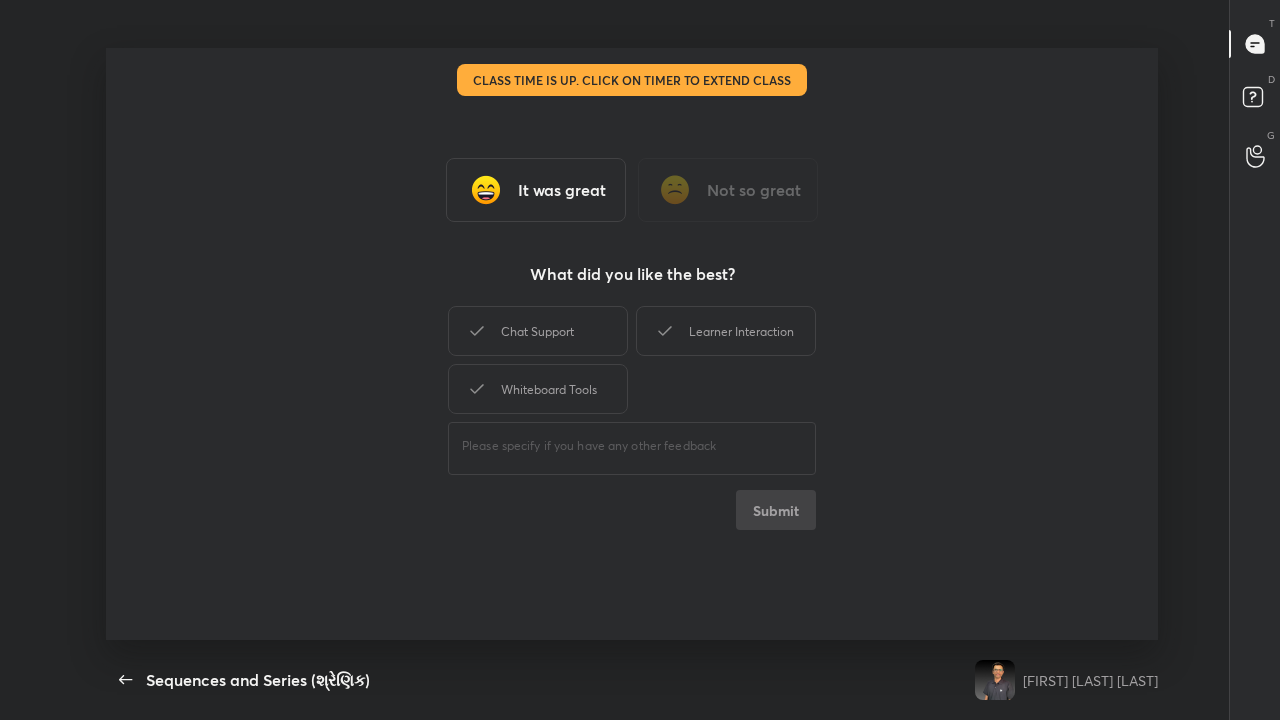 click on "It was great" at bounding box center [562, 190] 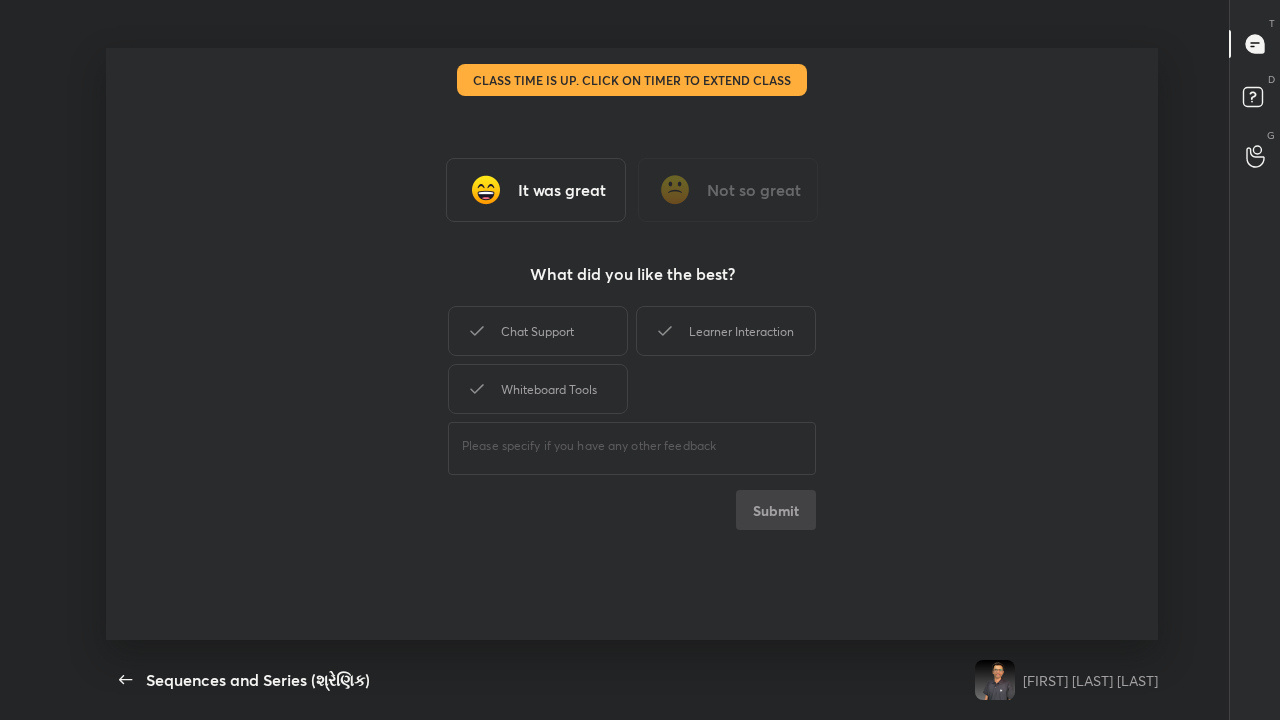 click on "Whiteboard Tools" at bounding box center [538, 389] 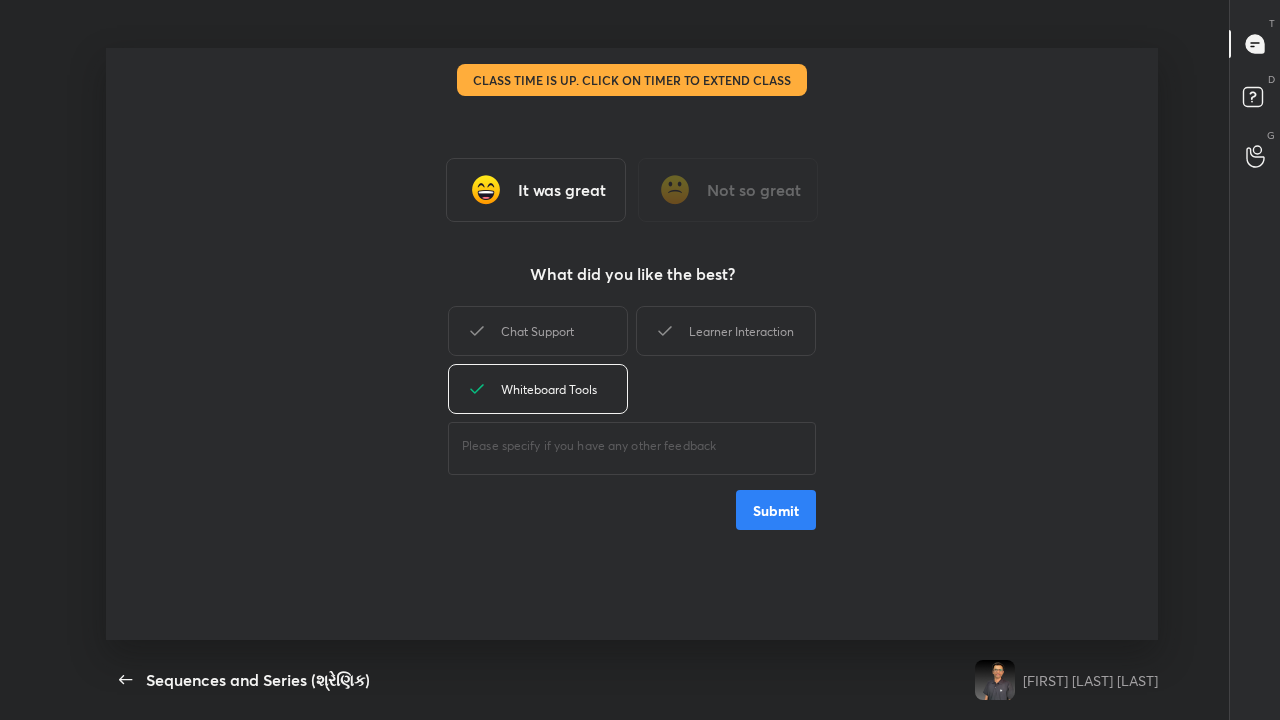 click on "Submit" at bounding box center [776, 510] 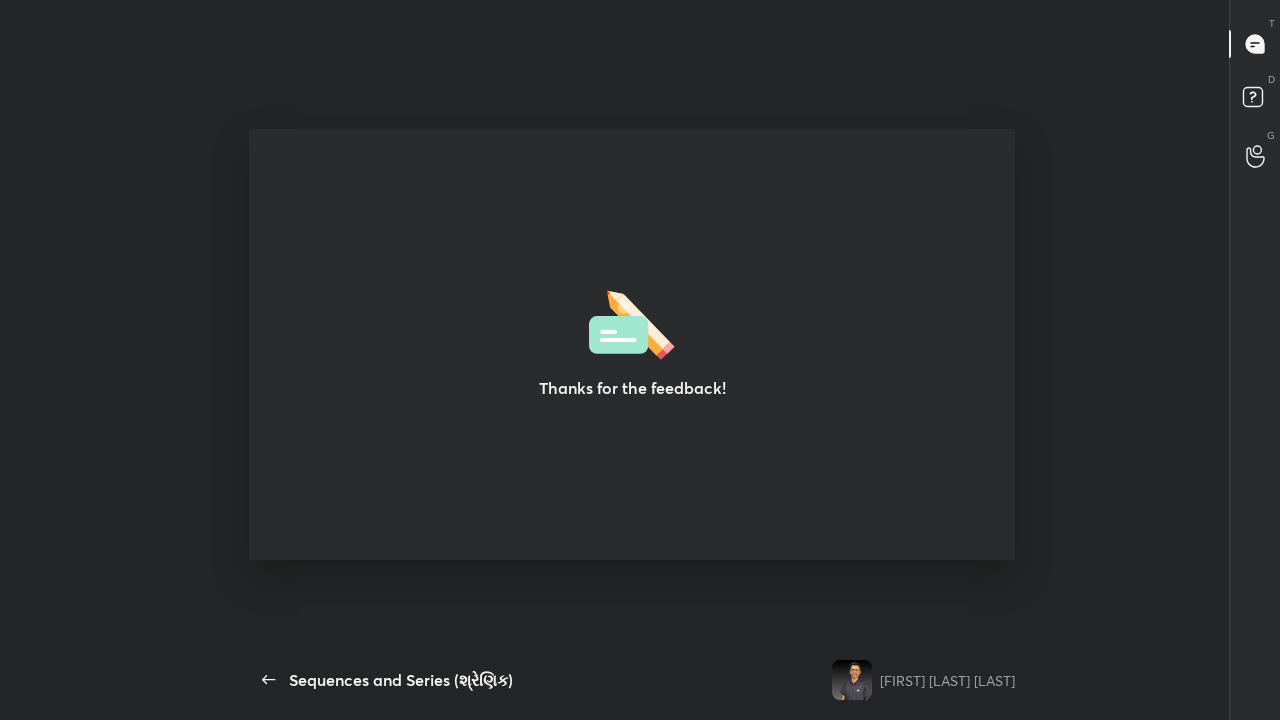 type on "x" 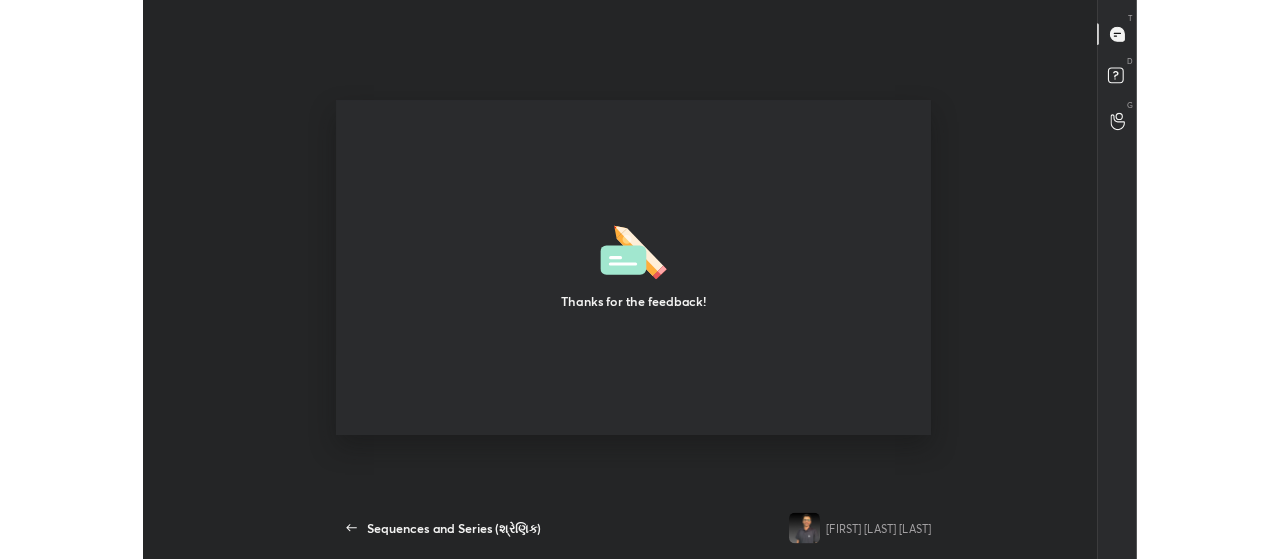 scroll, scrollTop: 431, scrollLeft: 1264, axis: both 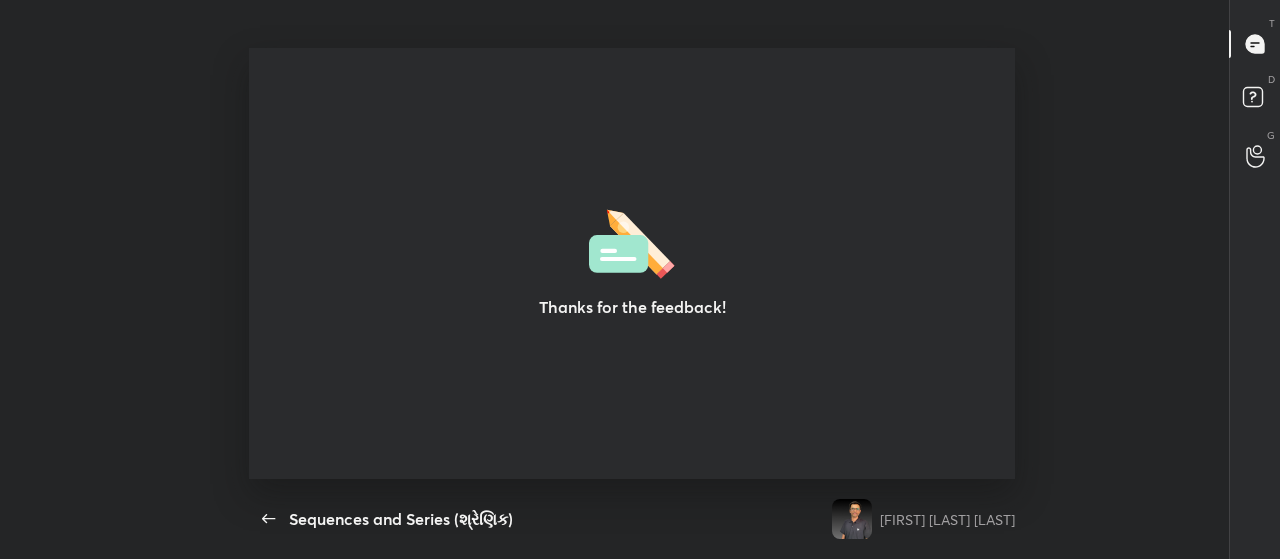 click on "Thanks for the feedback!" at bounding box center (632, 263) 